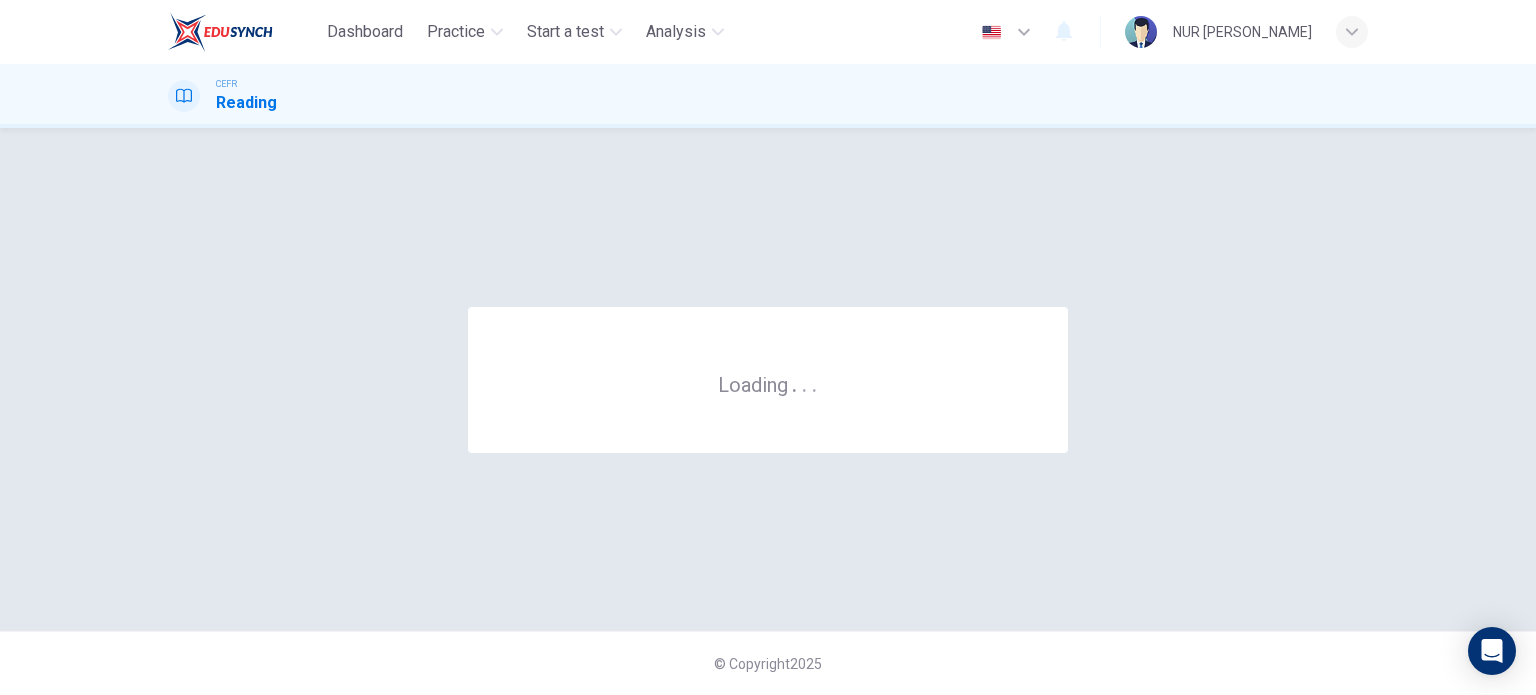scroll, scrollTop: 0, scrollLeft: 0, axis: both 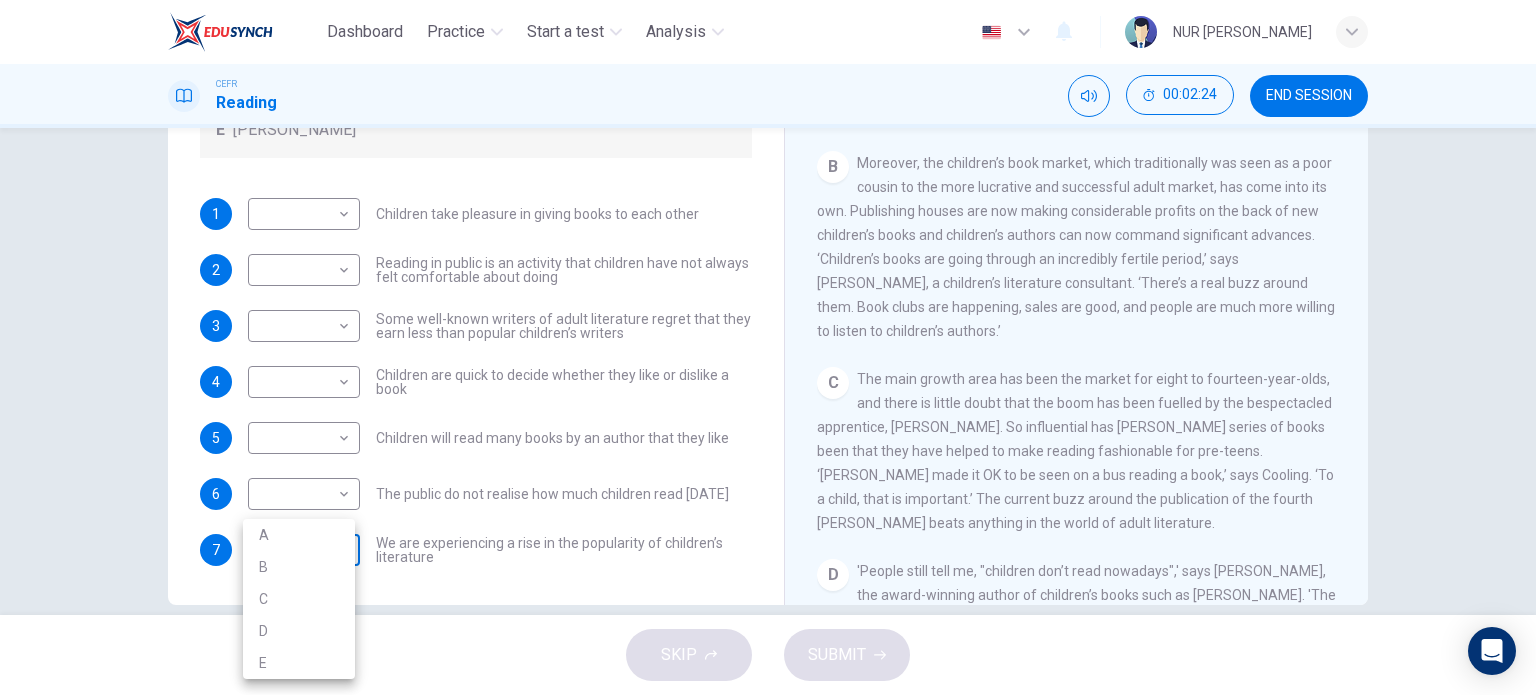 click on "Dashboard Practice Start a test Analysis English en ​ NUR [PERSON_NAME] CEFR Reading 00:02:24 END SESSION Questions 1 - 7 Look at the following list of people A-E and the list of statements. Match each statement with one of the people listed. People A [PERSON_NAME] B [PERSON_NAME] C [PERSON_NAME] D [PERSON_NAME] E [PERSON_NAME] 1 ​ ​ Children take pleasure in giving books to each other 2 ​ ​ Reading in public is an activity that children have not always felt comfortable about doing 3 ​ ​ Some well-known writers of adult literature regret that they earn less than popular children’s writers 4 ​ ​ Children are quick to decide whether they like or dislike a book 5 ​ ​ Children will read many books by an author that they like 6 ​ ​ The public do not realise how much children read [DATE] 7 ​ ​ We are experiencing a rise in the popularity of children’s literature Twist in the Tale CLICK TO ZOOM Click to Zoom A B C D E F G H I J SKIP SUBMIT
Dashboard Practice Analysis" at bounding box center (768, 347) 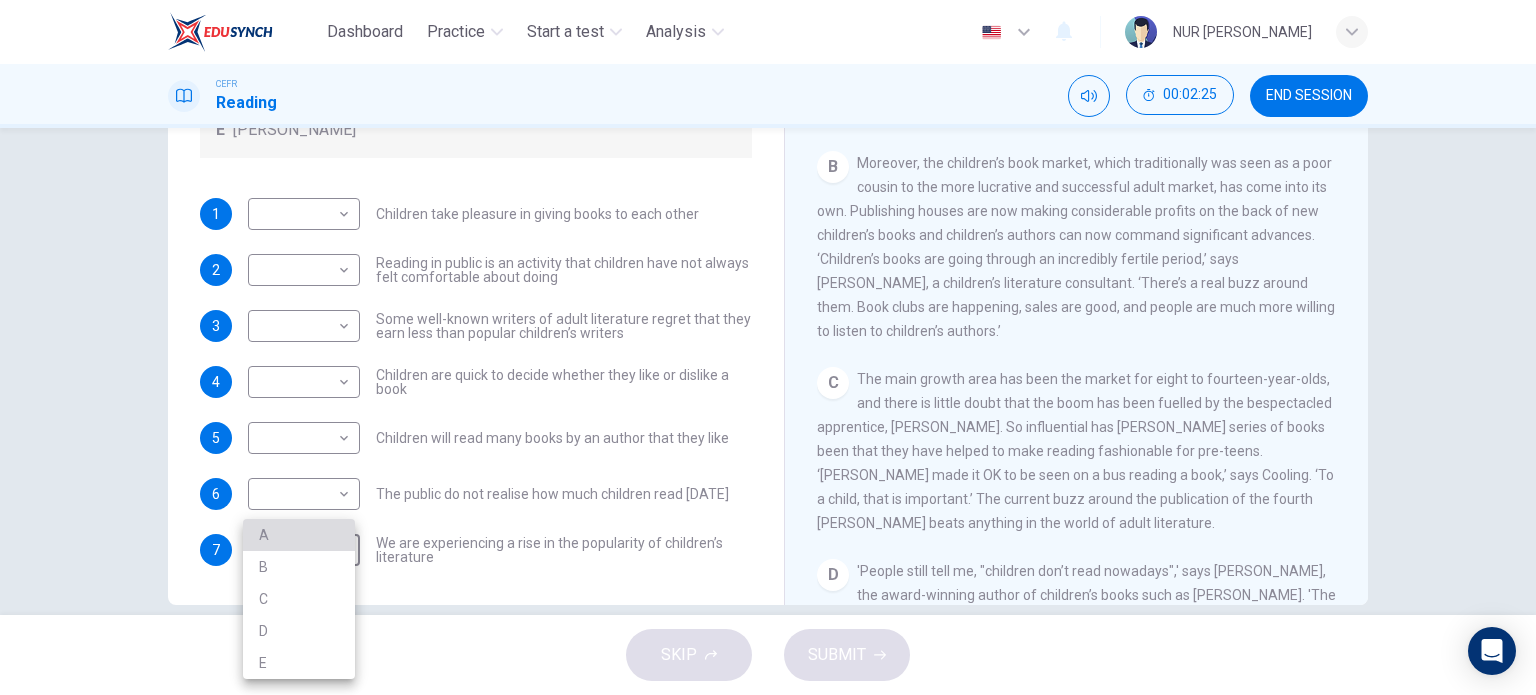 click on "A" at bounding box center (299, 535) 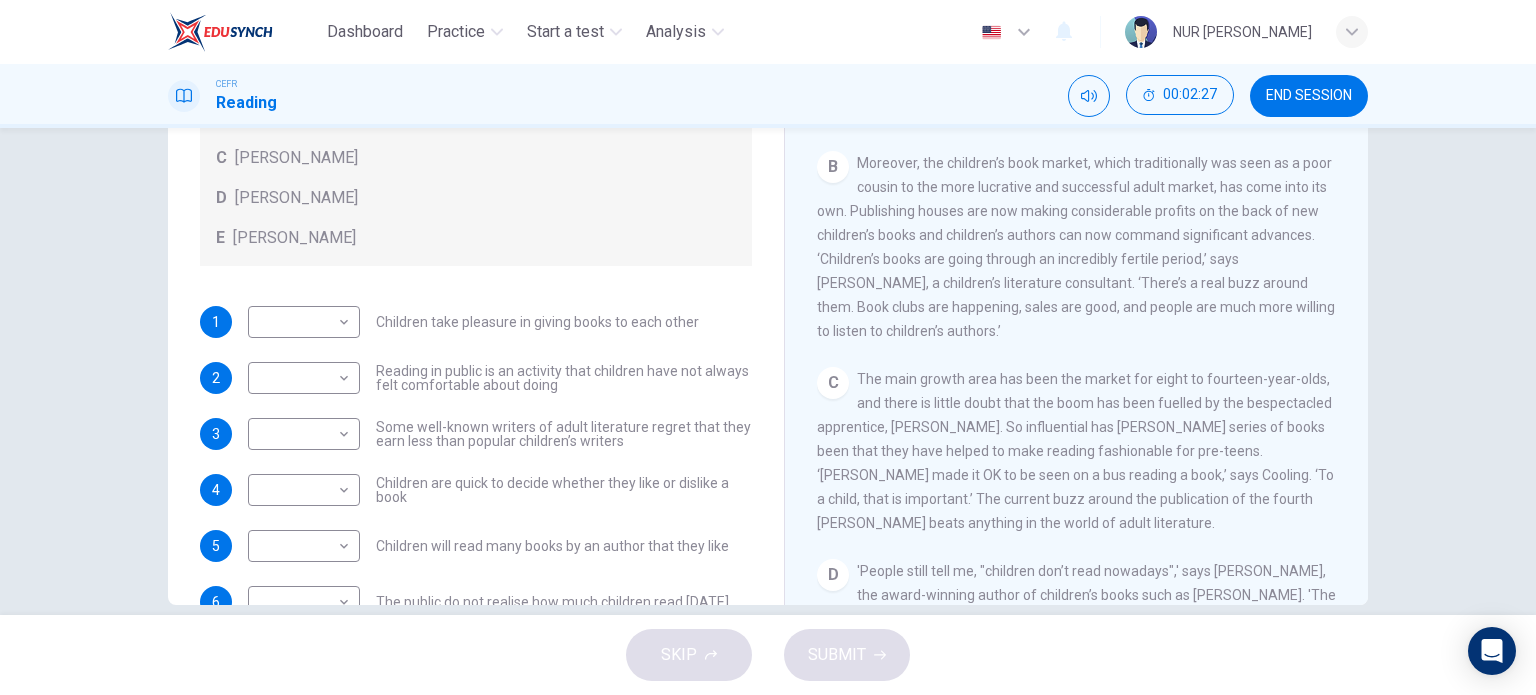scroll, scrollTop: 83, scrollLeft: 0, axis: vertical 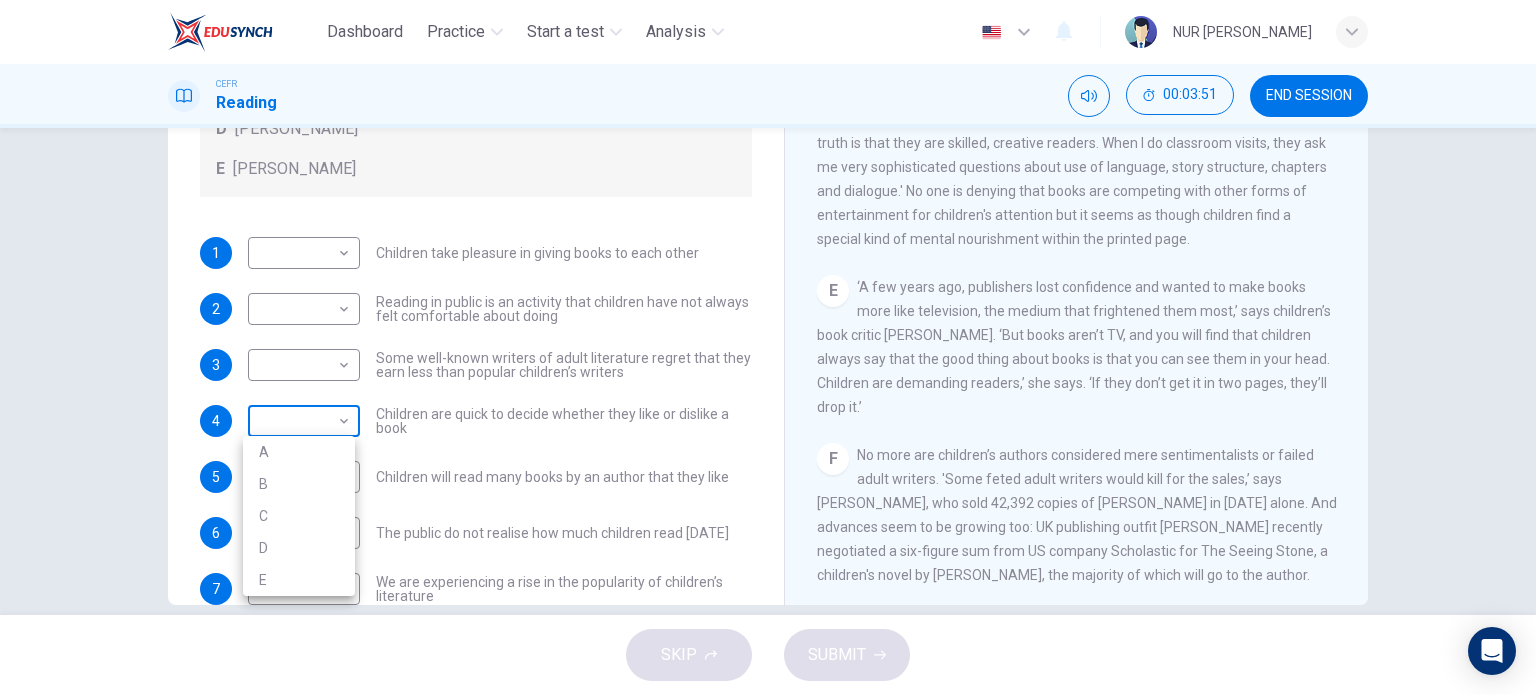 click on "Dashboard Practice Start a test Analysis English en ​ NUR [PERSON_NAME] CEFR Reading 00:03:51 END SESSION Questions 1 - 7 Look at the following list of people A-E and the list of statements. Match each statement with one of the people listed. People A [PERSON_NAME] B [PERSON_NAME] C [PERSON_NAME] D [PERSON_NAME] E [PERSON_NAME] 1 ​ ​ Children take pleasure in giving books to each other 2 ​ ​ Reading in public is an activity that children have not always felt comfortable about doing 3 ​ ​ Some well-known writers of adult literature regret that they earn less than popular children’s writers 4 ​ ​ Children are quick to decide whether they like or dislike a book 5 ​ ​ Children will read many books by an author that they like 6 ​ ​ The public do not realise how much children read [DATE] 7 A A ​ We are experiencing a rise in the popularity of children’s literature Twist in the Tale CLICK TO ZOOM Click to Zoom A B C D E F G H I J SKIP SUBMIT
Dashboard Practice Analysis" at bounding box center (768, 347) 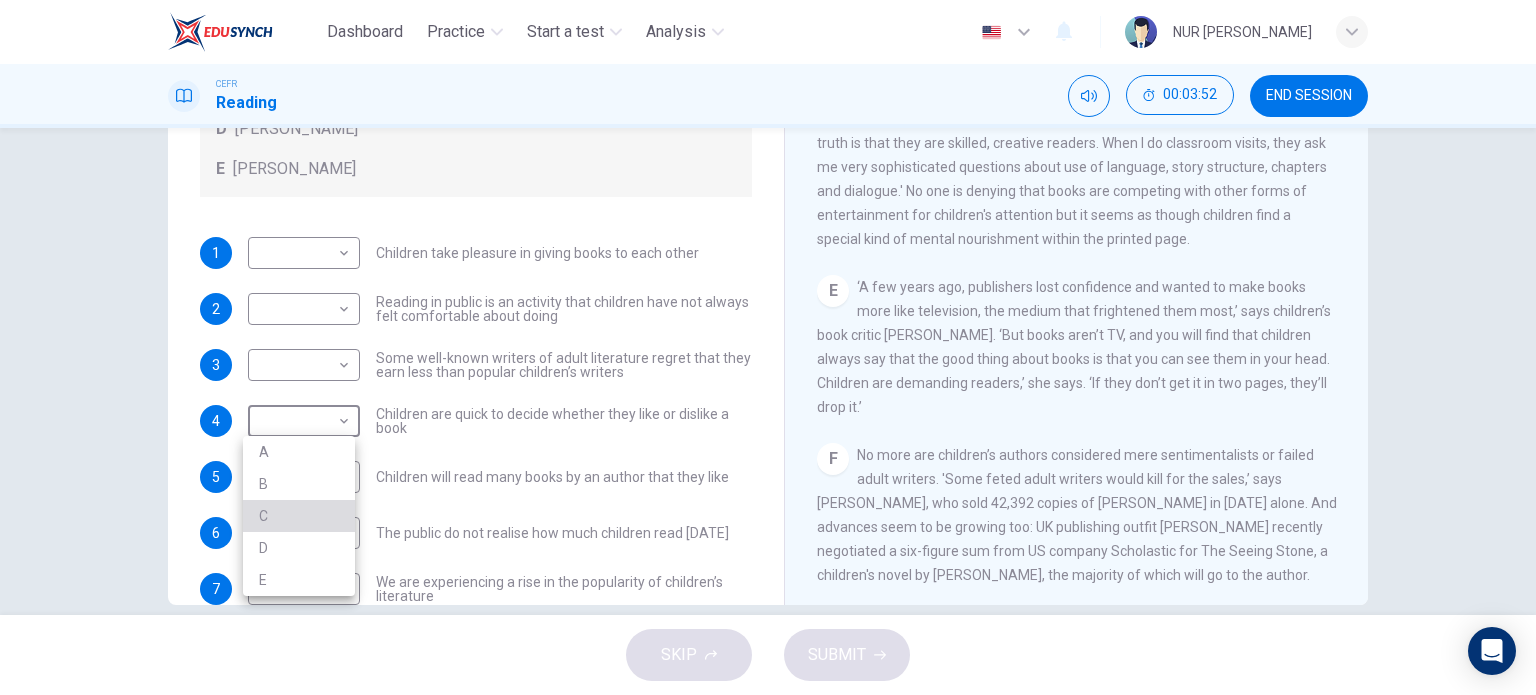 click on "C" at bounding box center (299, 516) 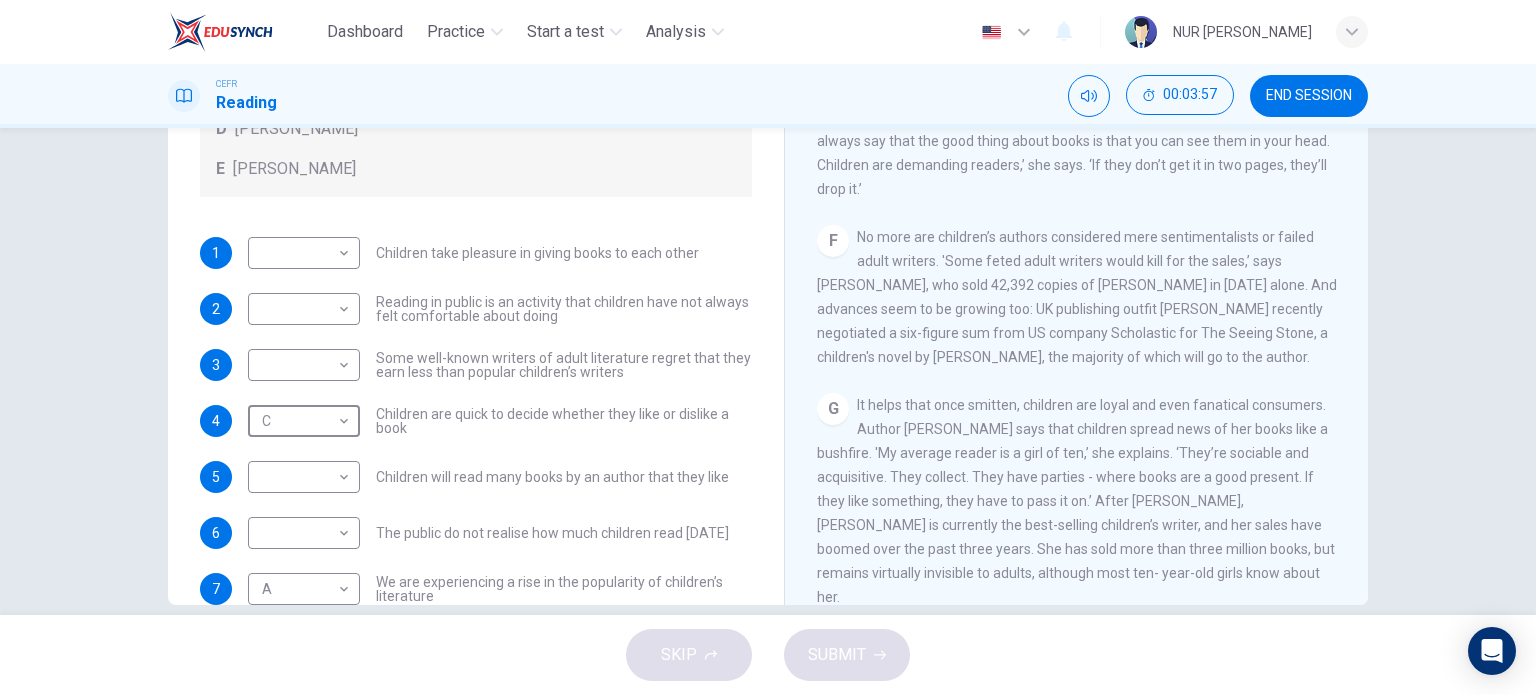 scroll, scrollTop: 1110, scrollLeft: 0, axis: vertical 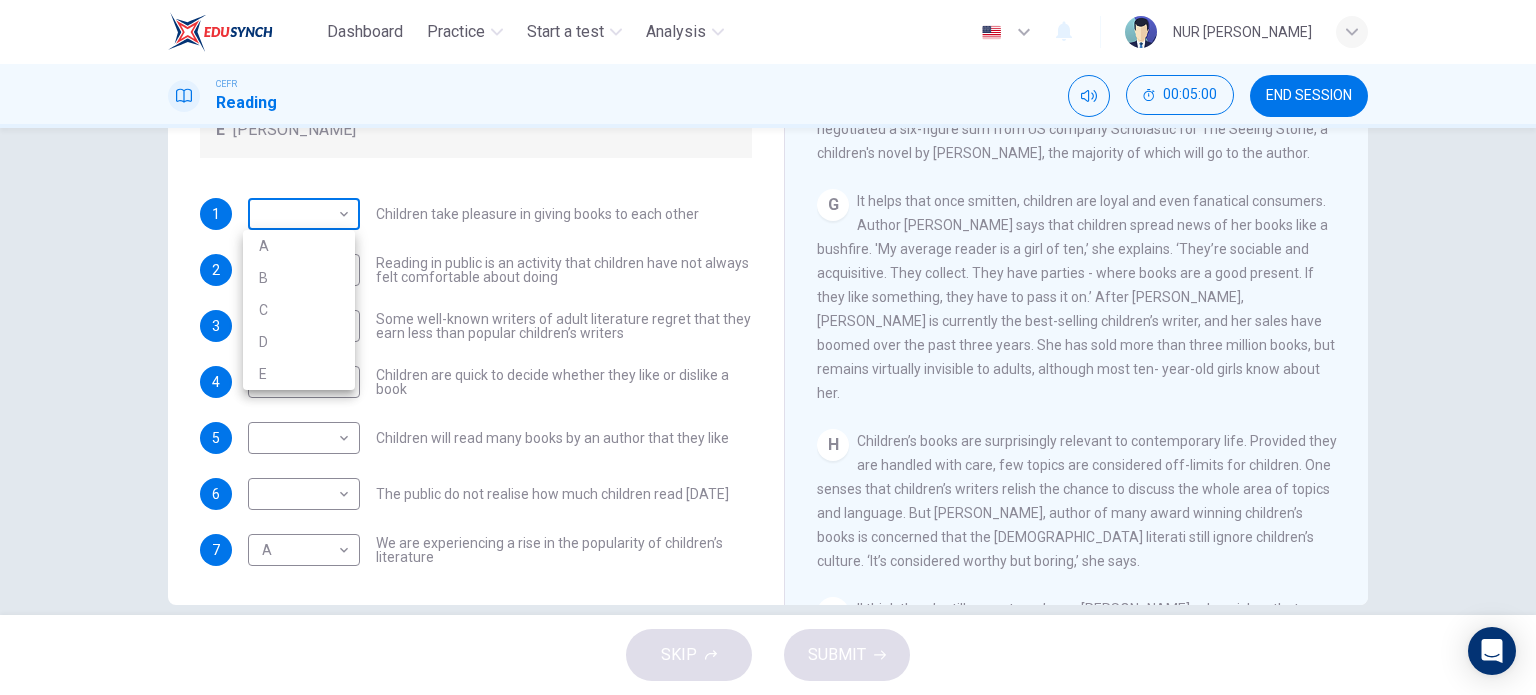 click on "Dashboard Practice Start a test Analysis English en ​ NUR [PERSON_NAME] CEFR Reading 00:05:00 END SESSION Questions 1 - 7 Look at the following list of people A-E and the list of statements. Match each statement with one of the people listed. People A [PERSON_NAME] B [PERSON_NAME] C [PERSON_NAME] D [PERSON_NAME] E [PERSON_NAME] 1 ​ ​ Children take pleasure in giving books to each other 2 ​ ​ Reading in public is an activity that children have not always felt comfortable about doing 3 ​ ​ Some well-known writers of adult literature regret that they earn less than popular children’s writers 4 C C ​ Children are quick to decide whether they like or dislike a book 5 ​ ​ Children will read many books by an author that they like 6 ​ ​ The public do not realise how much children read [DATE] 7 A A ​ We are experiencing a rise in the popularity of children’s literature Twist in the Tale CLICK TO ZOOM Click to Zoom A B C D E F G H I J SKIP SUBMIT
Dashboard Practice Analysis" at bounding box center [768, 347] 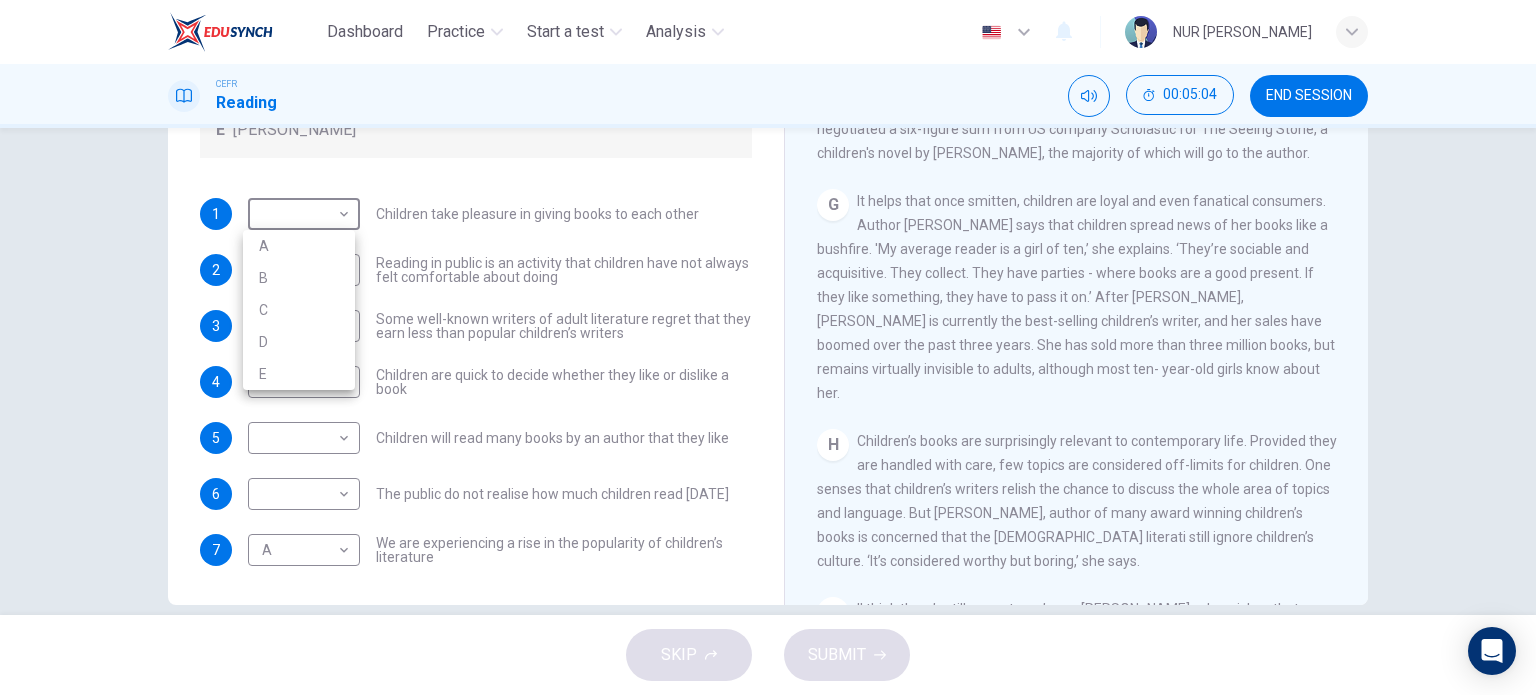 click at bounding box center (768, 347) 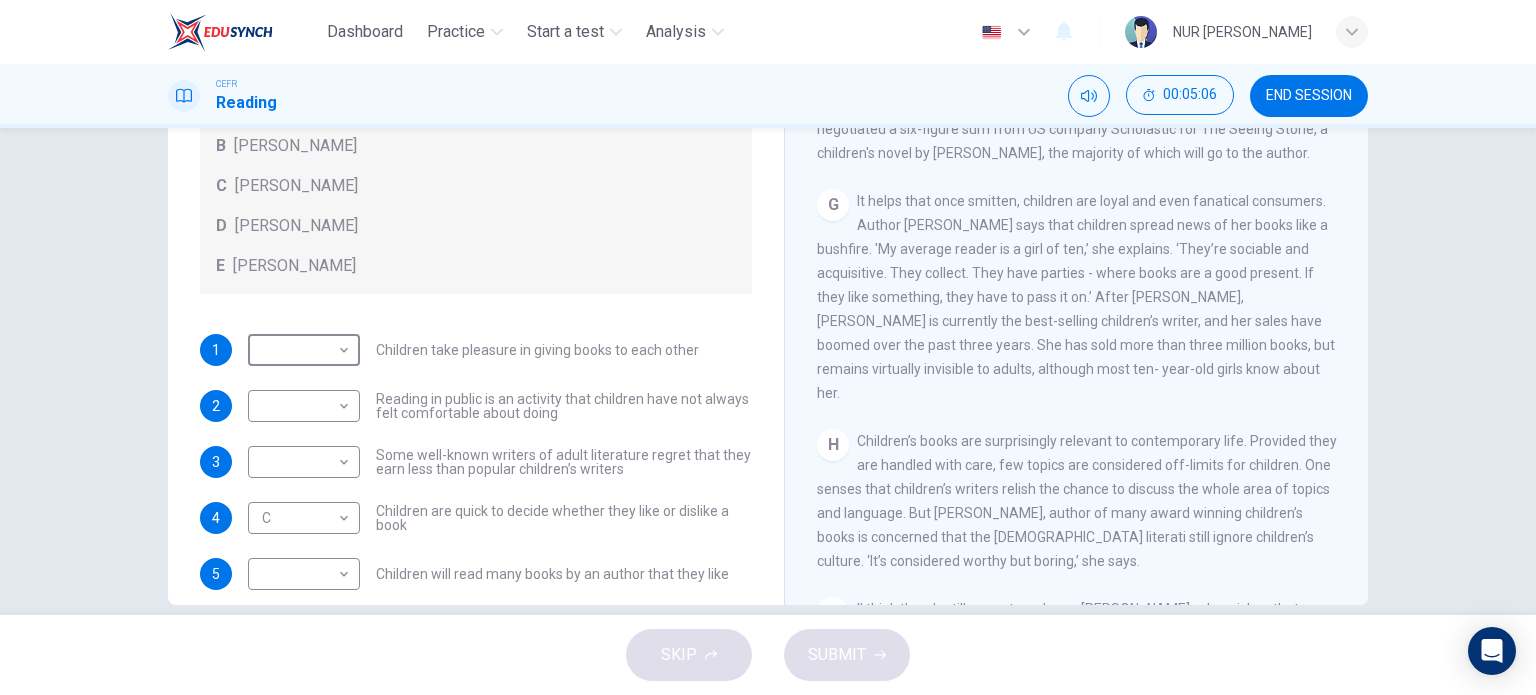 scroll, scrollTop: 80, scrollLeft: 0, axis: vertical 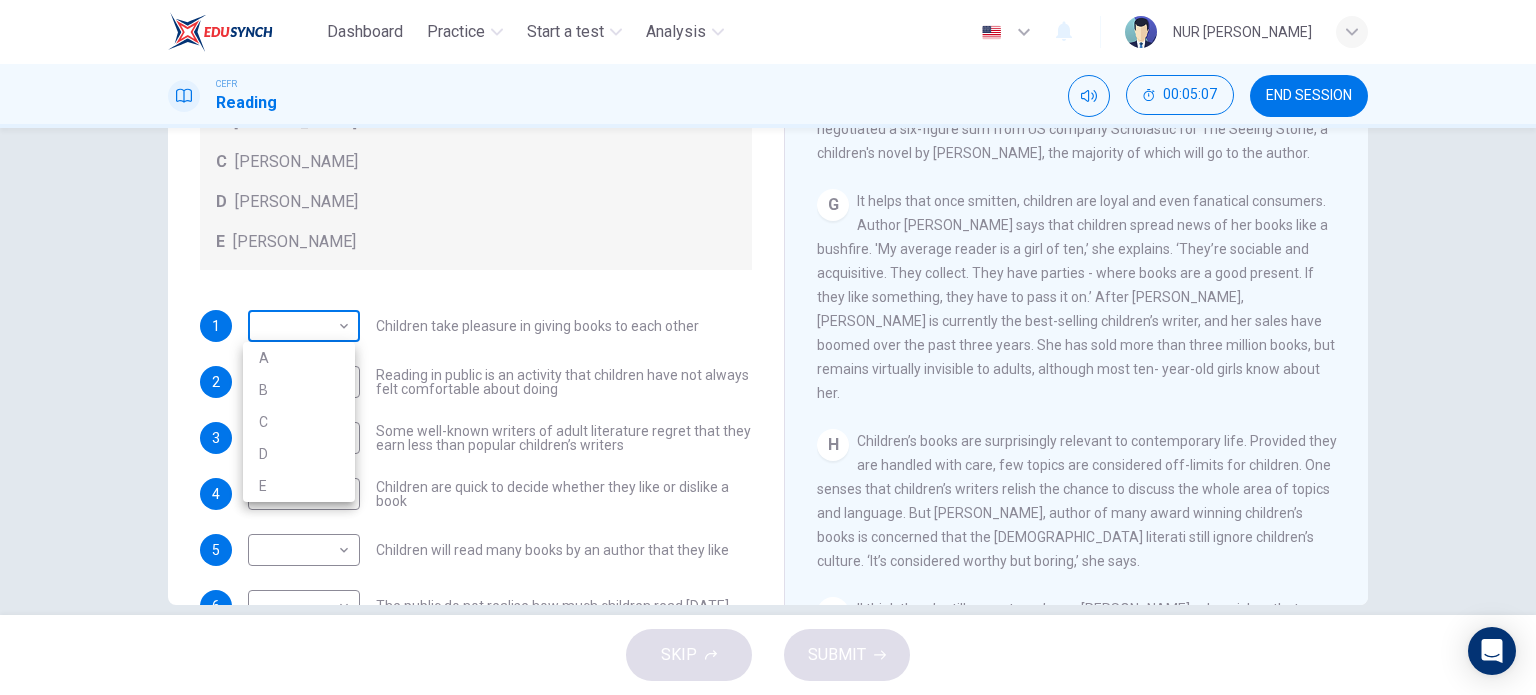 click on "Dashboard Practice Start a test Analysis English en ​ NUR [PERSON_NAME] CEFR Reading 00:05:07 END SESSION Questions 1 - 7 Look at the following list of people A-E and the list of statements. Match each statement with one of the people listed. People A [PERSON_NAME] B [PERSON_NAME] C [PERSON_NAME] D [PERSON_NAME] E [PERSON_NAME] 1 ​ ​ Children take pleasure in giving books to each other 2 ​ ​ Reading in public is an activity that children have not always felt comfortable about doing 3 ​ ​ Some well-known writers of adult literature regret that they earn less than popular children’s writers 4 C C ​ Children are quick to decide whether they like or dislike a book 5 ​ ​ Children will read many books by an author that they like 6 ​ ​ The public do not realise how much children read [DATE] 7 A A ​ We are experiencing a rise in the popularity of children’s literature Twist in the Tale CLICK TO ZOOM Click to Zoom A B C D E F G H I J SKIP SUBMIT
Dashboard Practice Analysis" at bounding box center [768, 347] 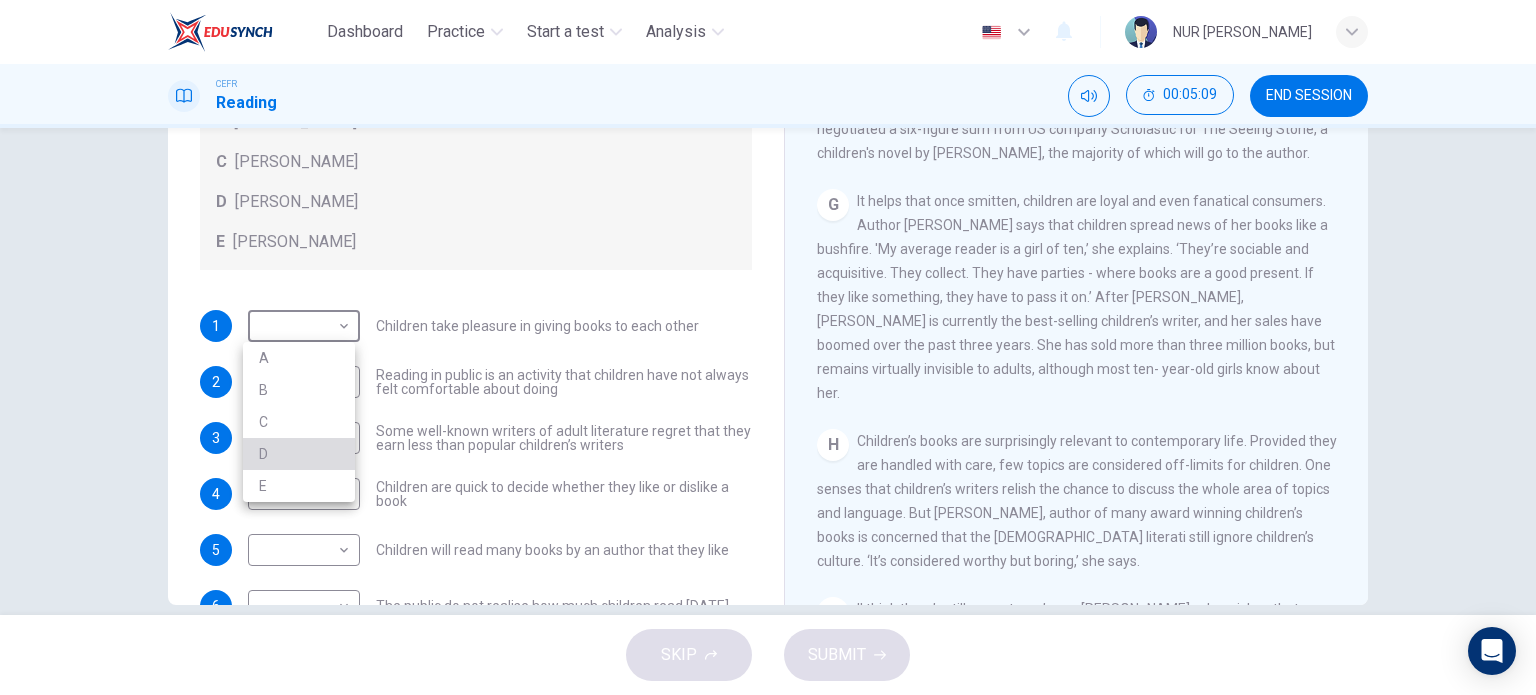 click on "D" at bounding box center (299, 454) 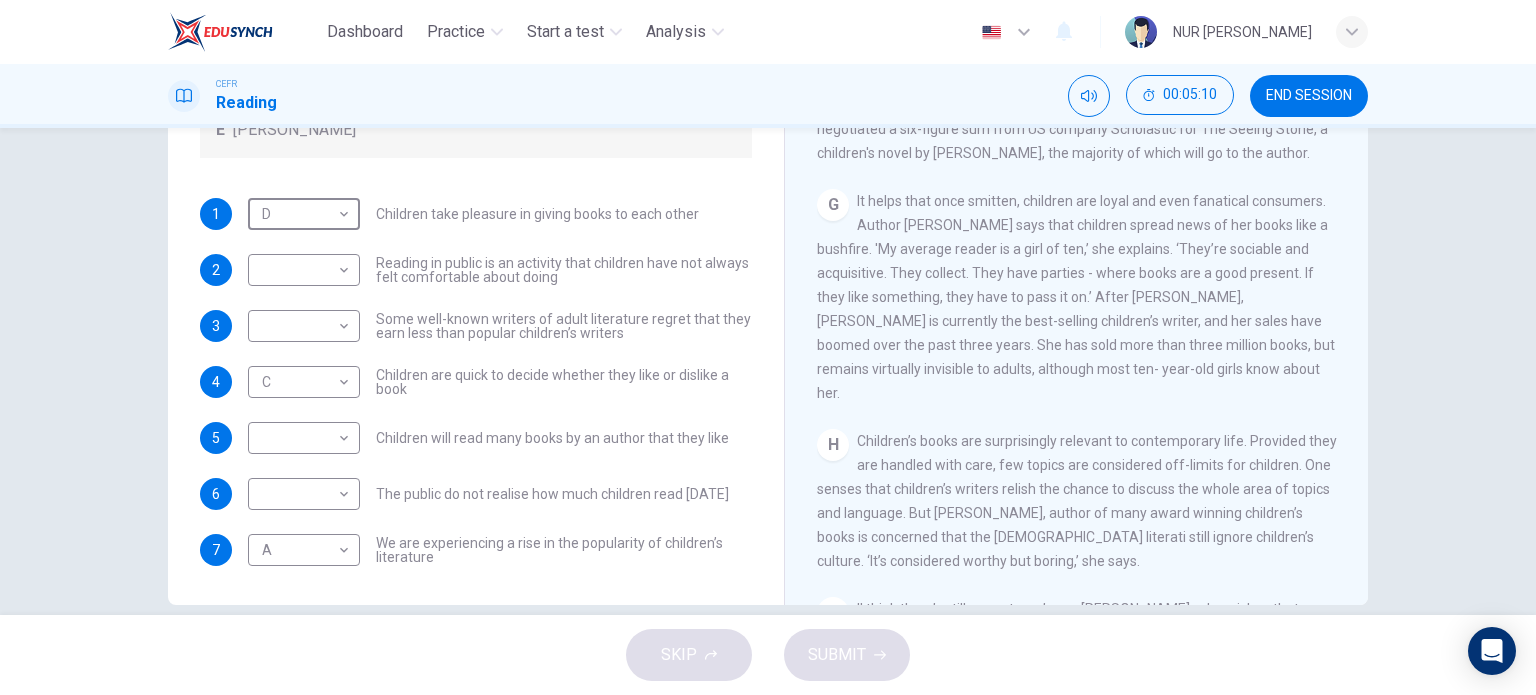 scroll, scrollTop: 192, scrollLeft: 0, axis: vertical 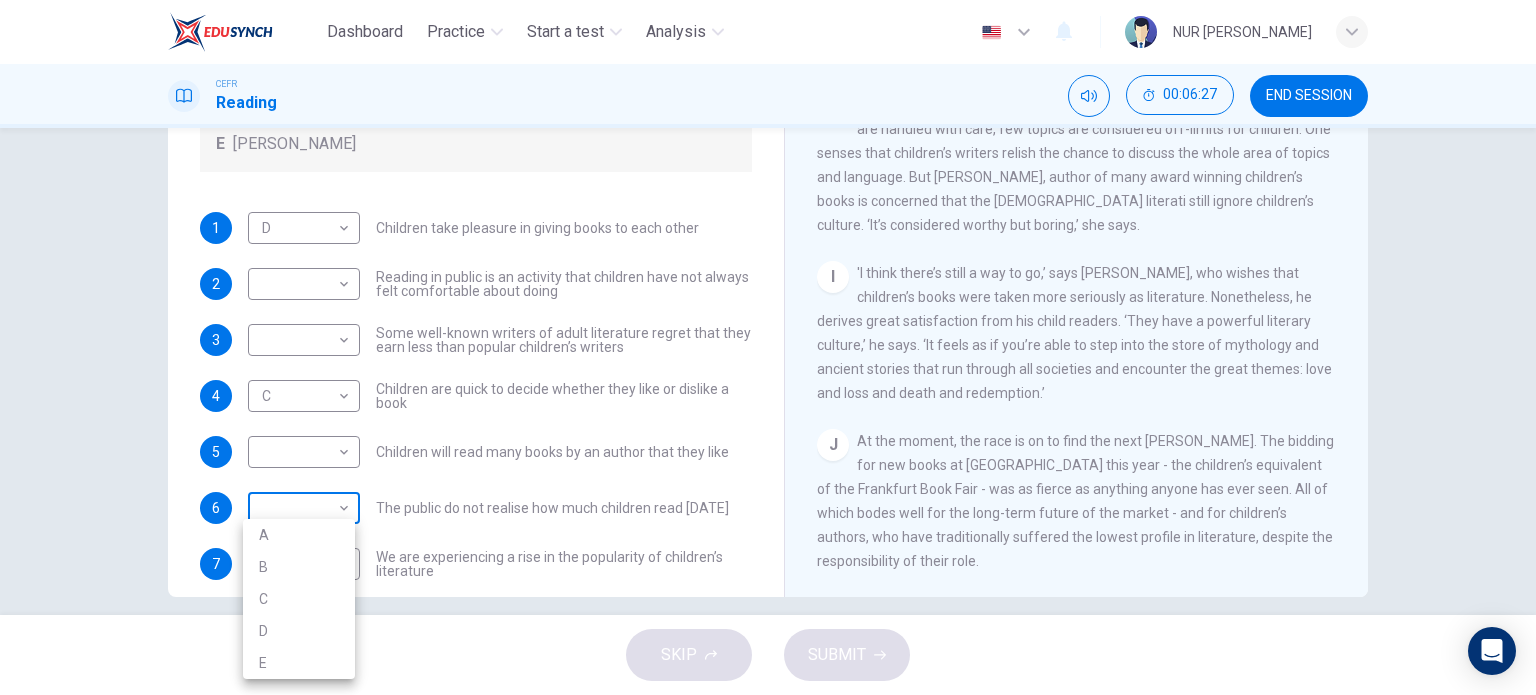 click on "Dashboard Practice Start a test Analysis English en ​ NUR [PERSON_NAME] CEFR Reading 00:06:27 END SESSION Questions 1 - 7 Look at the following list of people A-E and the list of statements. Match each statement with one of the people listed. People A [PERSON_NAME] B [PERSON_NAME] C [PERSON_NAME] D [PERSON_NAME] E [PERSON_NAME] 1 D D ​ Children take pleasure in giving books to each other 2 ​ ​ Reading in public is an activity that children have not always felt comfortable about doing 3 ​ ​ Some well-known writers of adult literature regret that they earn less than popular children’s writers 4 C C ​ Children are quick to decide whether they like or dislike a book 5 ​ ​ Children will read many books by an author that they like 6 ​ ​ The public do not realise how much children read [DATE] 7 A A ​ We are experiencing a rise in the popularity of children’s literature Twist in the Tale CLICK TO ZOOM Click to Zoom A B C D E F G H I J SKIP SUBMIT
Dashboard Practice Analysis" at bounding box center (768, 347) 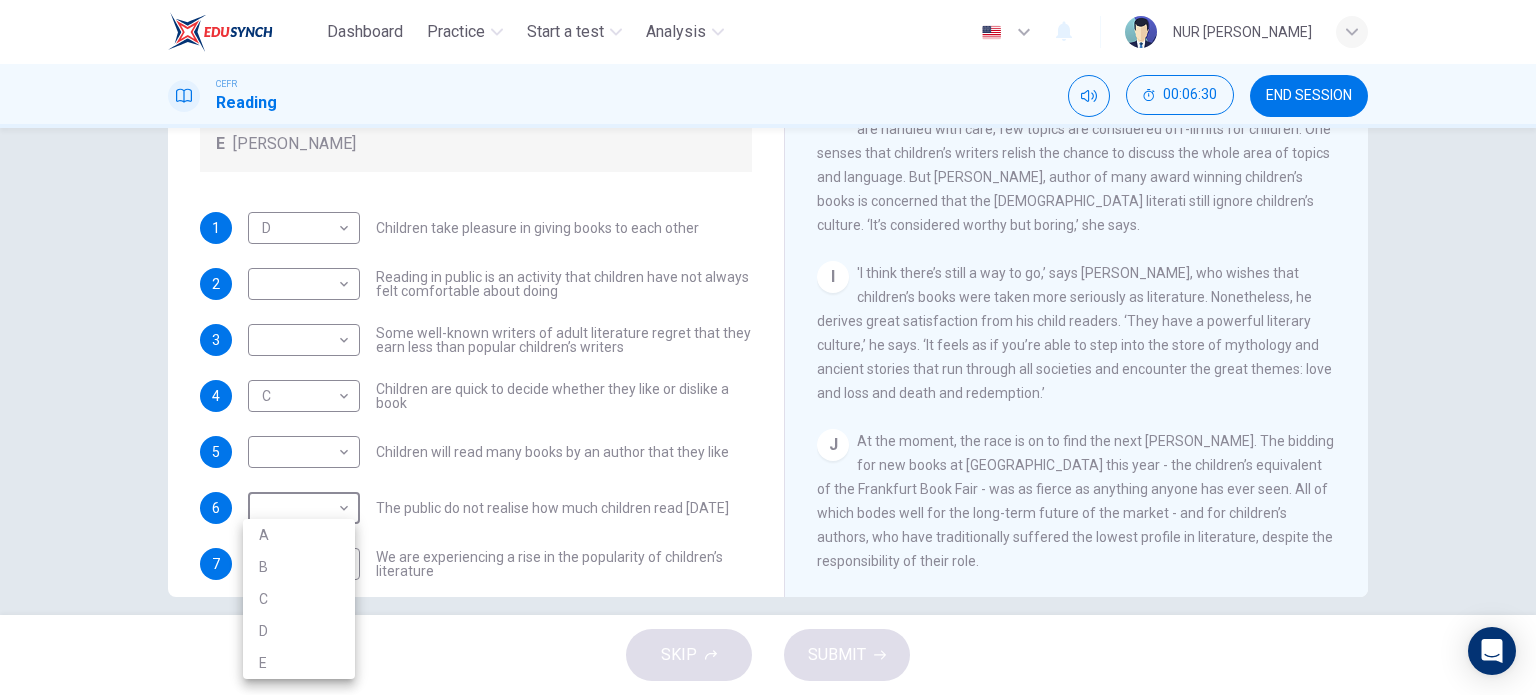 click at bounding box center [768, 347] 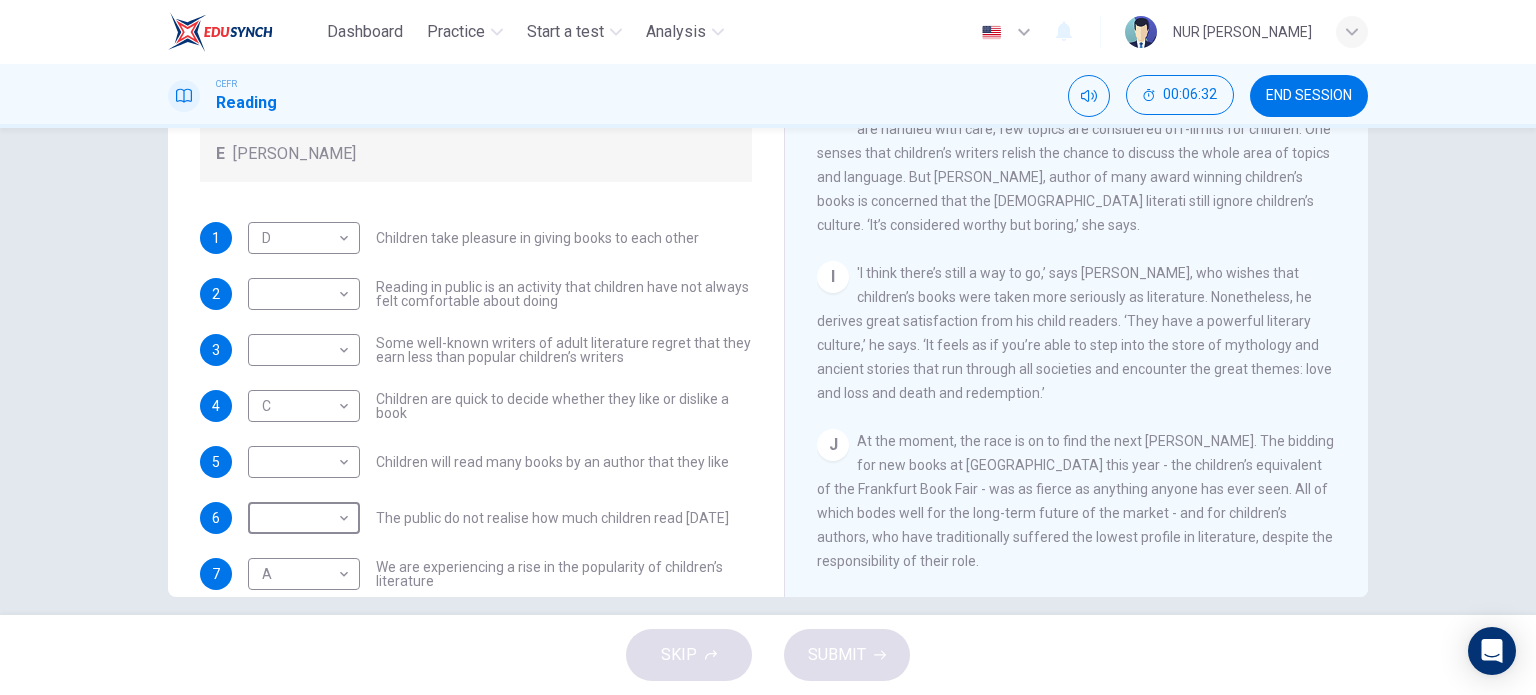 scroll, scrollTop: 192, scrollLeft: 0, axis: vertical 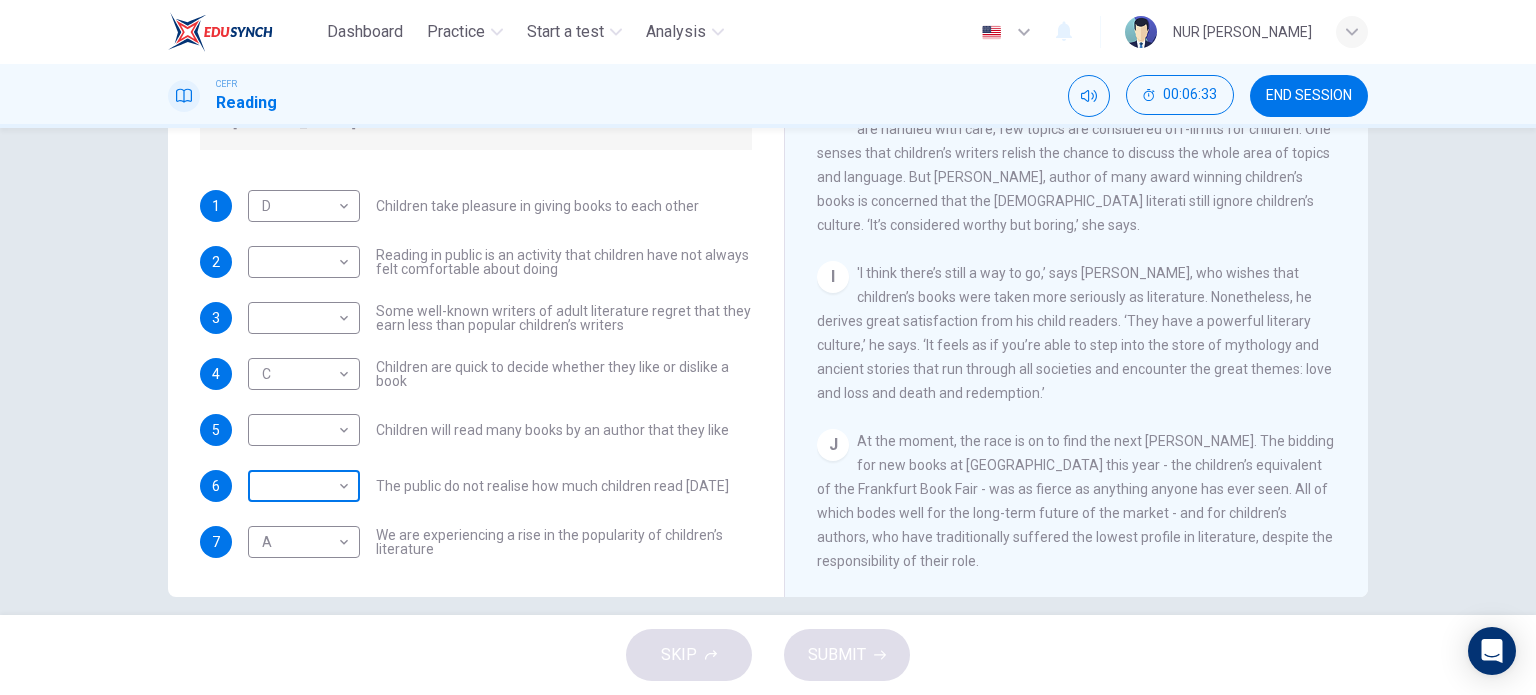 click on "Dashboard Practice Start a test Analysis English en ​ NUR [PERSON_NAME] CEFR Reading 00:06:33 END SESSION Questions 1 - 7 Look at the following list of people A-E and the list of statements. Match each statement with one of the people listed. People A [PERSON_NAME] B [PERSON_NAME] C [PERSON_NAME] D [PERSON_NAME] E [PERSON_NAME] 1 D D ​ Children take pleasure in giving books to each other 2 ​ ​ Reading in public is an activity that children have not always felt comfortable about doing 3 ​ ​ Some well-known writers of adult literature regret that they earn less than popular children’s writers 4 C C ​ Children are quick to decide whether they like or dislike a book 5 ​ ​ Children will read many books by an author that they like 6 ​ ​ The public do not realise how much children read [DATE] 7 A A ​ We are experiencing a rise in the popularity of children’s literature Twist in the Tale CLICK TO ZOOM Click to Zoom A B C D E F G H I J SKIP SUBMIT
Dashboard Practice Analysis" at bounding box center (768, 347) 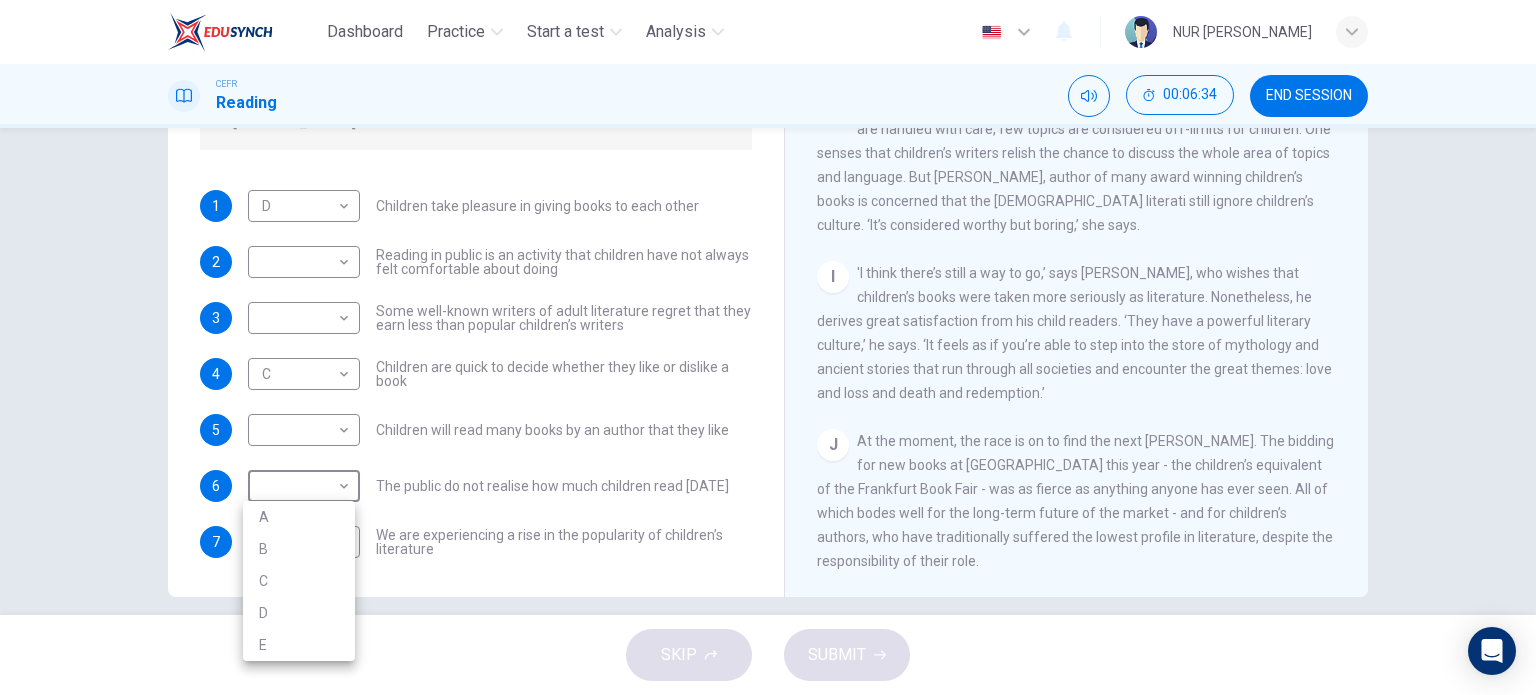 click on "B" at bounding box center (299, 549) 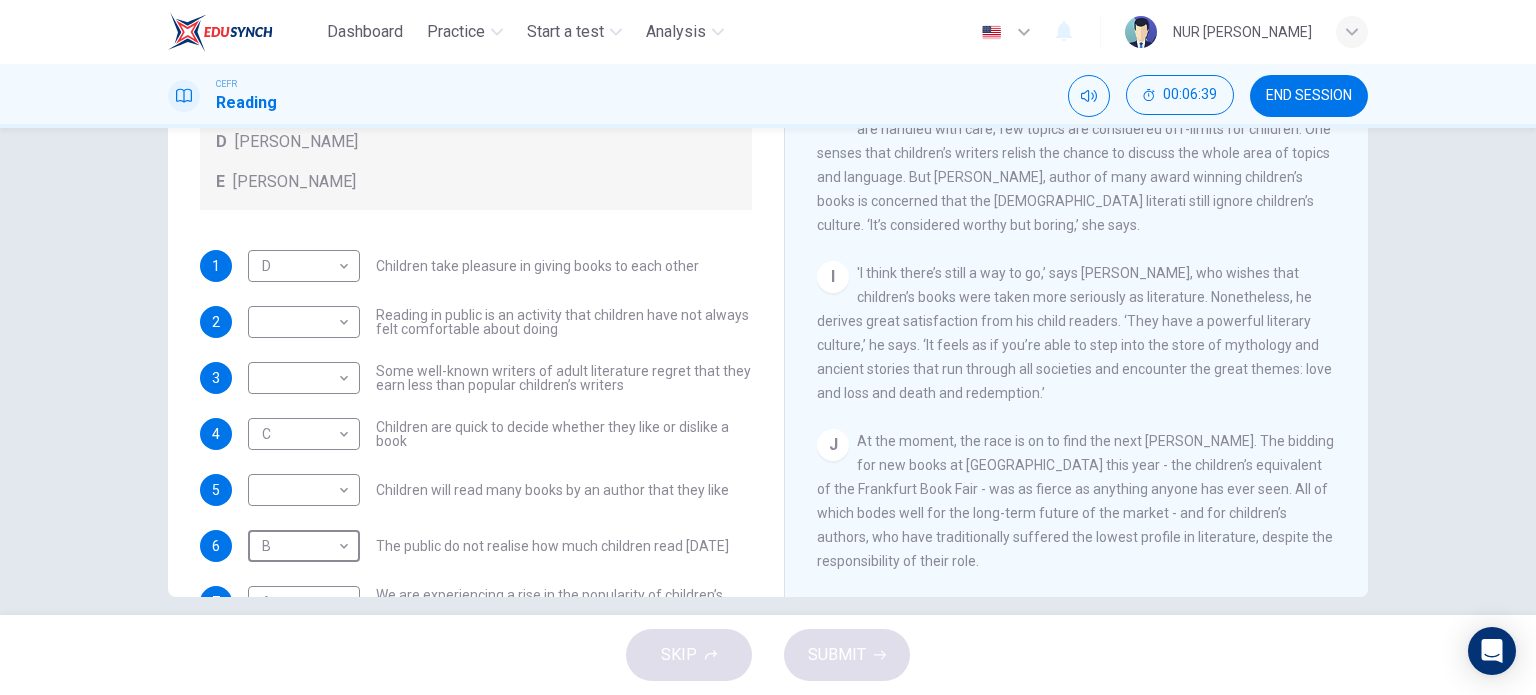 scroll, scrollTop: 142, scrollLeft: 0, axis: vertical 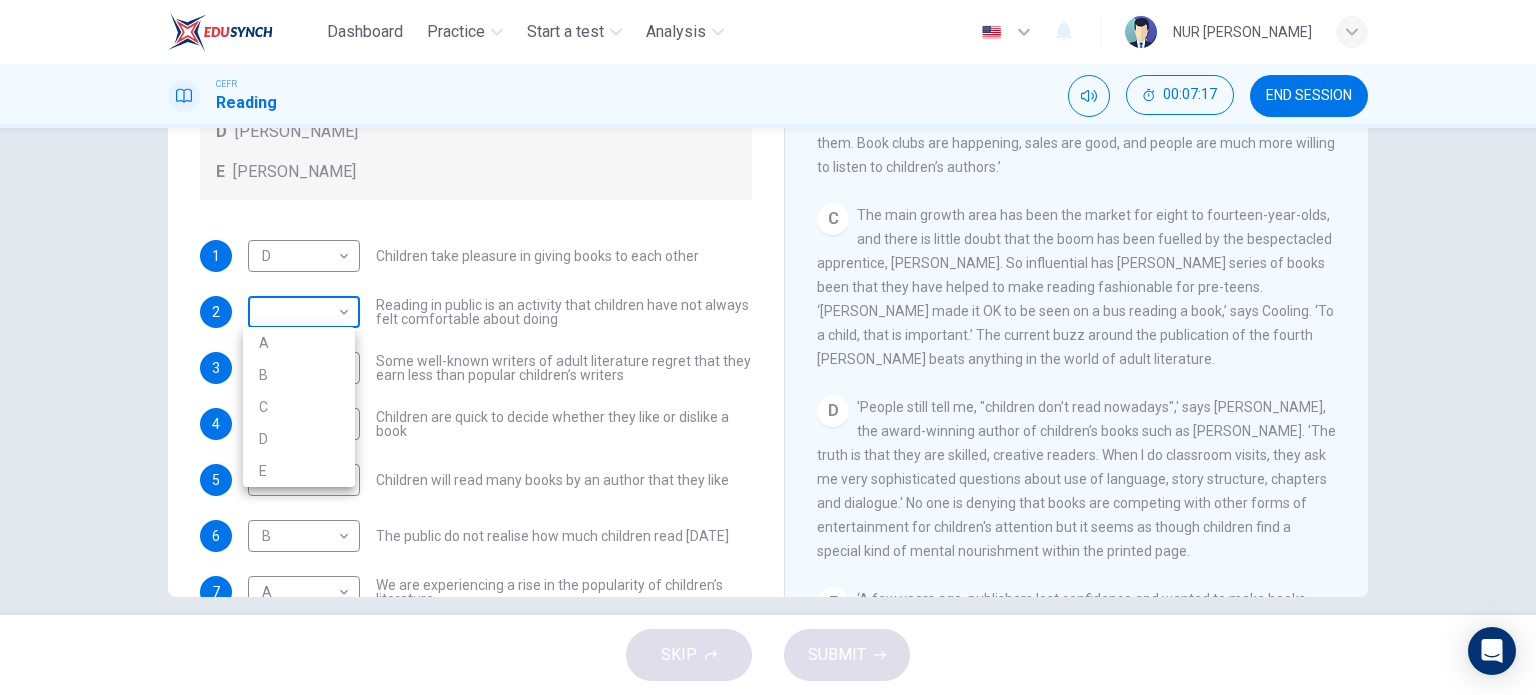 click on "Dashboard Practice Start a test Analysis English en ​ NUR [PERSON_NAME] CEFR Reading 00:07:17 END SESSION Questions 1 - 7 Look at the following list of people A-E and the list of statements. Match each statement with one of the people listed. People A [PERSON_NAME] B [PERSON_NAME] C [PERSON_NAME] D [PERSON_NAME] E [PERSON_NAME] 1 D D ​ Children take pleasure in giving books to each other 2 ​ ​ Reading in public is an activity that children have not always felt comfortable about doing 3 ​ ​ Some well-known writers of adult literature regret that they earn less than popular children’s writers 4 C C ​ Children are quick to decide whether they like or dislike a book 5 ​ ​ Children will read many books by an author that they like 6 B B ​ The public do not realise how much children read [DATE] 7 A A ​ We are experiencing a rise in the popularity of children’s literature Twist in the Tale CLICK TO ZOOM Click to Zoom A B C D E F G H I J SKIP SUBMIT
Dashboard Practice Analysis" at bounding box center (768, 347) 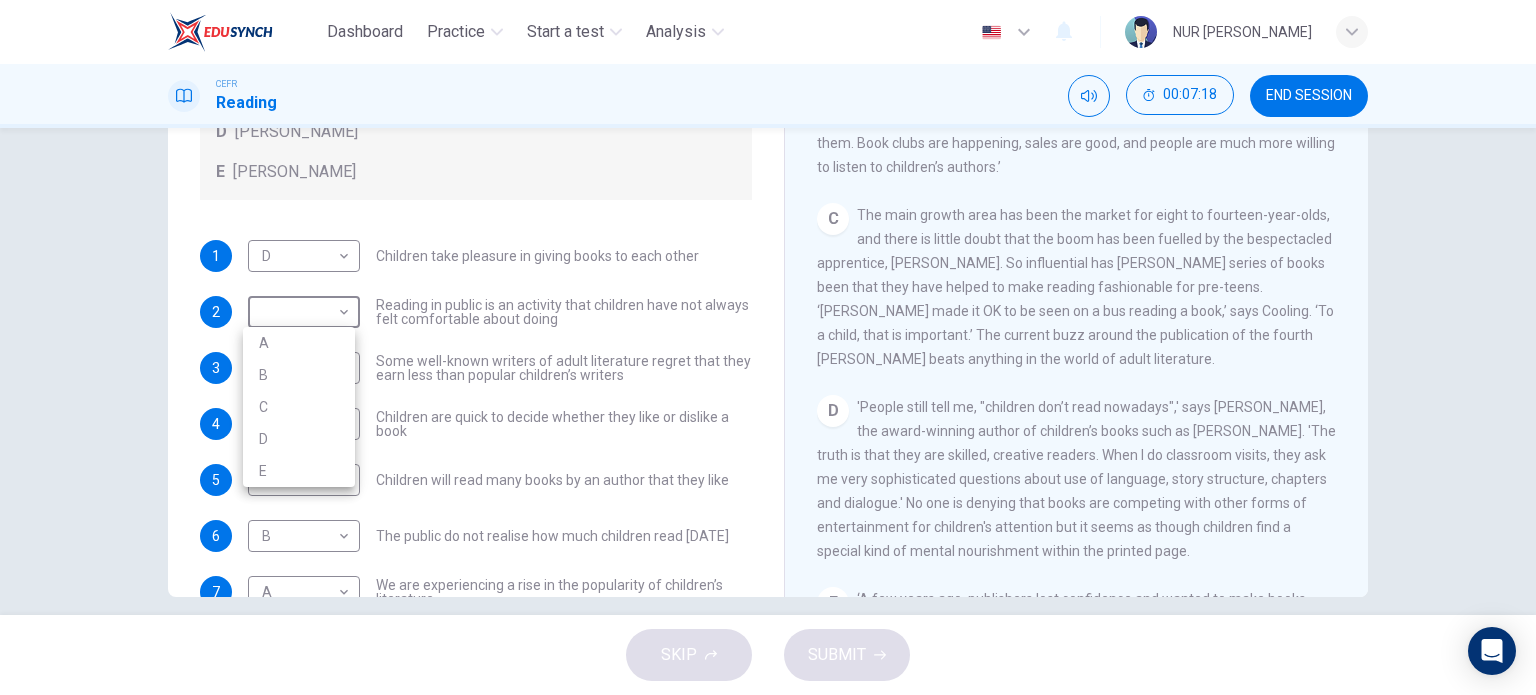 click at bounding box center [768, 347] 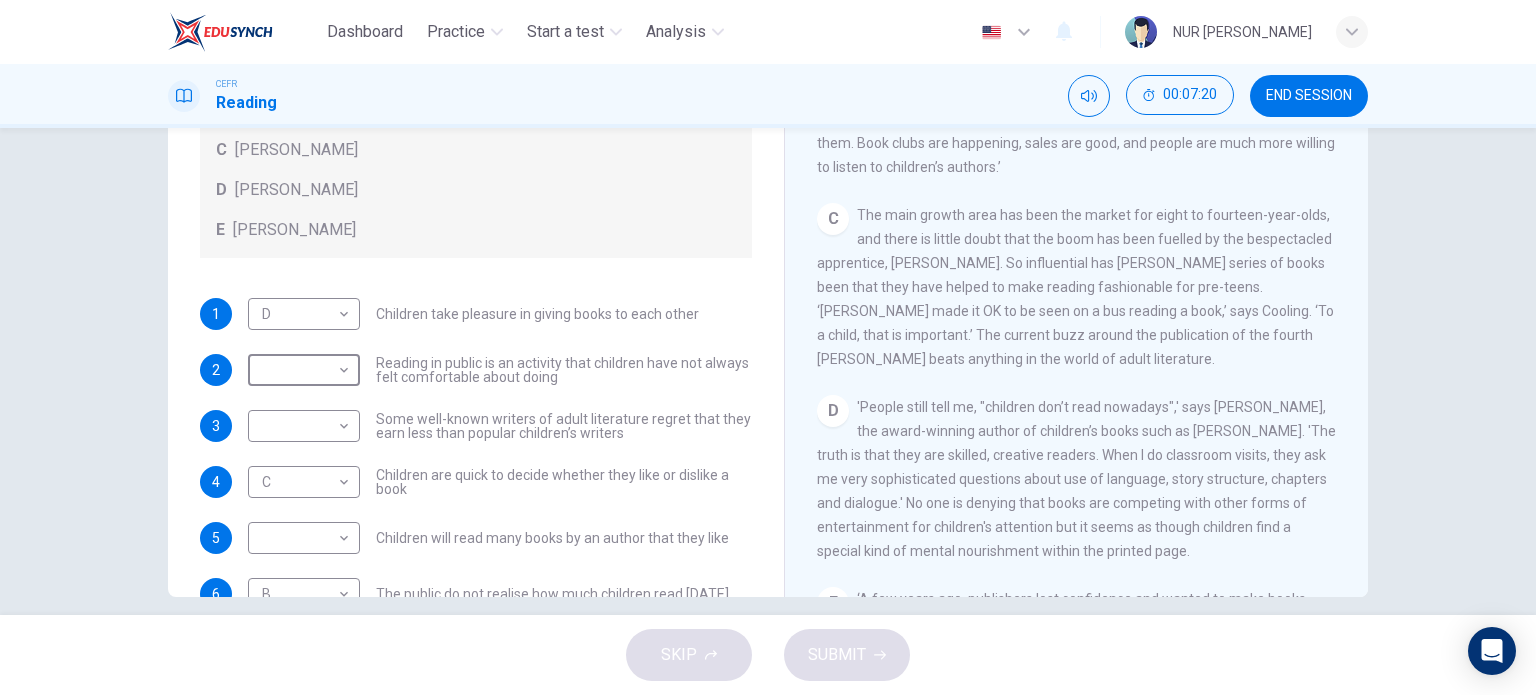 scroll, scrollTop: 83, scrollLeft: 0, axis: vertical 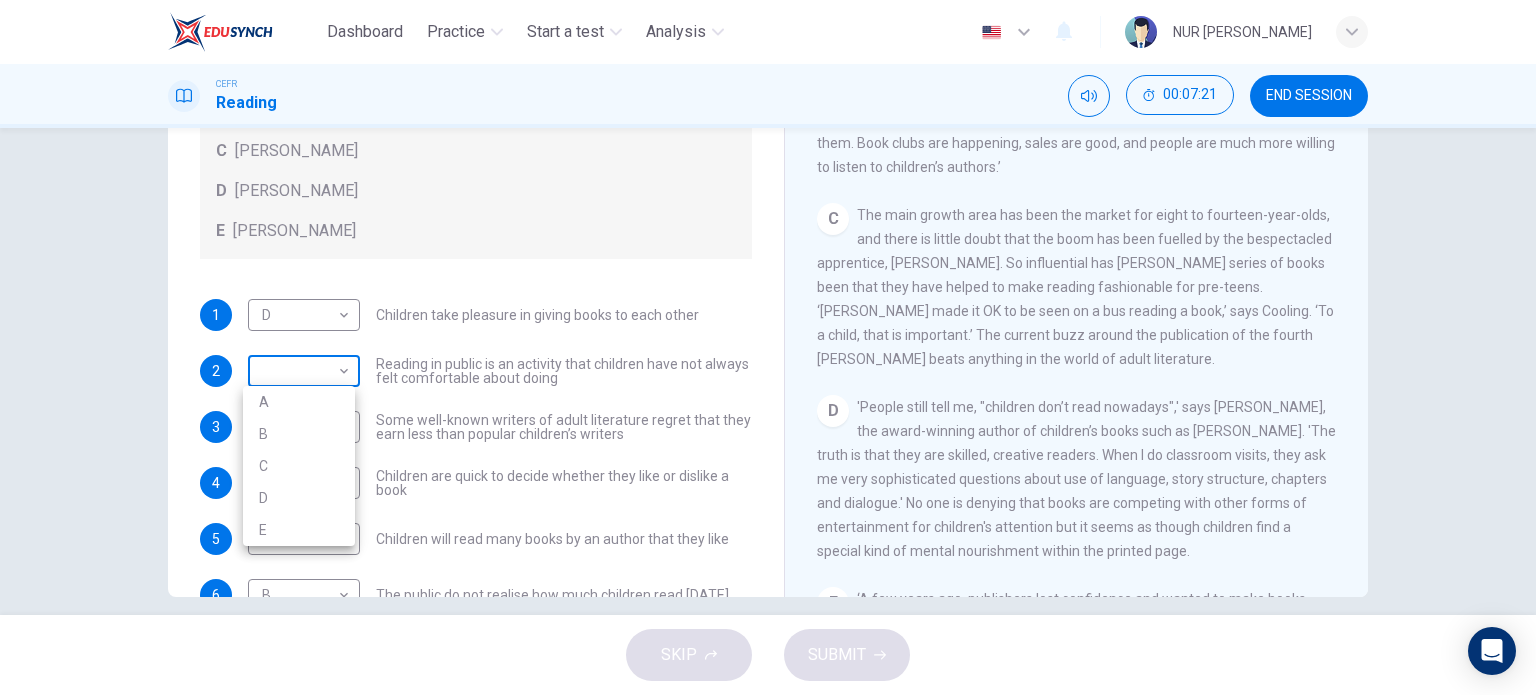 click on "Dashboard Practice Start a test Analysis English en ​ NUR [PERSON_NAME] CEFR Reading 00:07:21 END SESSION Questions 1 - 7 Look at the following list of people A-E and the list of statements. Match each statement with one of the people listed. People A [PERSON_NAME] B [PERSON_NAME] C [PERSON_NAME] D [PERSON_NAME] E [PERSON_NAME] 1 D D ​ Children take pleasure in giving books to each other 2 ​ ​ Reading in public is an activity that children have not always felt comfortable about doing 3 ​ ​ Some well-known writers of adult literature regret that they earn less than popular children’s writers 4 C C ​ Children are quick to decide whether they like or dislike a book 5 ​ ​ Children will read many books by an author that they like 6 B B ​ The public do not realise how much children read [DATE] 7 A A ​ We are experiencing a rise in the popularity of children’s literature Twist in the Tale CLICK TO ZOOM Click to Zoom A B C D E F G H I J SKIP SUBMIT
Dashboard Practice Analysis" at bounding box center (768, 347) 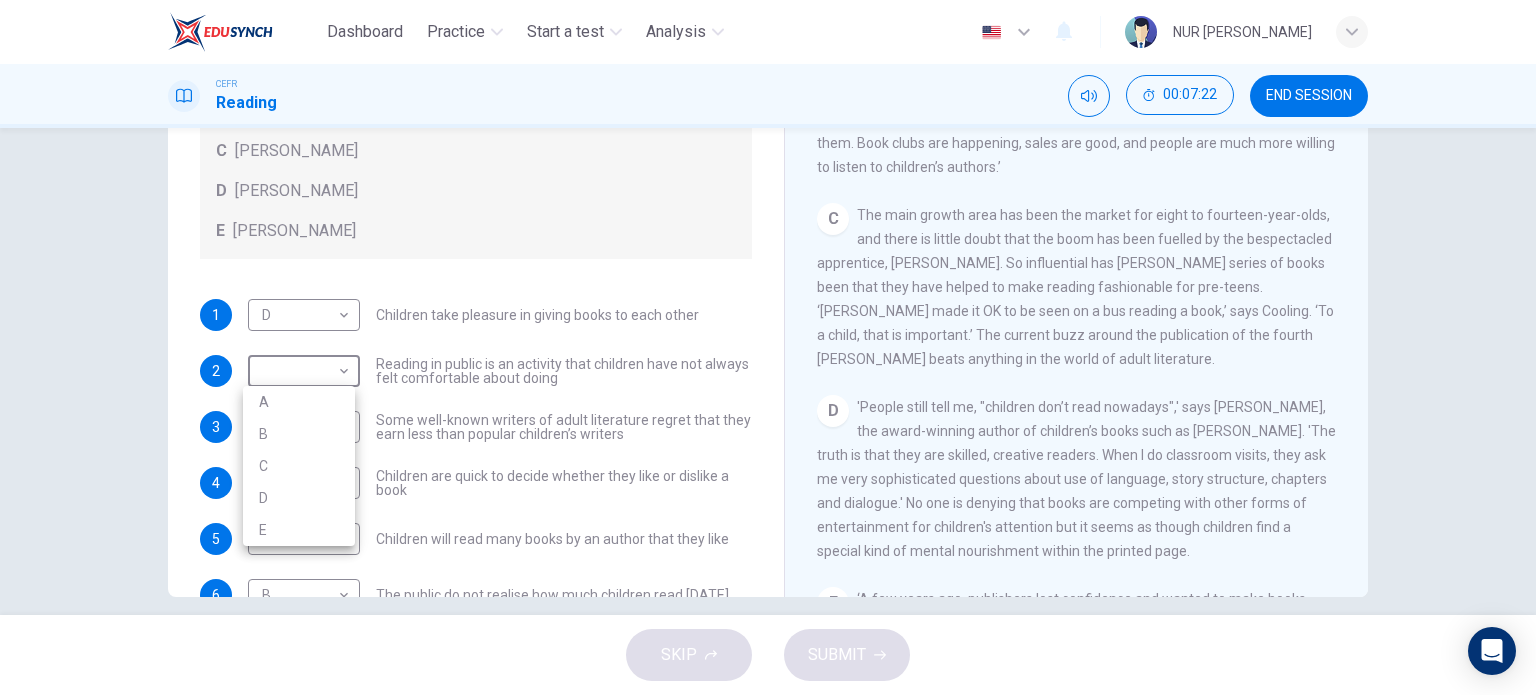 click on "A" at bounding box center (299, 402) 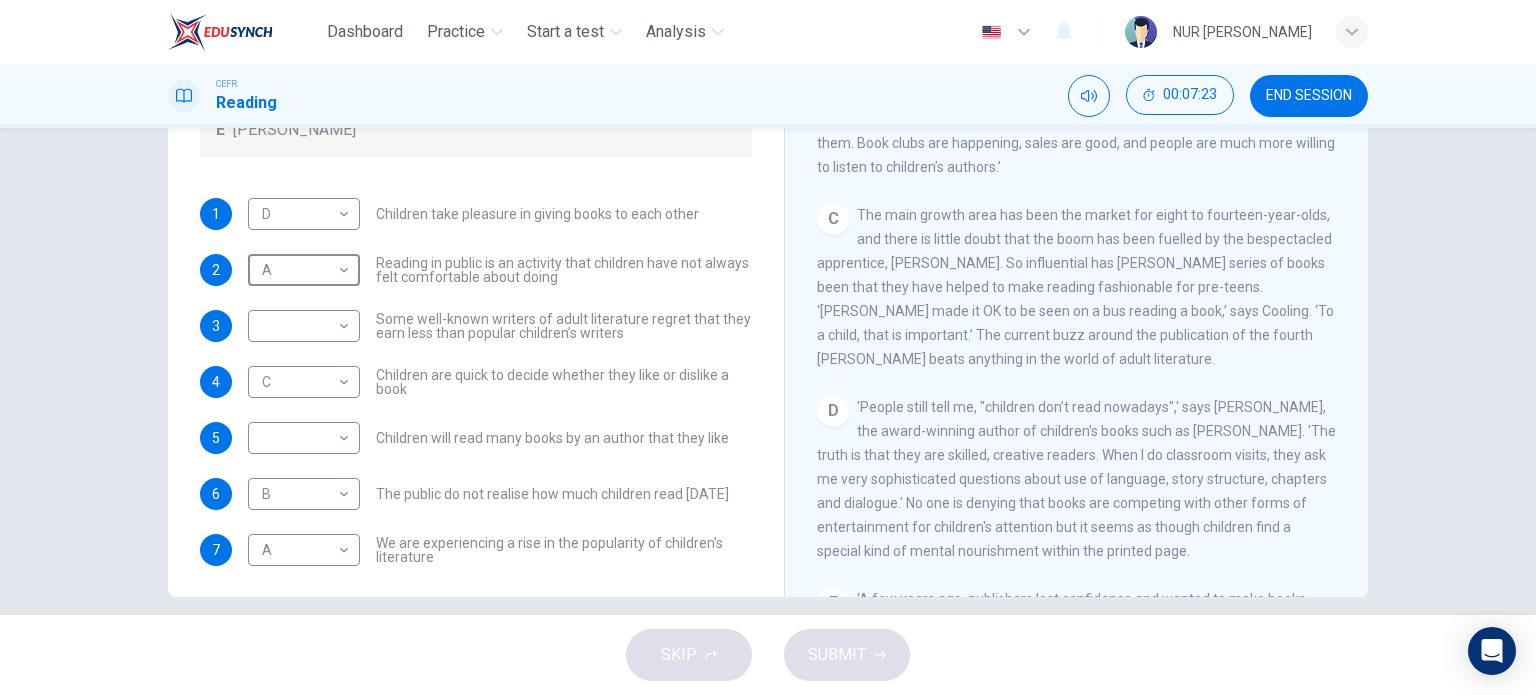 scroll, scrollTop: 192, scrollLeft: 0, axis: vertical 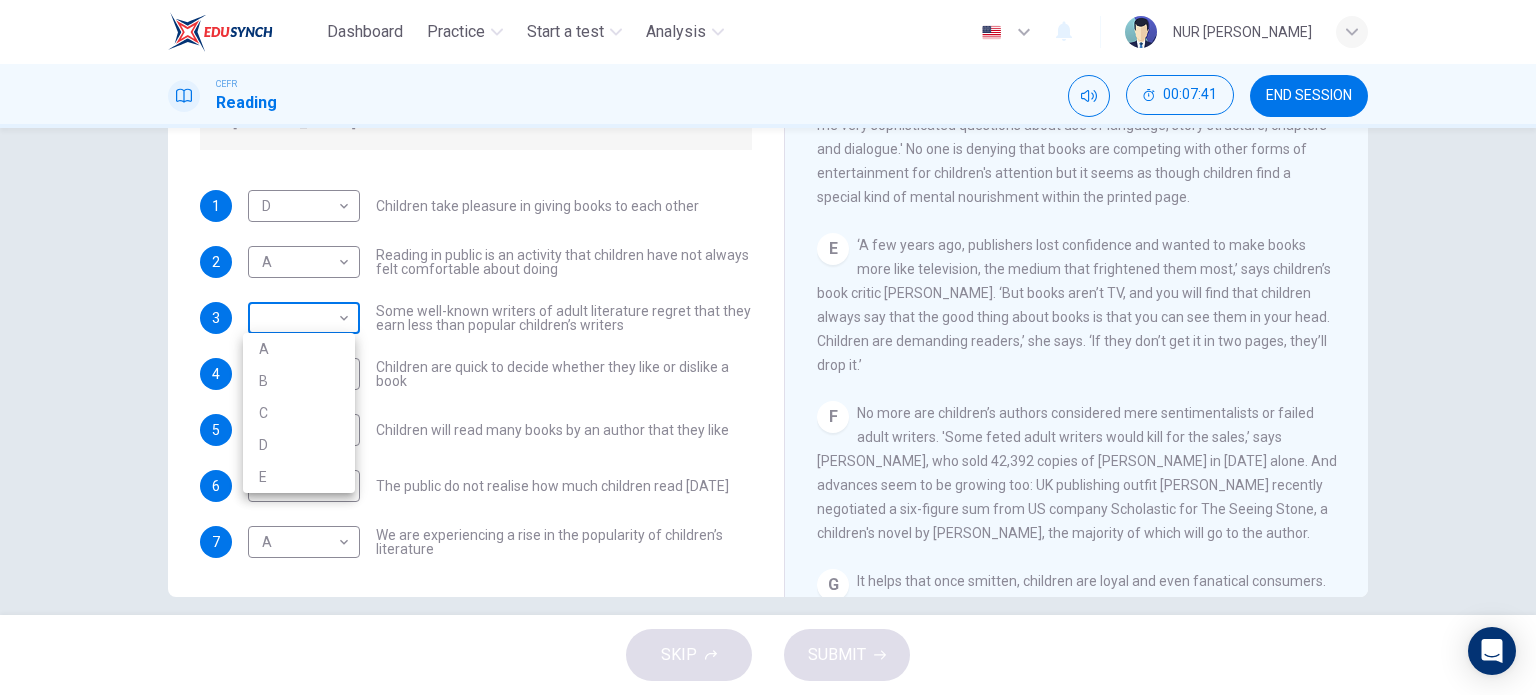 click on "Dashboard Practice Start a test Analysis English en ​ NUR [PERSON_NAME] CEFR Reading 00:07:41 END SESSION Questions 1 - 7 Look at the following list of people A-E and the list of statements. Match each statement with one of the people listed. People A [PERSON_NAME] B [PERSON_NAME] C [PERSON_NAME] D [PERSON_NAME] E [PERSON_NAME] 1 D D ​ Children take pleasure in giving books to each other 2 A A ​ Reading in public is an activity that children have not always felt comfortable about doing 3 ​ ​ Some well-known writers of adult literature regret that they earn less than popular children’s writers 4 C C ​ Children are quick to decide whether they like or dislike a book 5 ​ ​ Children will read many books by an author that they like 6 B B ​ The public do not realise how much children read [DATE] 7 A A ​ We are experiencing a rise in the popularity of children’s literature Twist in the Tale CLICK TO ZOOM Click to Zoom A B C D E F G H I J SKIP SUBMIT
Dashboard Practice Analysis" at bounding box center [768, 347] 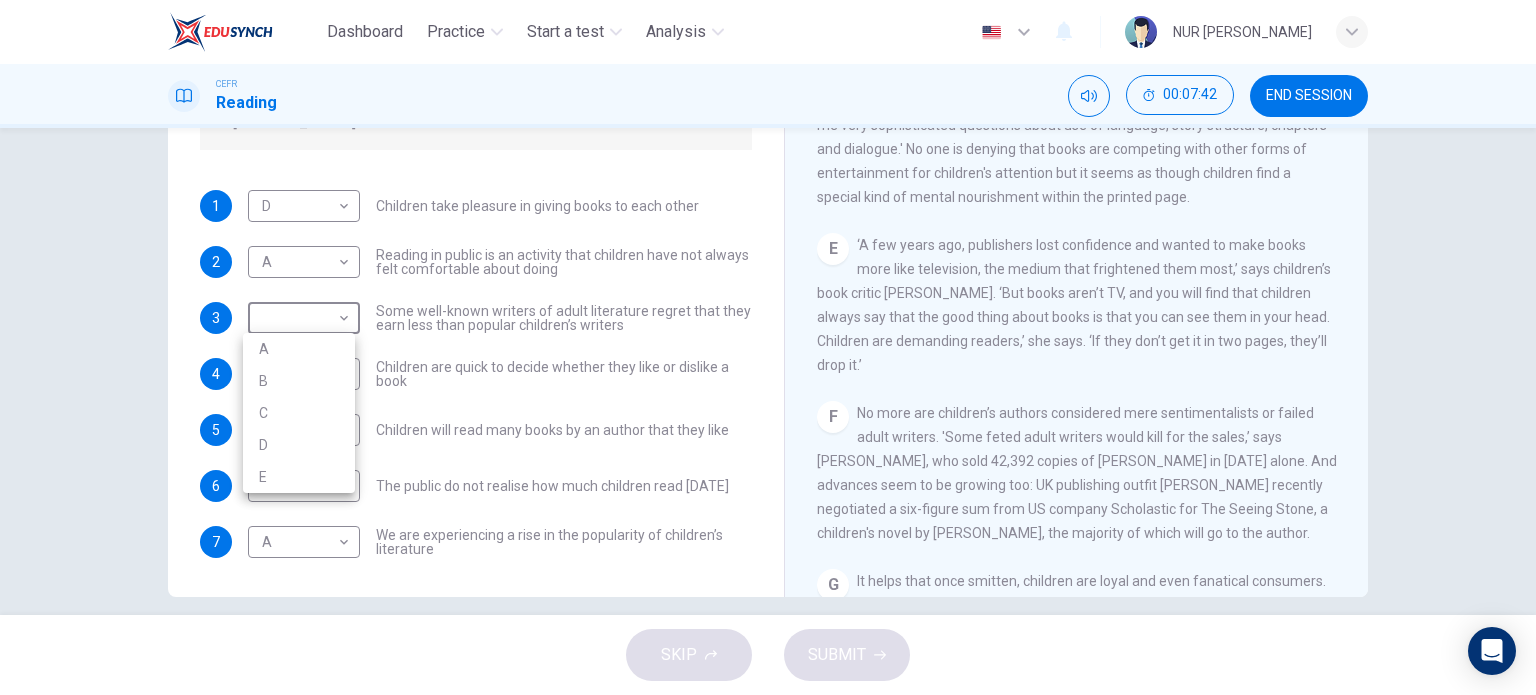 click at bounding box center [768, 347] 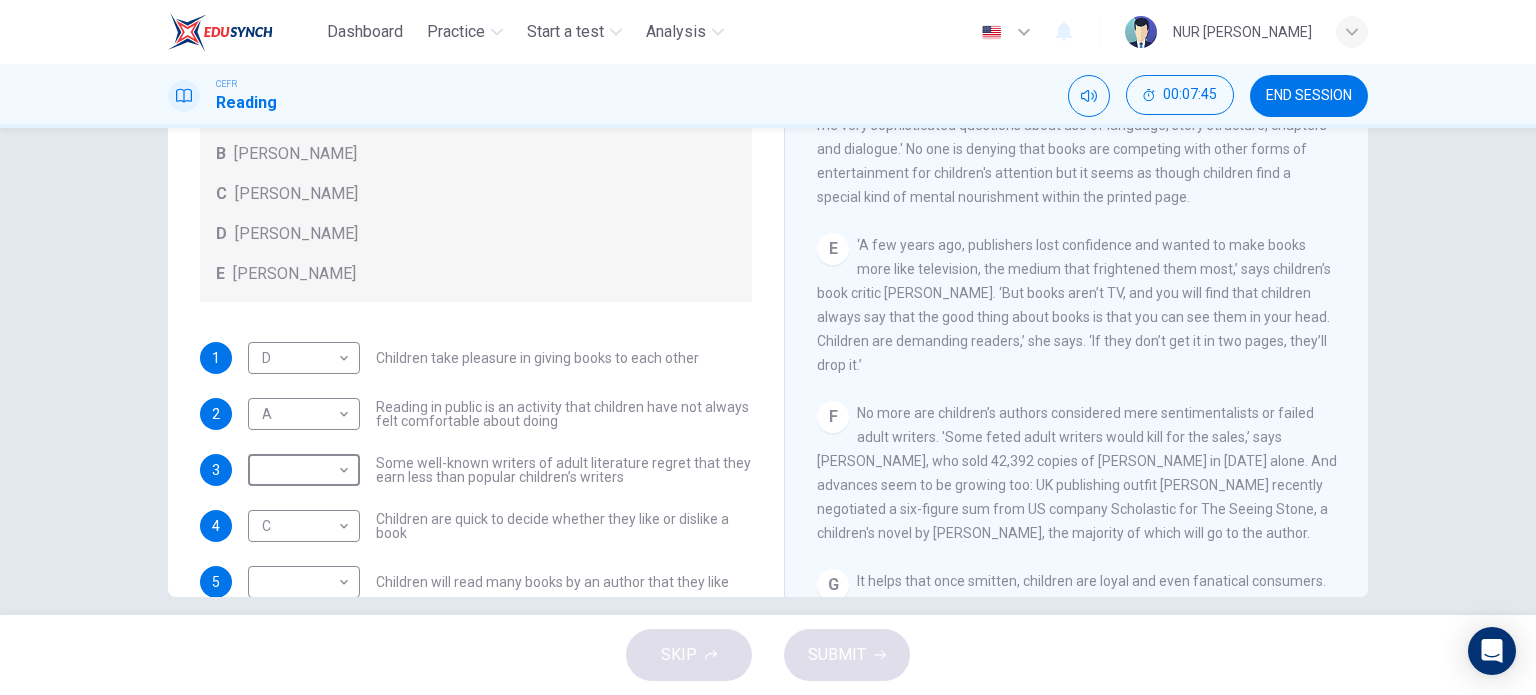 scroll, scrollTop: 144, scrollLeft: 0, axis: vertical 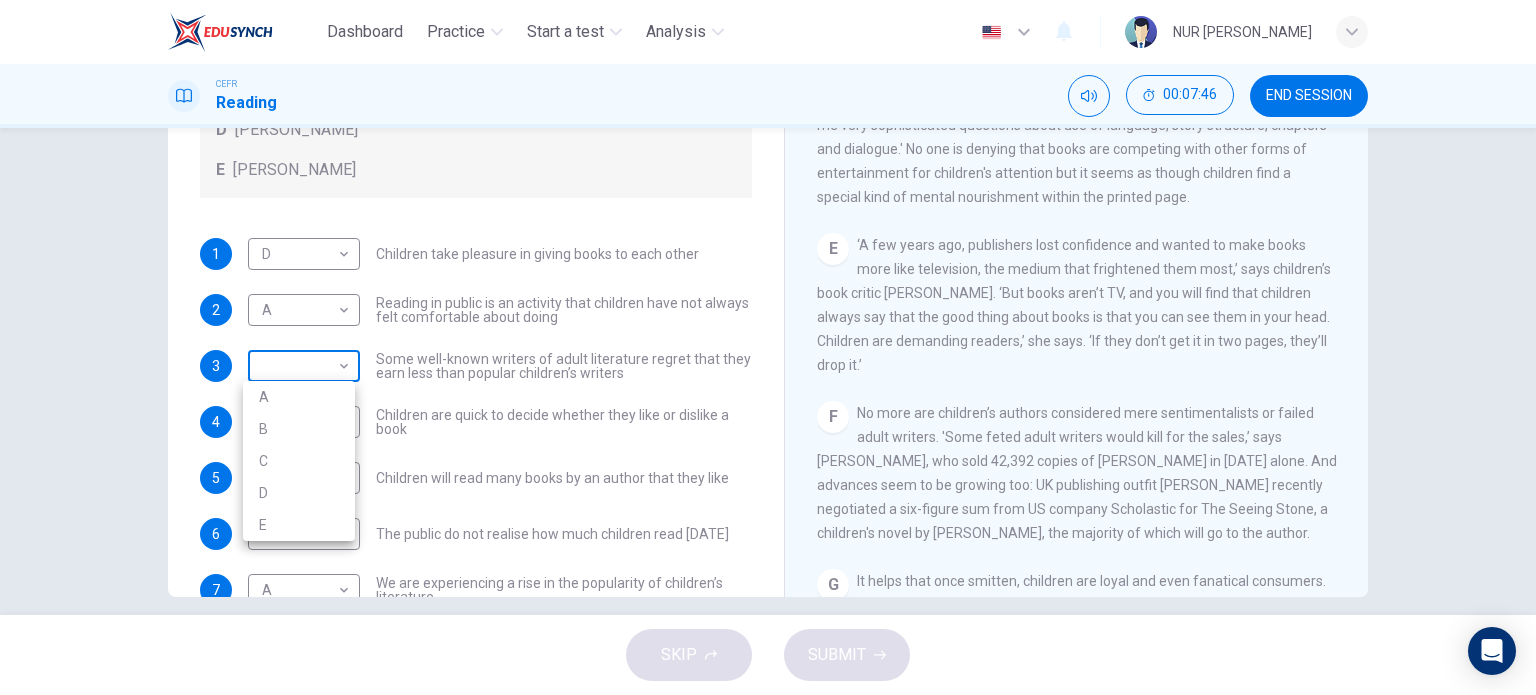 click on "Dashboard Practice Start a test Analysis English en ​ NUR [PERSON_NAME] CEFR Reading 00:07:46 END SESSION Questions 1 - 7 Look at the following list of people A-E and the list of statements. Match each statement with one of the people listed. People A [PERSON_NAME] B [PERSON_NAME] C [PERSON_NAME] D [PERSON_NAME] E [PERSON_NAME] 1 D D ​ Children take pleasure in giving books to each other 2 A A ​ Reading in public is an activity that children have not always felt comfortable about doing 3 ​ ​ Some well-known writers of adult literature regret that they earn less than popular children’s writers 4 C C ​ Children are quick to decide whether they like or dislike a book 5 ​ ​ Children will read many books by an author that they like 6 B B ​ The public do not realise how much children read [DATE] 7 A A ​ We are experiencing a rise in the popularity of children’s literature Twist in the Tale CLICK TO ZOOM Click to Zoom A B C D E F G H I J SKIP SUBMIT
Dashboard Practice Analysis" at bounding box center [768, 347] 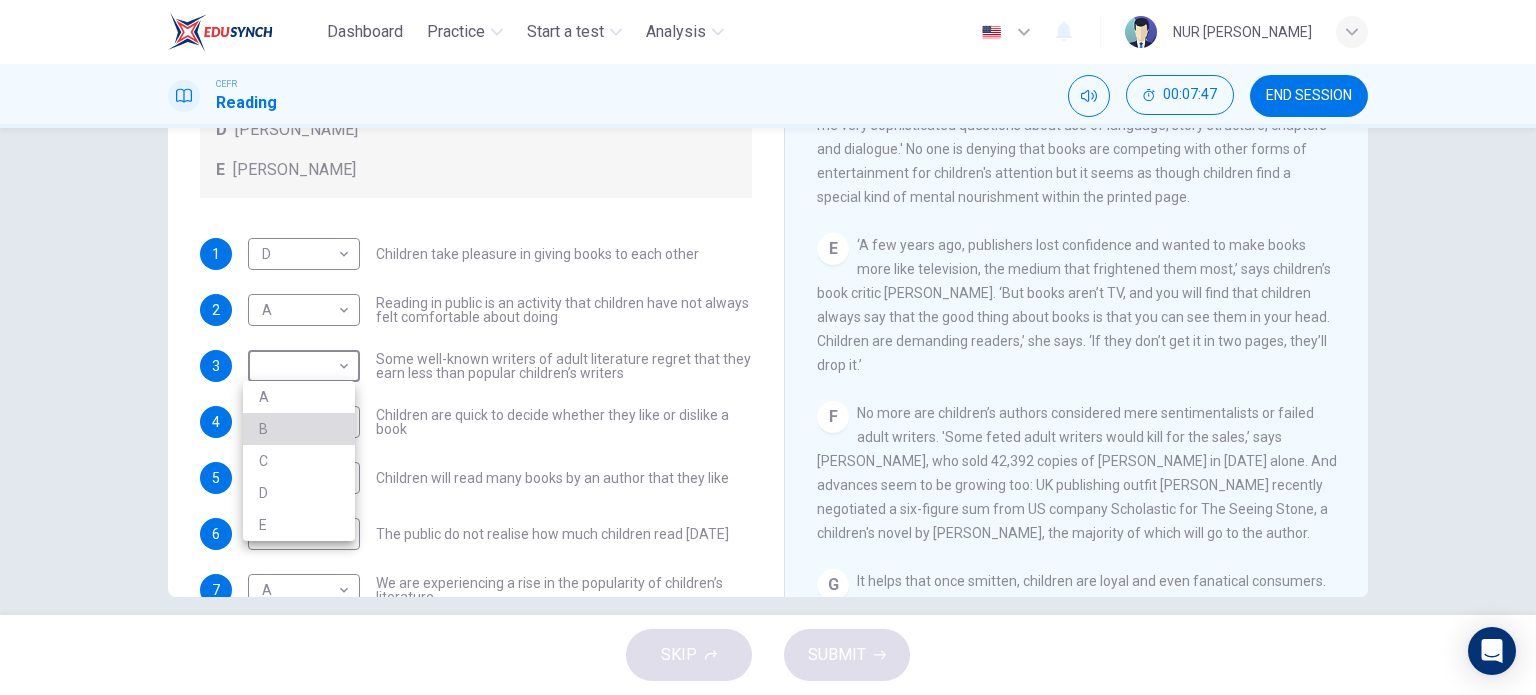 click on "B" at bounding box center (299, 429) 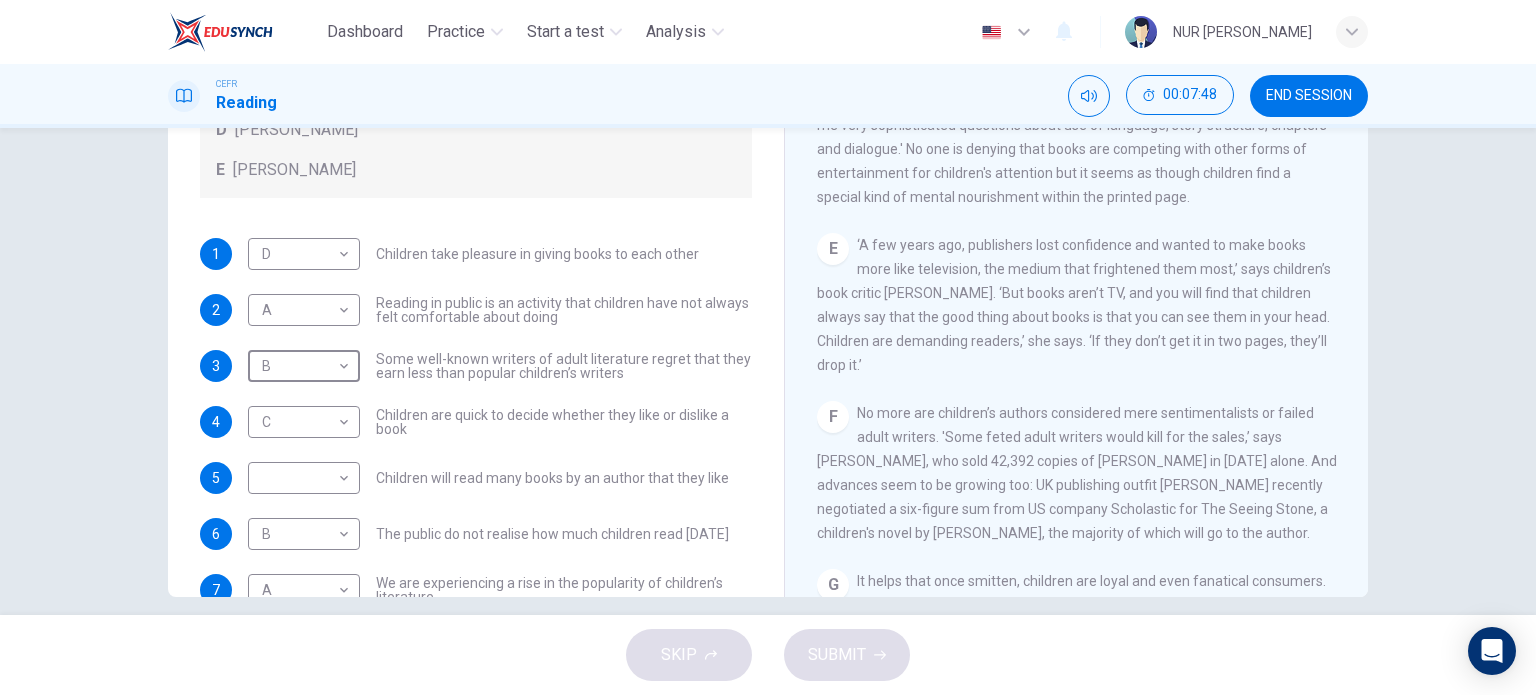 scroll, scrollTop: 192, scrollLeft: 0, axis: vertical 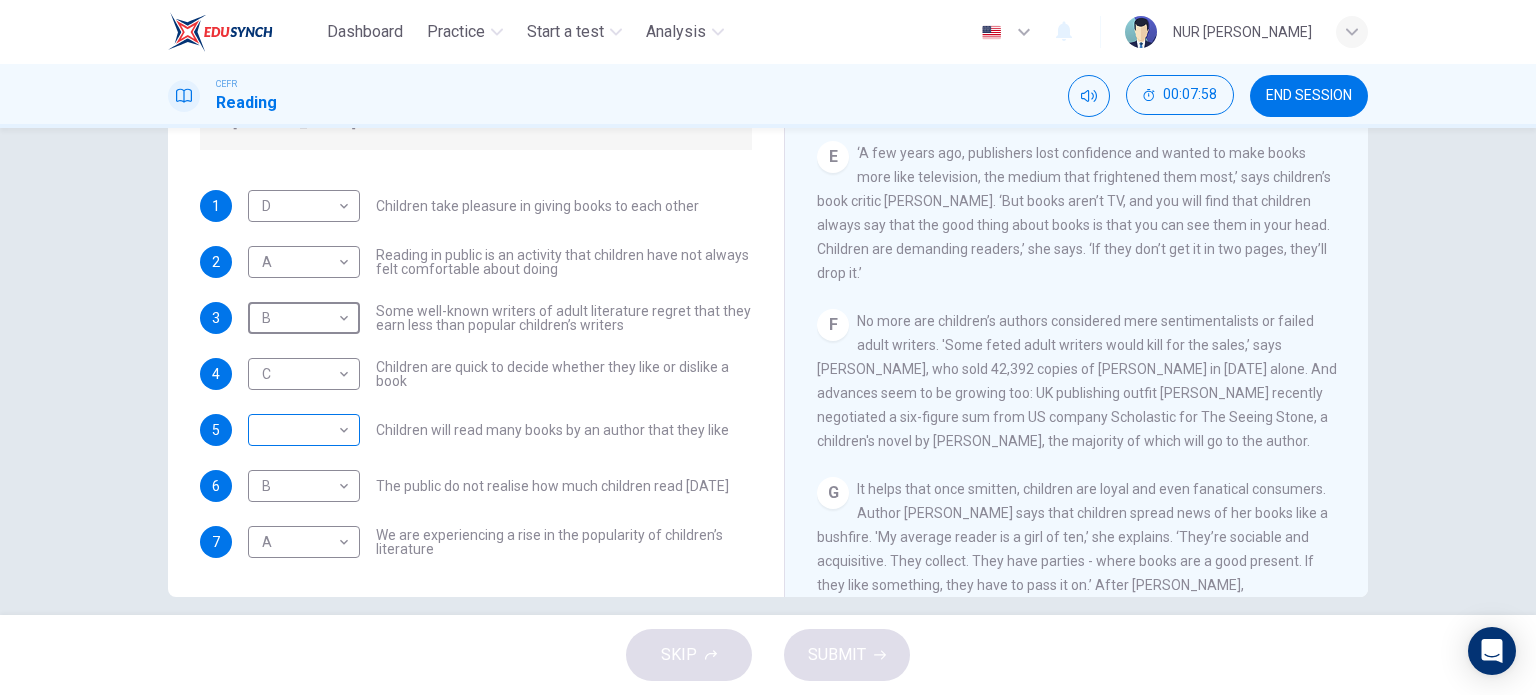 click on "Dashboard Practice Start a test Analysis English en ​ NUR [PERSON_NAME] CEFR Reading 00:07:58 END SESSION Questions 1 - 7 Look at the following list of people A-E and the list of statements. Match each statement with one of the people listed. People A [PERSON_NAME] B [PERSON_NAME] C [PERSON_NAME] D [PERSON_NAME] E [PERSON_NAME] 1 D D ​ Children take pleasure in giving books to each other 2 A A ​ Reading in public is an activity that children have not always felt comfortable about doing 3 B B ​ Some well-known writers of adult literature regret that they earn less than popular children’s writers 4 C C ​ Children are quick to decide whether they like or dislike a book 5 ​ ​ Children will read many books by an author that they like 6 B B ​ The public do not realise how much children read [DATE] 7 A A ​ We are experiencing a rise in the popularity of children’s literature Twist in the Tale CLICK TO ZOOM Click to Zoom A B C D E F G H I J SKIP SUBMIT
Dashboard Practice Analysis" at bounding box center (768, 347) 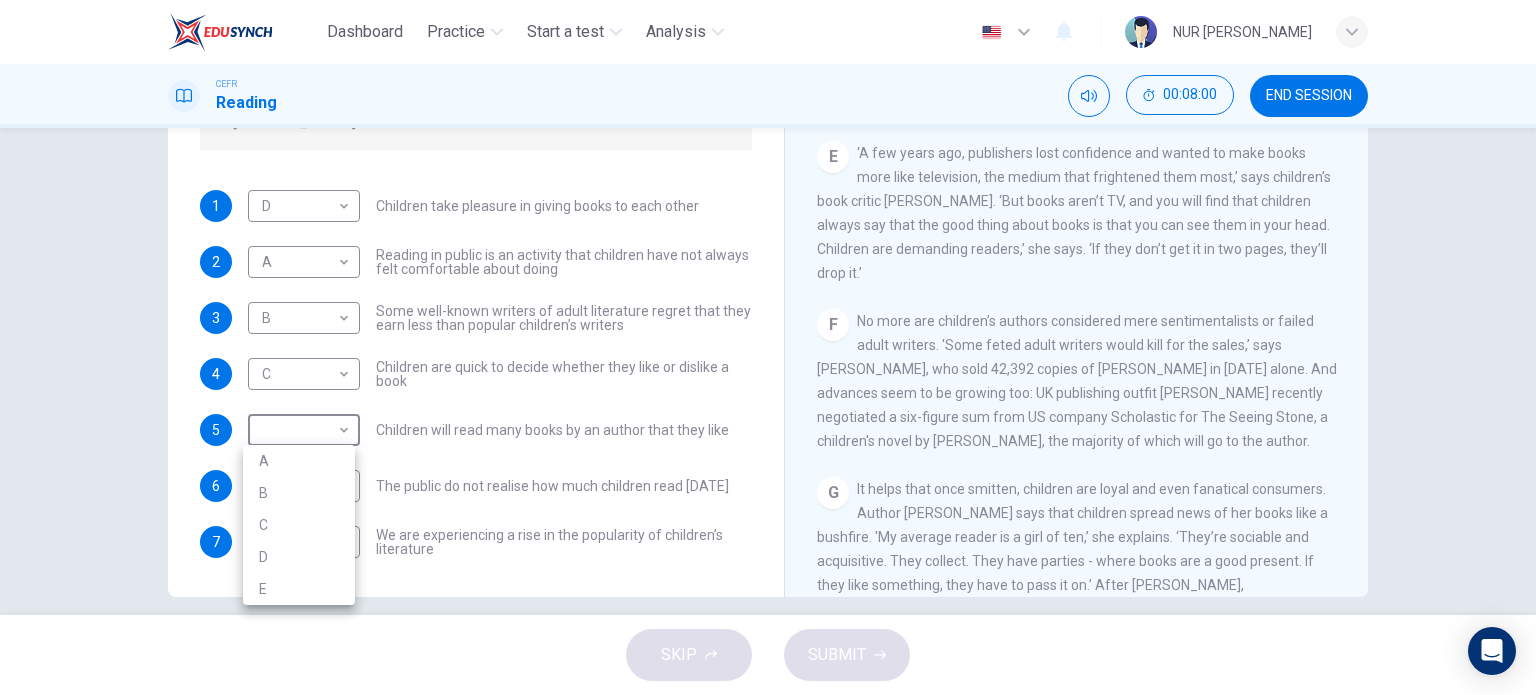 click on "D" at bounding box center (299, 557) 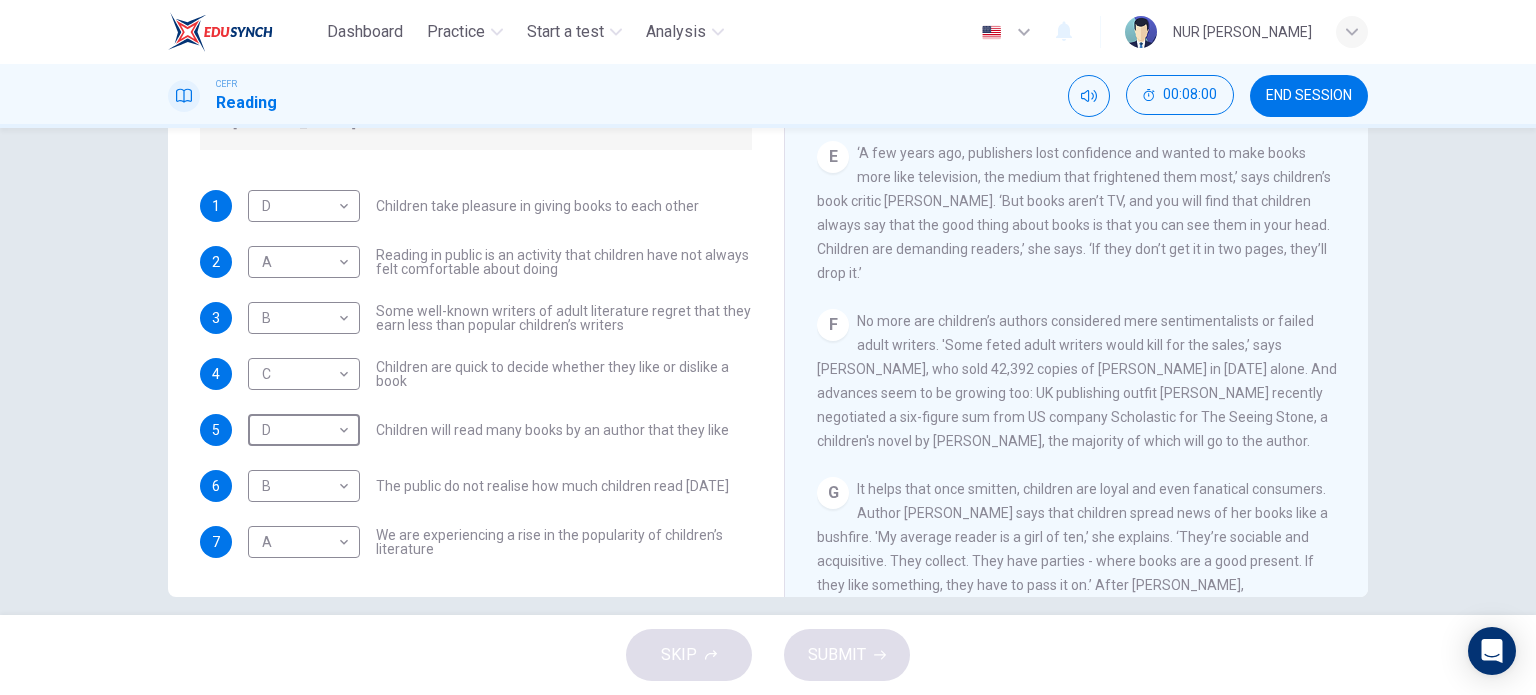type on "D" 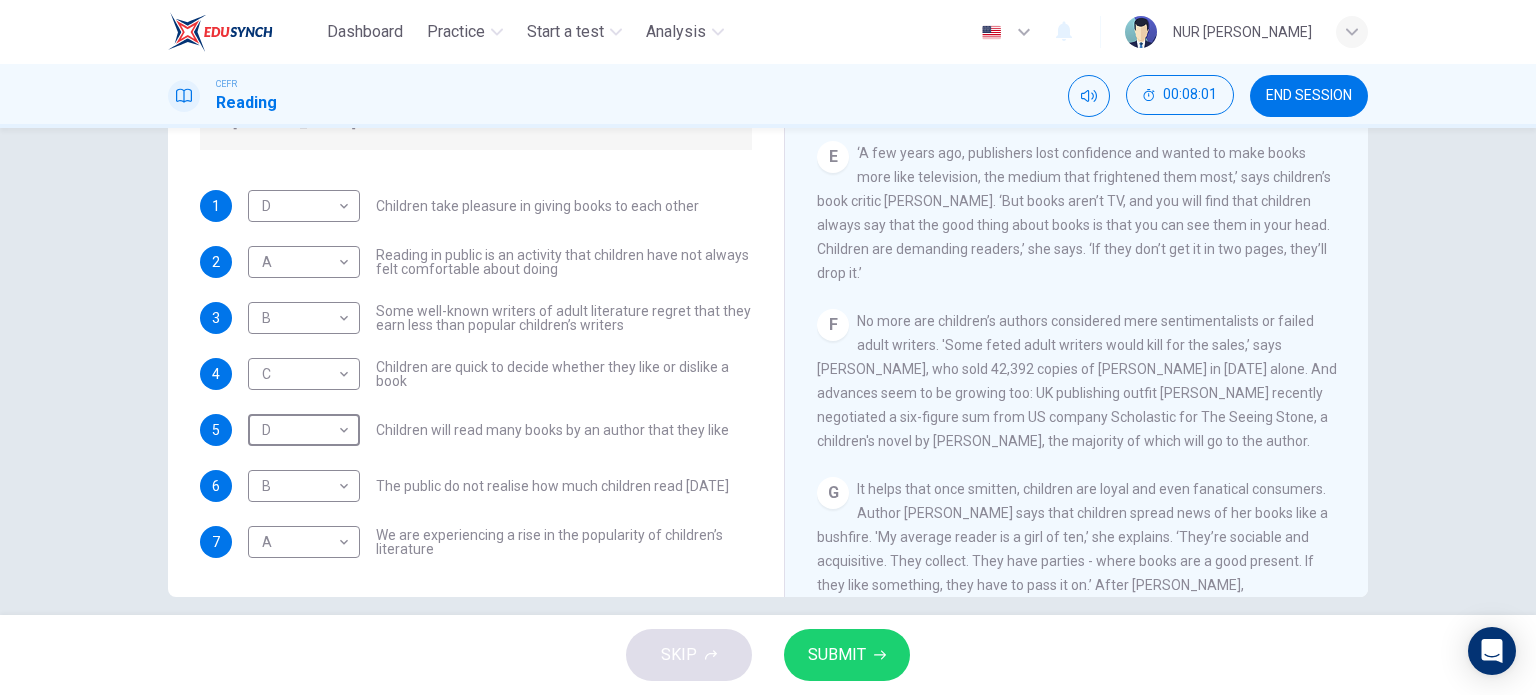 click on "SUBMIT" at bounding box center (847, 655) 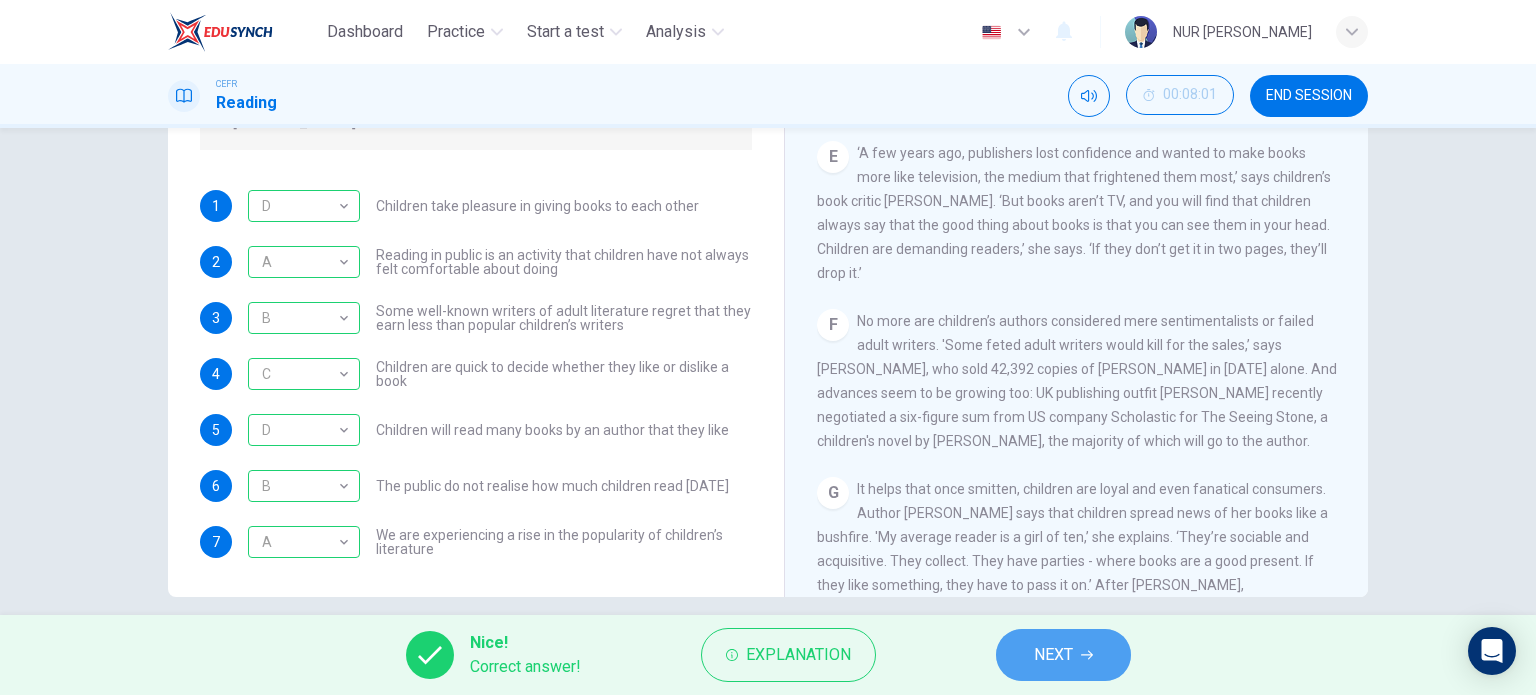 click on "NEXT" at bounding box center (1053, 655) 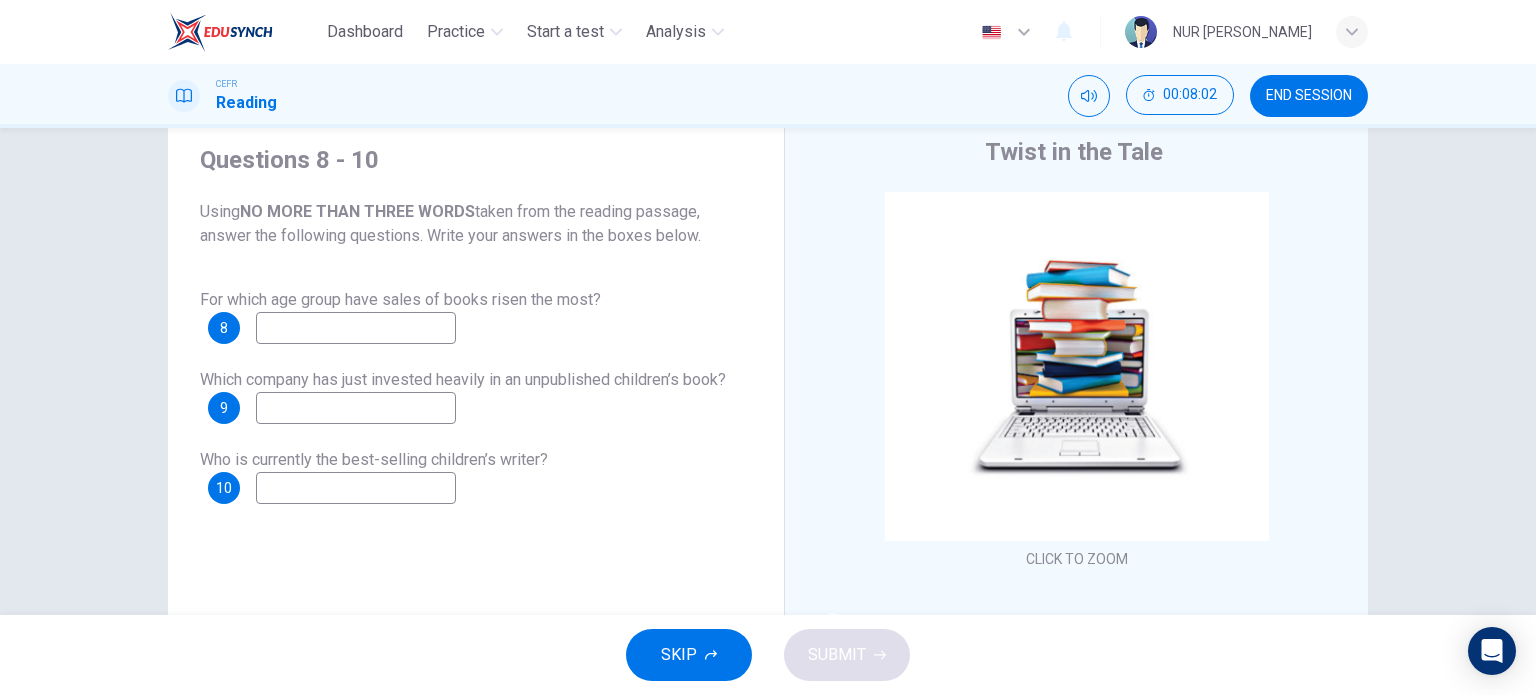 scroll, scrollTop: 66, scrollLeft: 0, axis: vertical 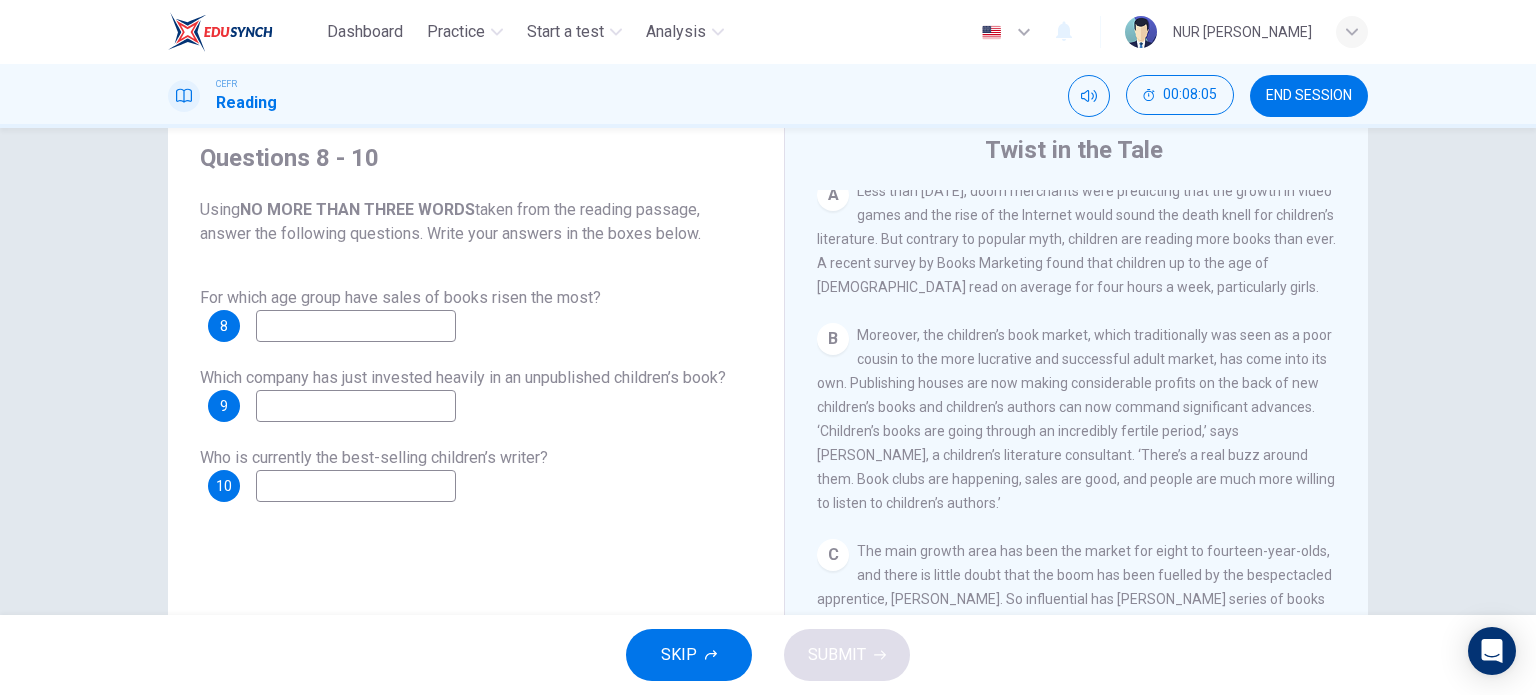 click at bounding box center (356, 326) 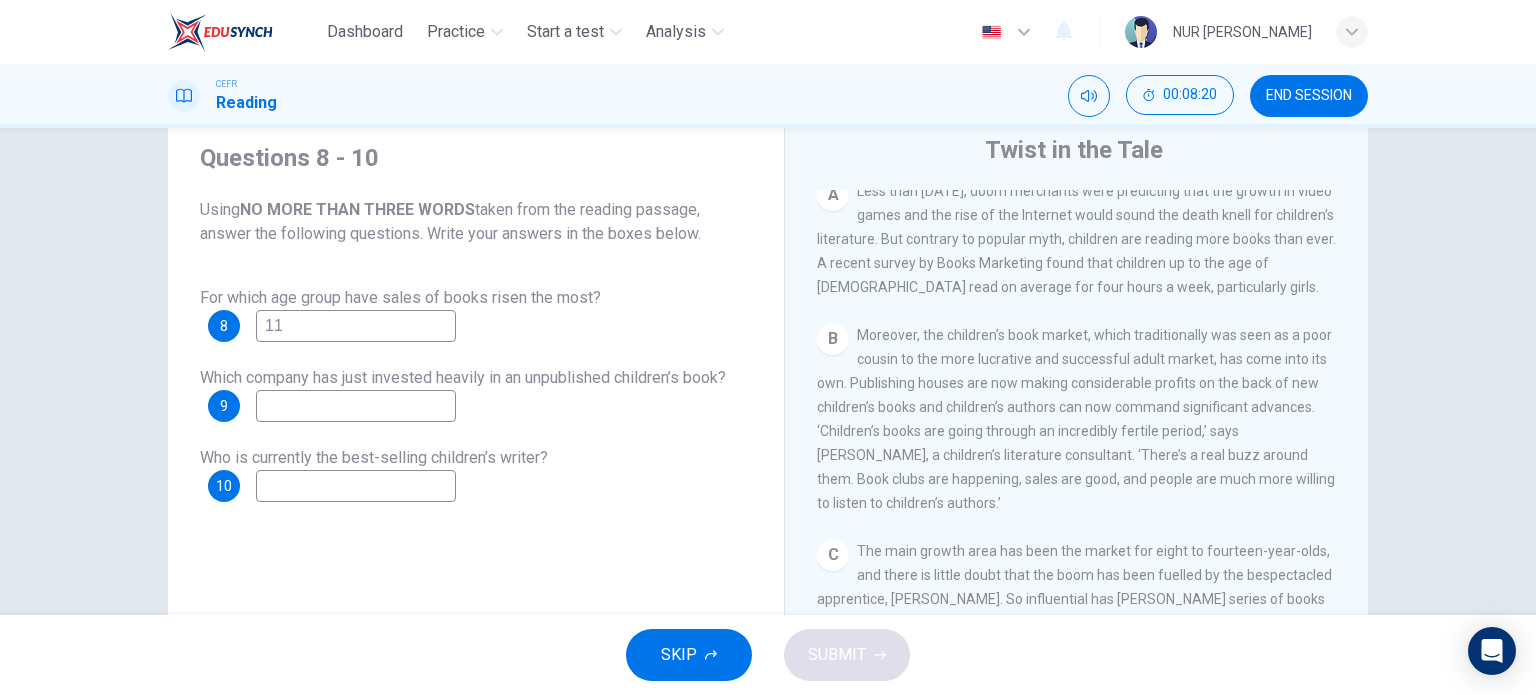 click at bounding box center (356, 406) 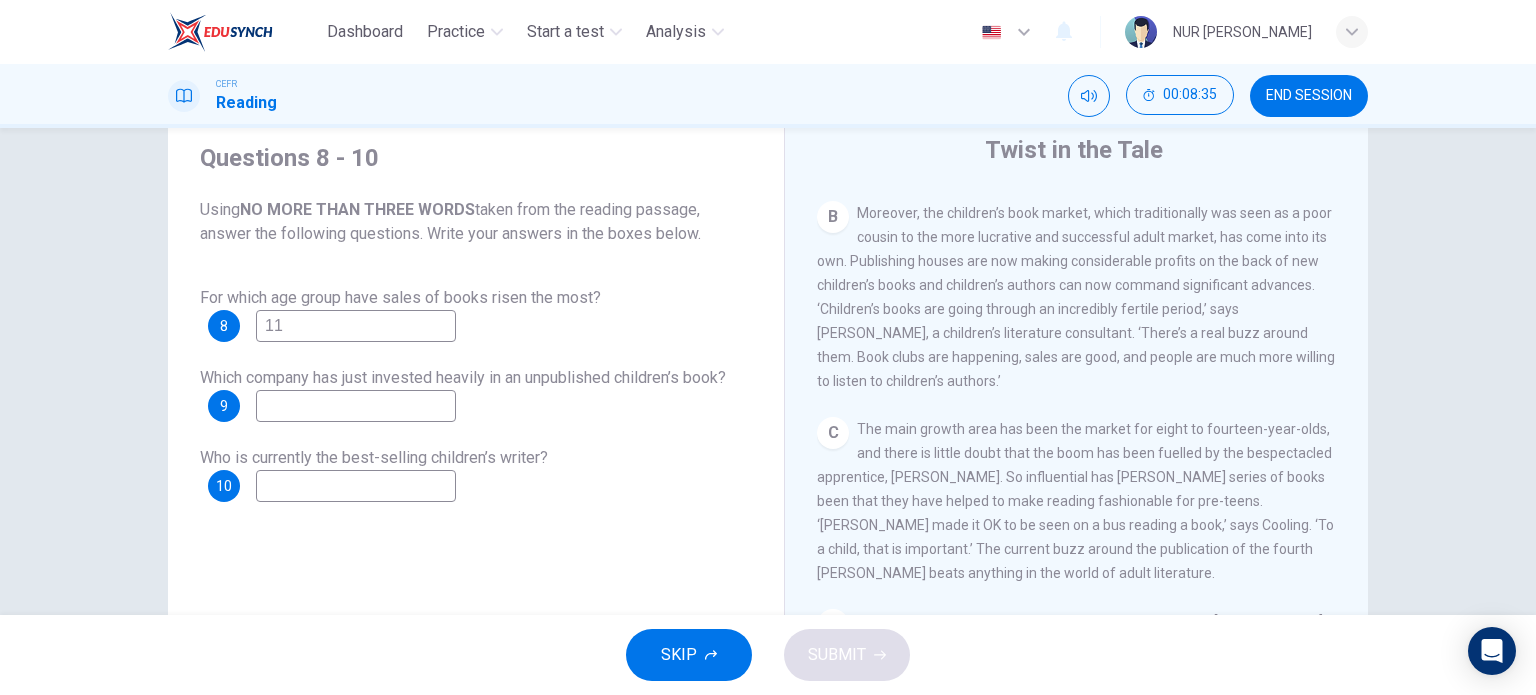 scroll, scrollTop: 558, scrollLeft: 0, axis: vertical 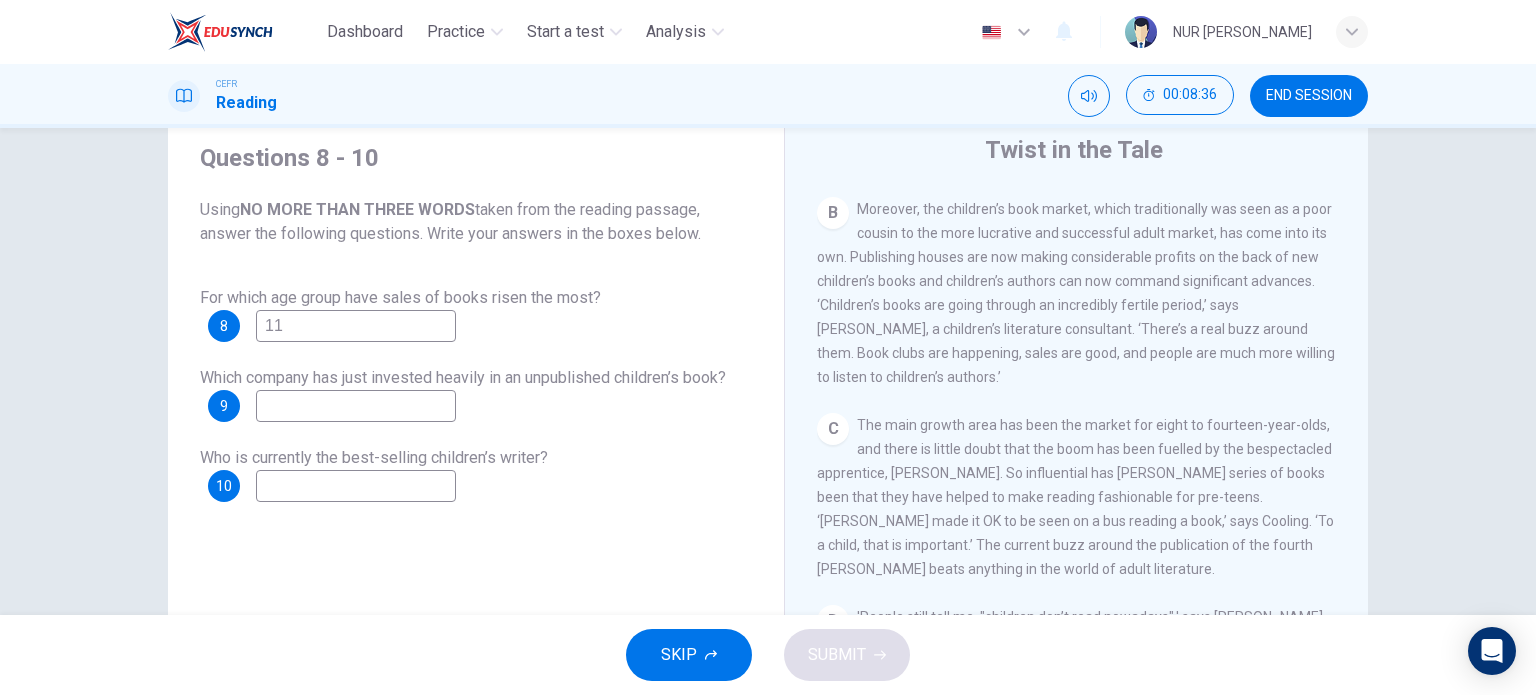 click on "11" at bounding box center (356, 326) 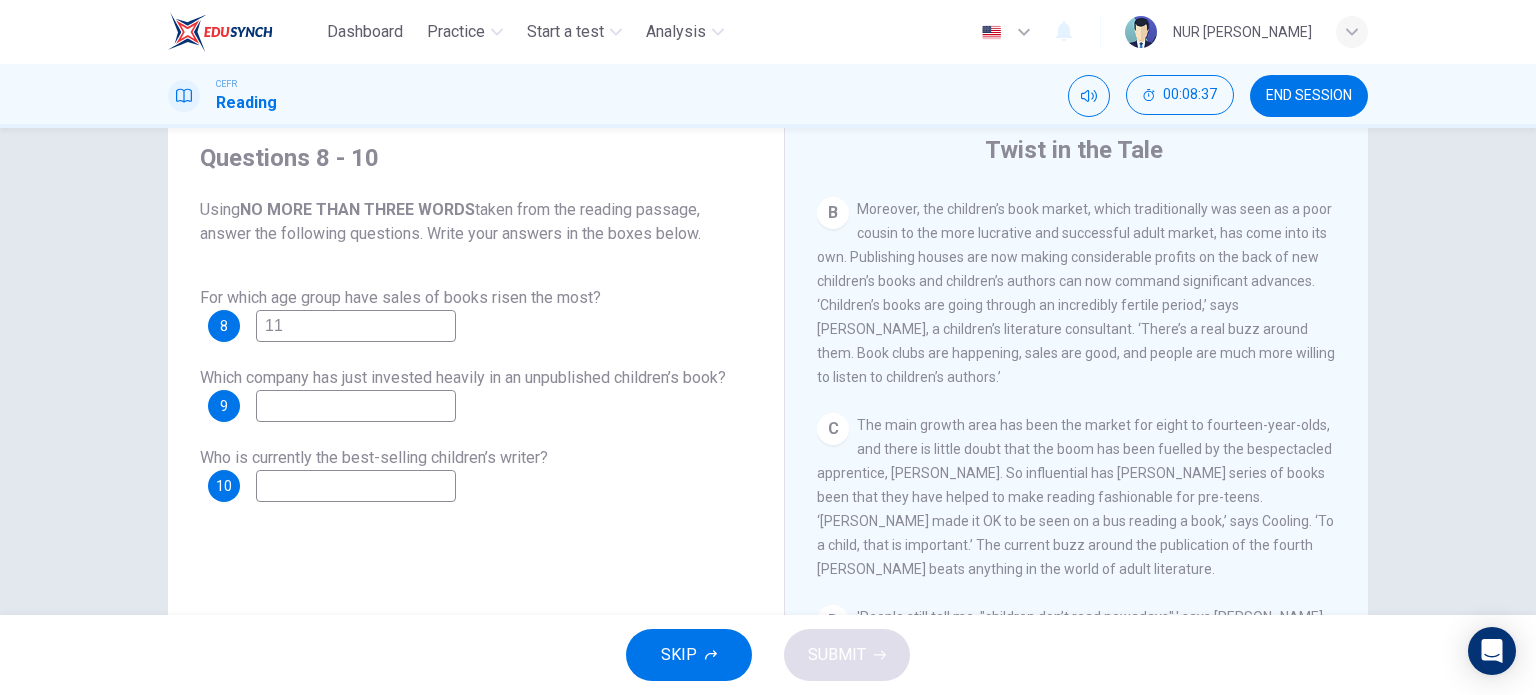 type on "1" 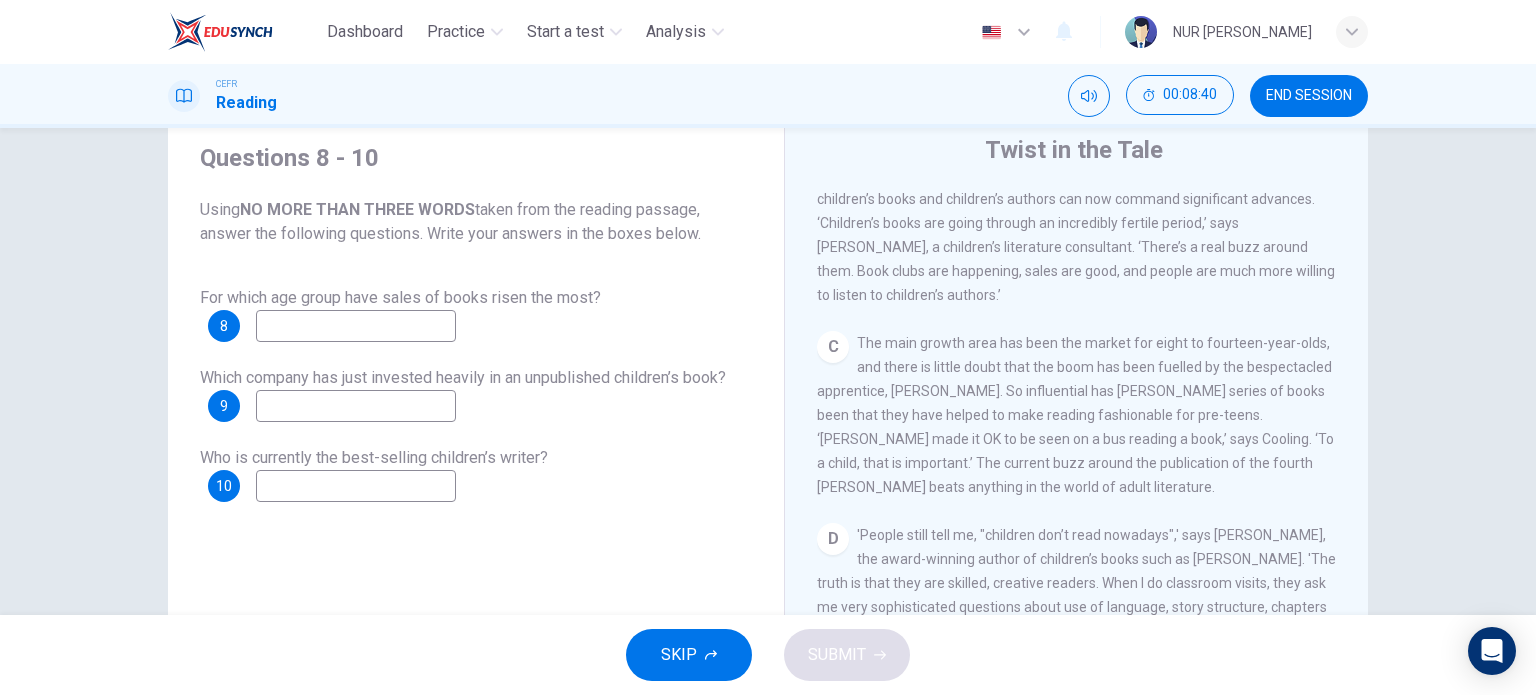 scroll, scrollTop: 642, scrollLeft: 0, axis: vertical 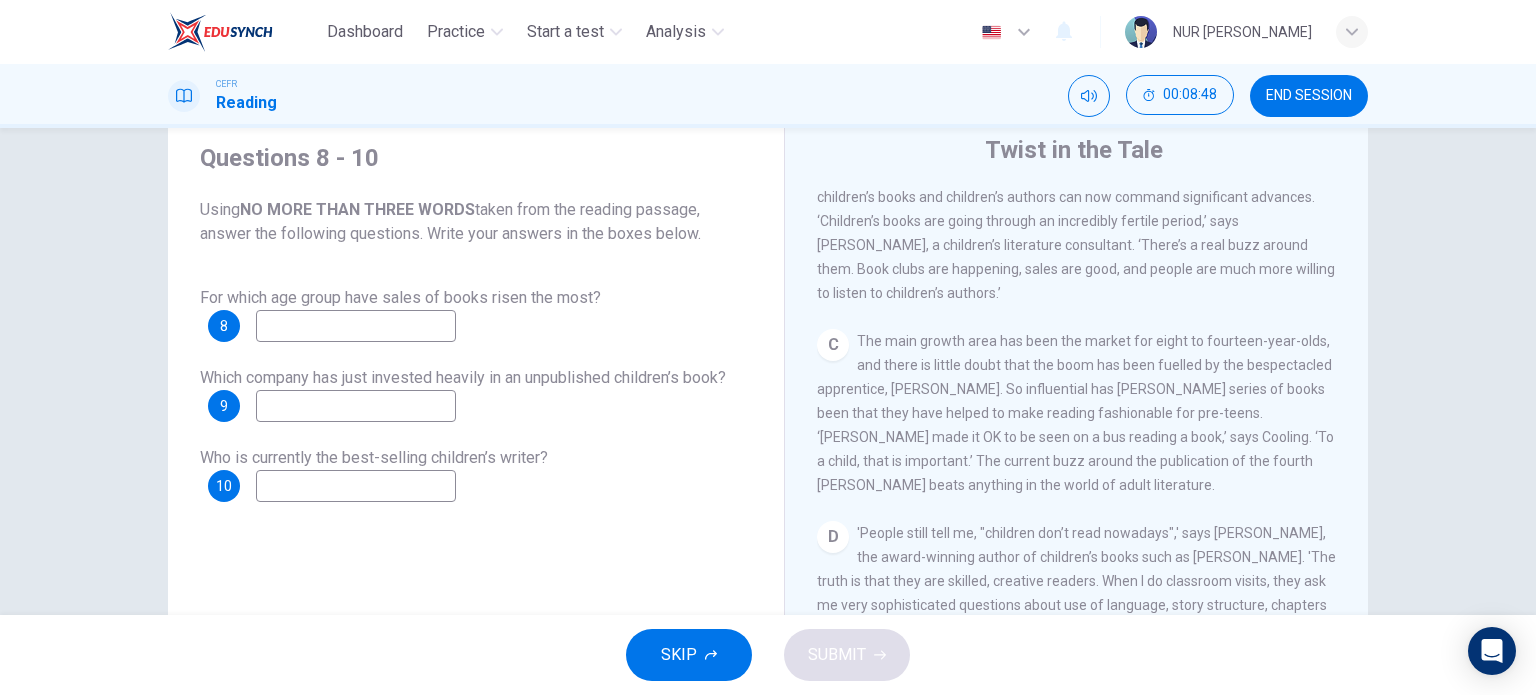 click at bounding box center [356, 326] 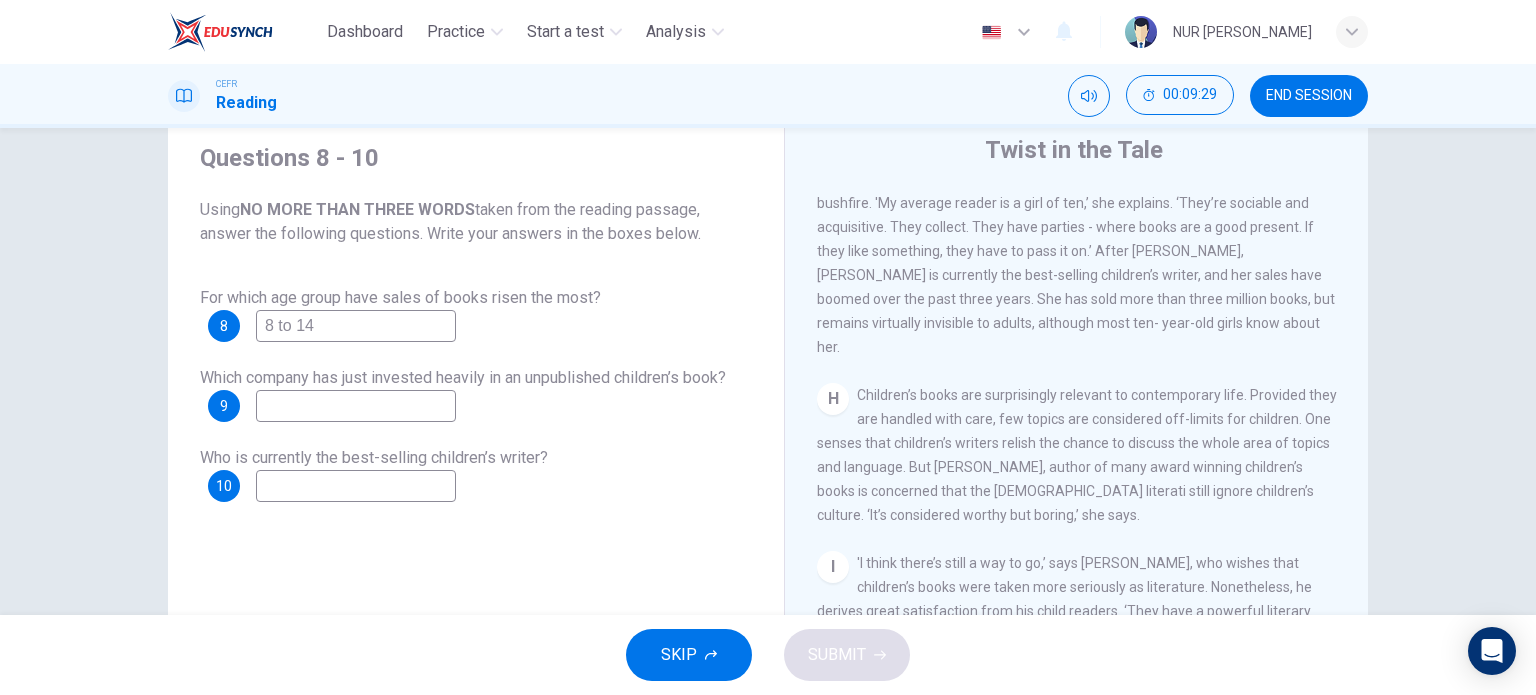 scroll, scrollTop: 1665, scrollLeft: 0, axis: vertical 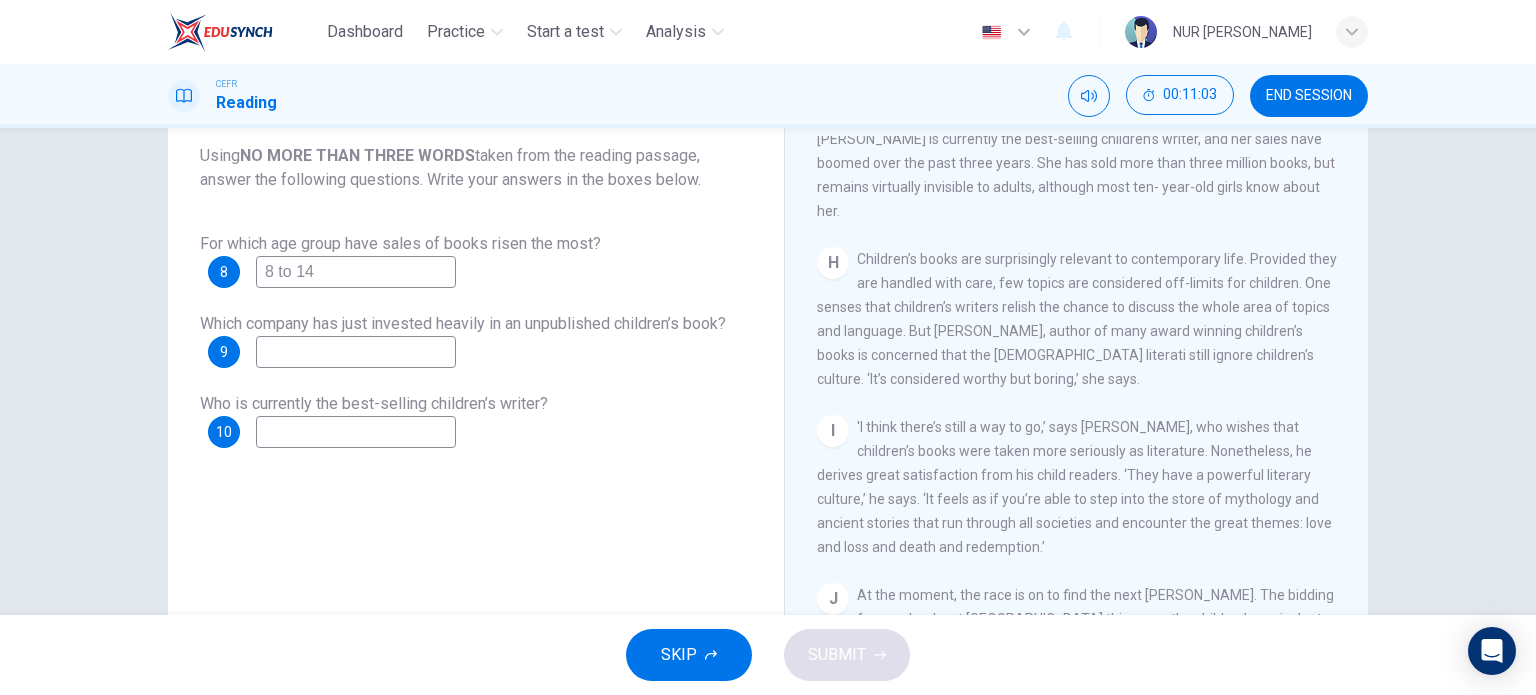 type on "8 to 14" 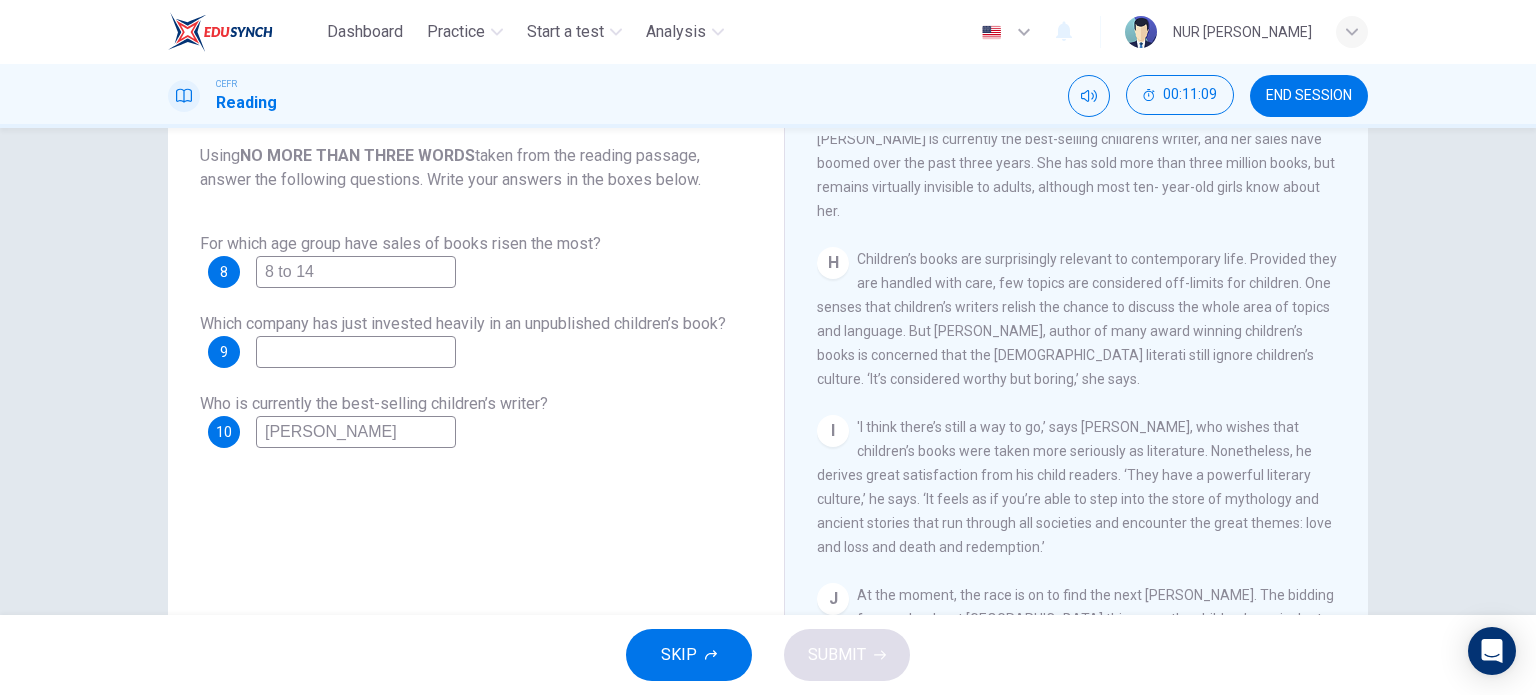 type on "[PERSON_NAME]" 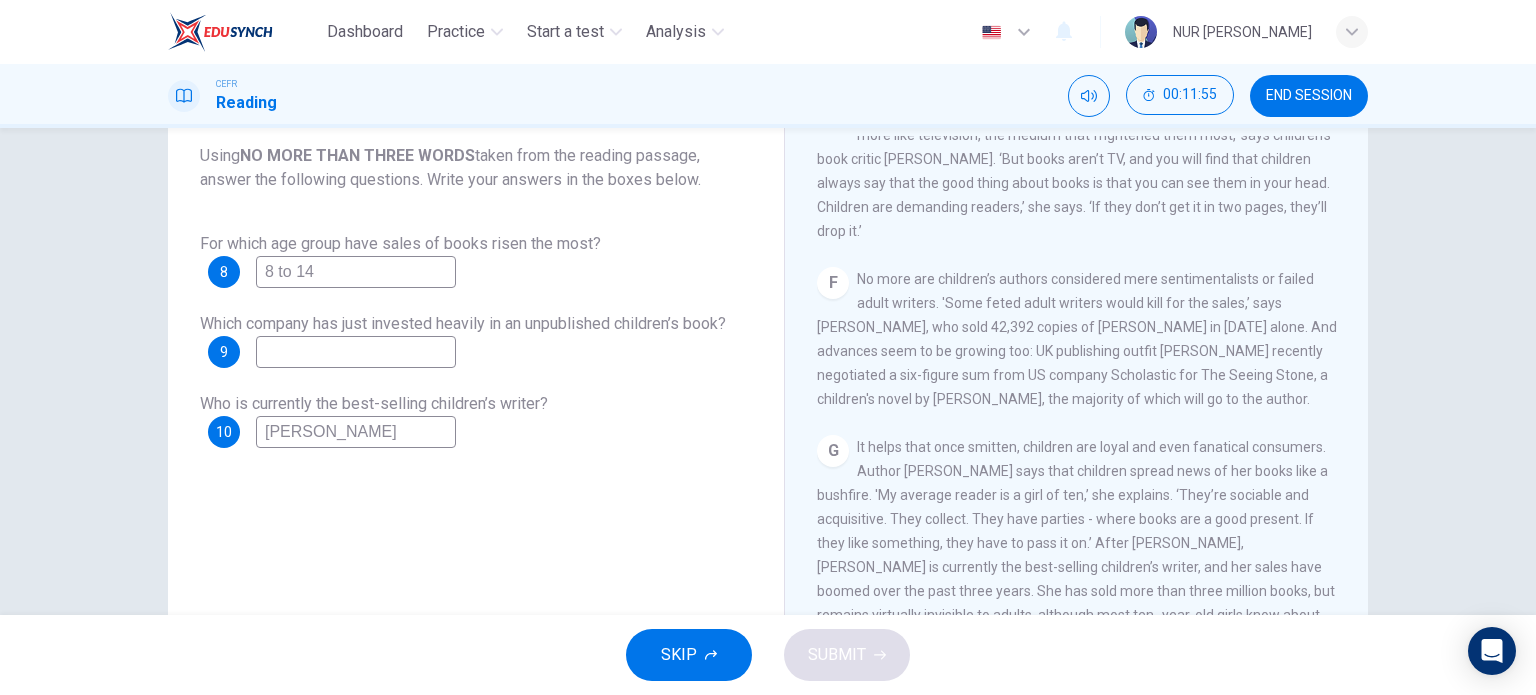 scroll, scrollTop: 1204, scrollLeft: 0, axis: vertical 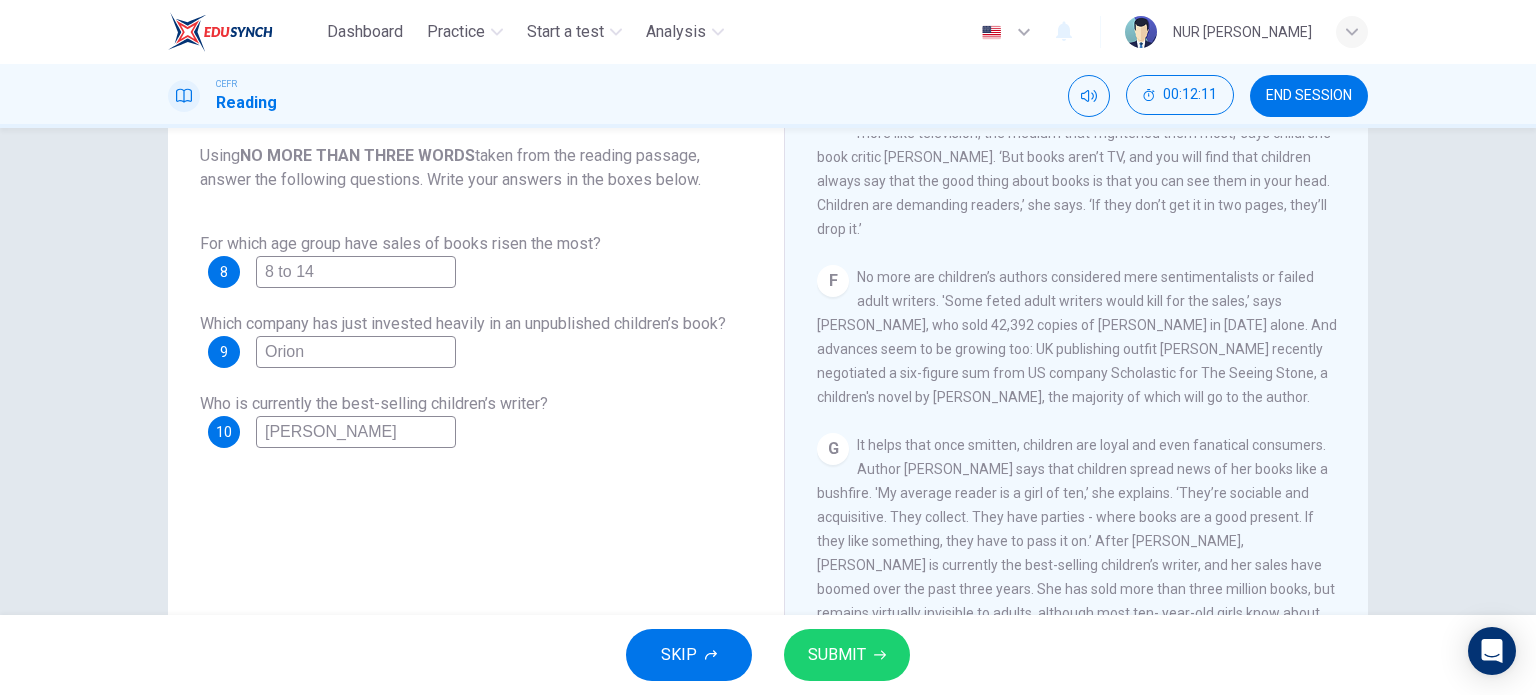type on "Orion" 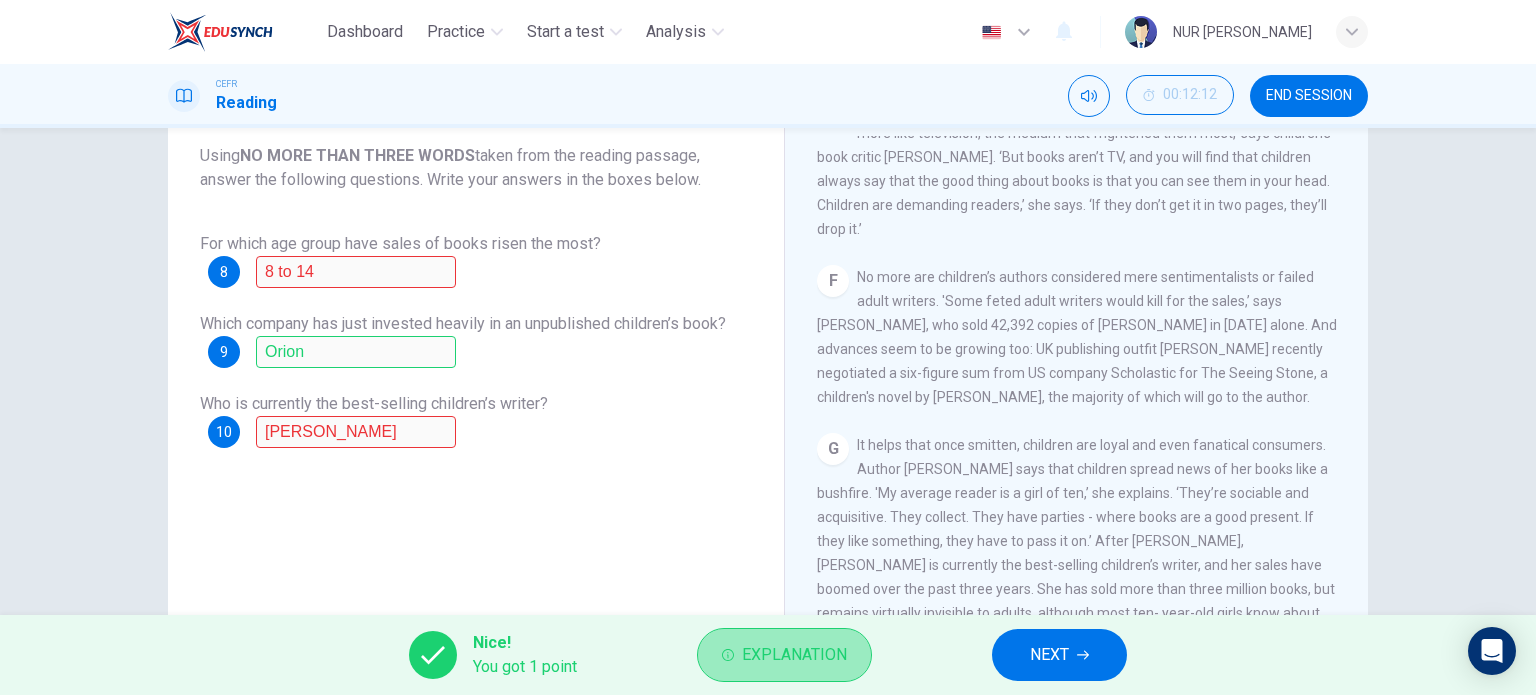 click on "Explanation" at bounding box center [794, 655] 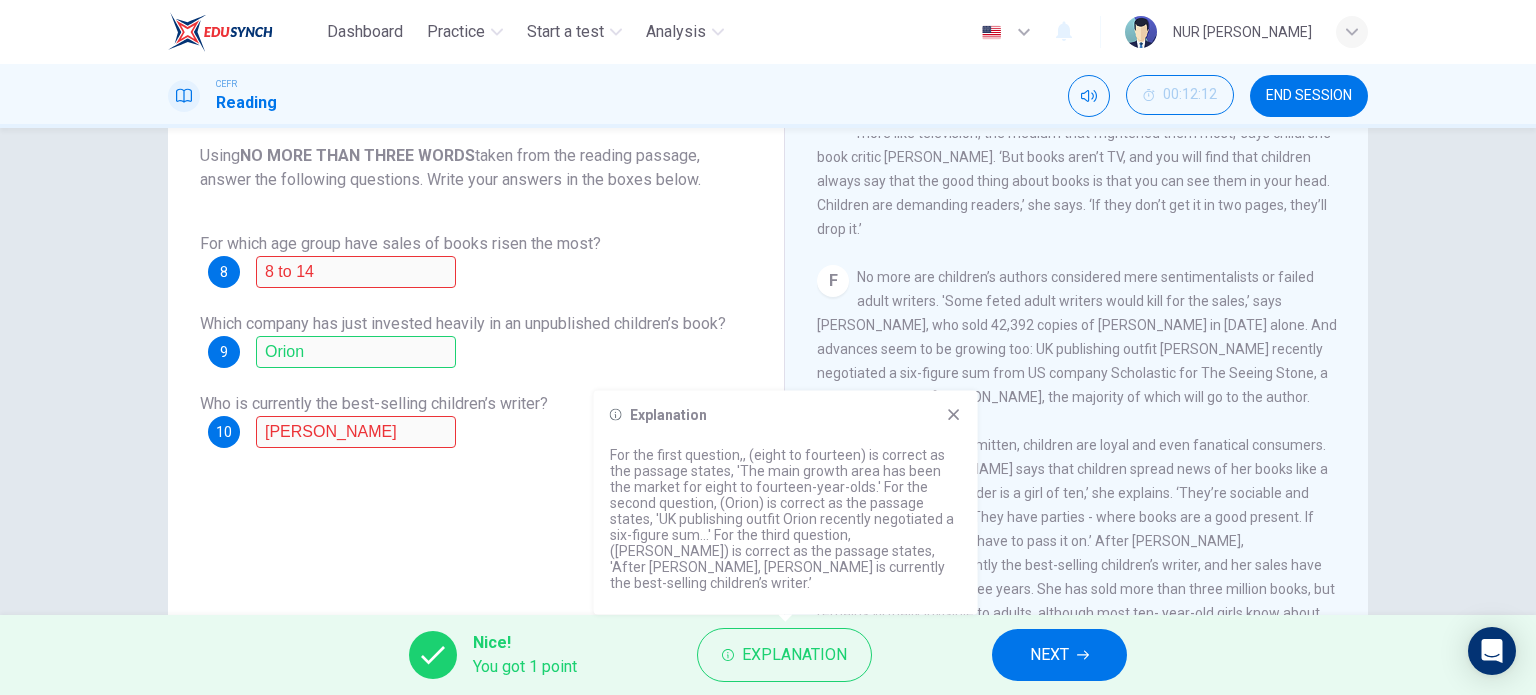 click 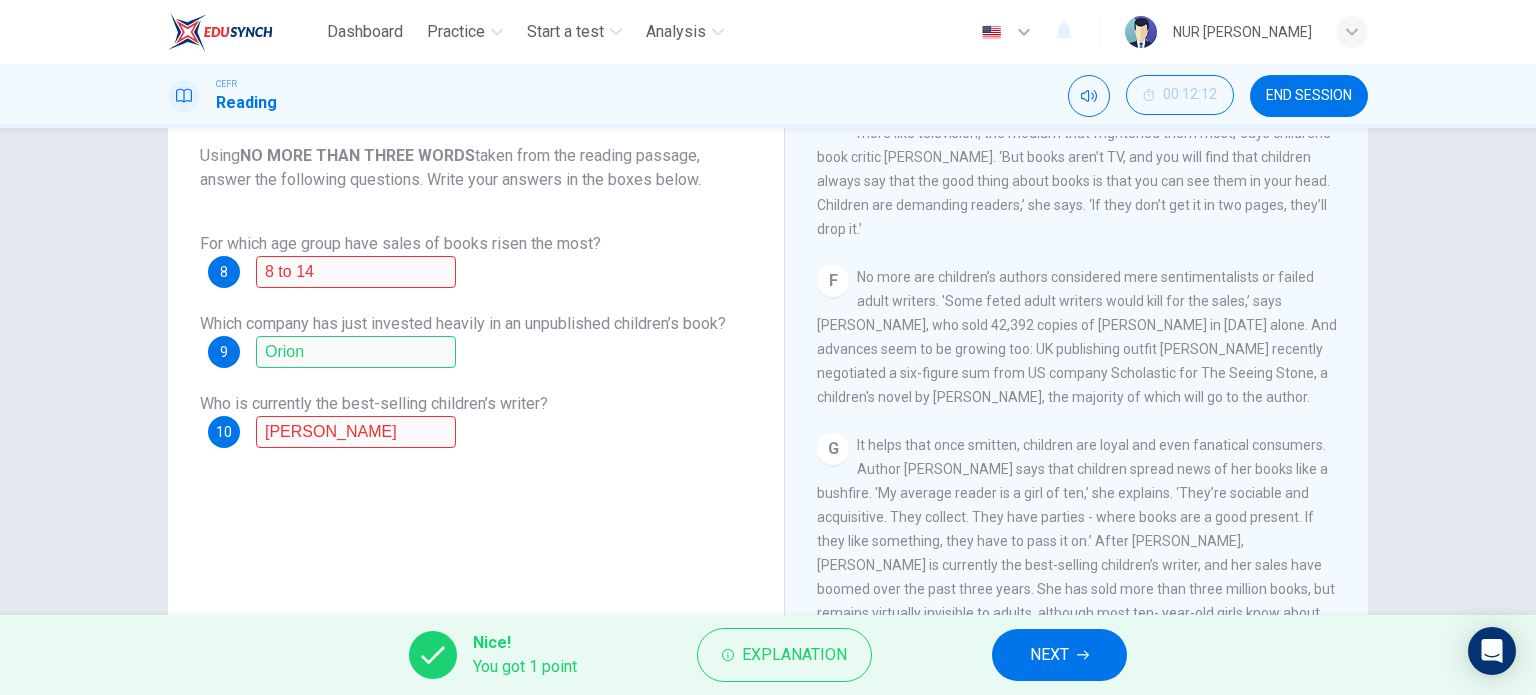 click on "NEXT" at bounding box center (1049, 655) 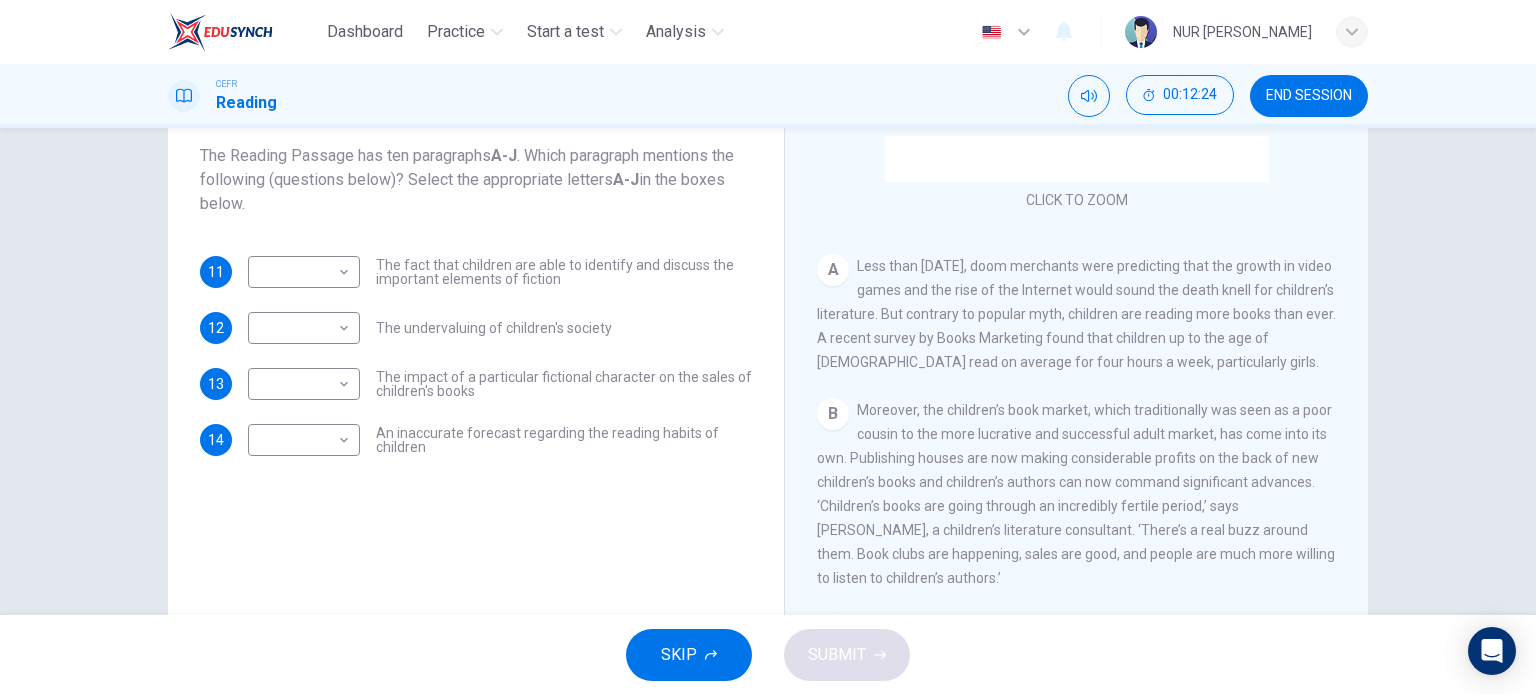 scroll, scrollTop: 318, scrollLeft: 0, axis: vertical 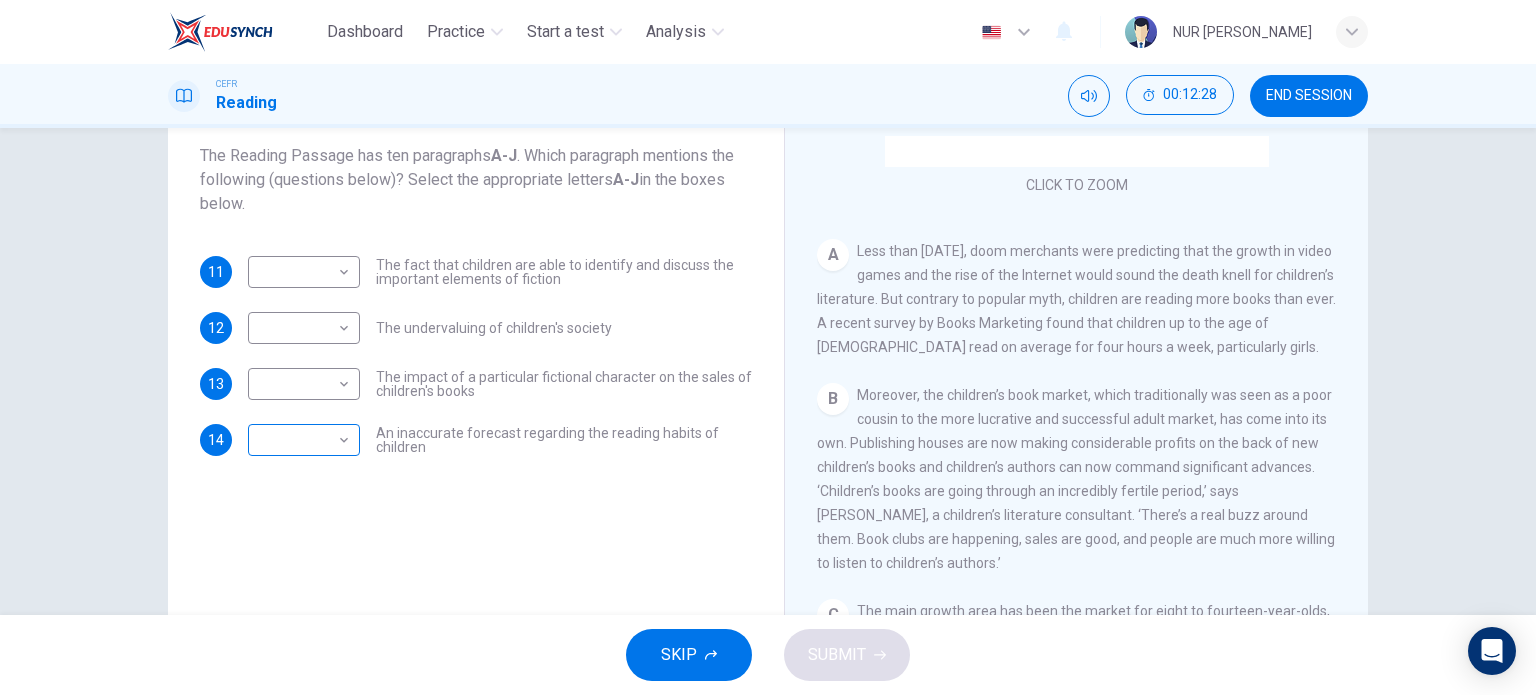 click on "Dashboard Practice Start a test Analysis English en ​ NUR [PERSON_NAME] CEFR Reading 00:12:28 END SESSION Questions 11 - 14 The Reading Passage has ten paragraphs  A-J .
Which paragraph mentions the following (questions below)?
Select the appropriate letters  A-J  in the boxes below. 11 ​ ​ The fact that children are able to identify and discuss the important elements of fiction 12 ​ ​ The undervaluing of children's society 13 ​ ​ The impact of a particular fictional character on the sales of children's books 14 ​ ​ An inaccurate forecast regarding the reading habits of children Twist in the Tale CLICK TO ZOOM Click to Zoom A B C D E F G H I J SKIP SUBMIT EduSynch - Online Language Proficiency Testing
Dashboard Practice Start a test Analysis Notifications © Copyright  2025" at bounding box center [768, 347] 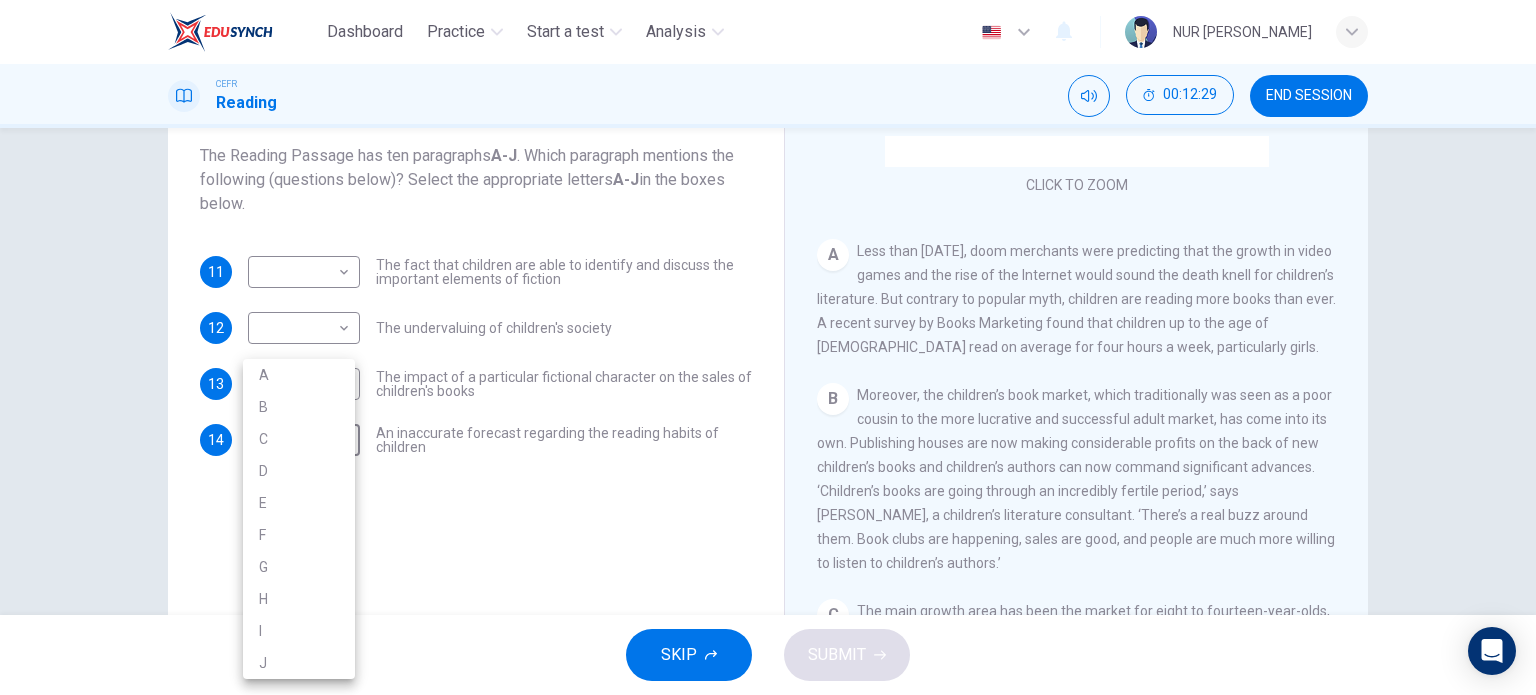 click on "A" at bounding box center [299, 375] 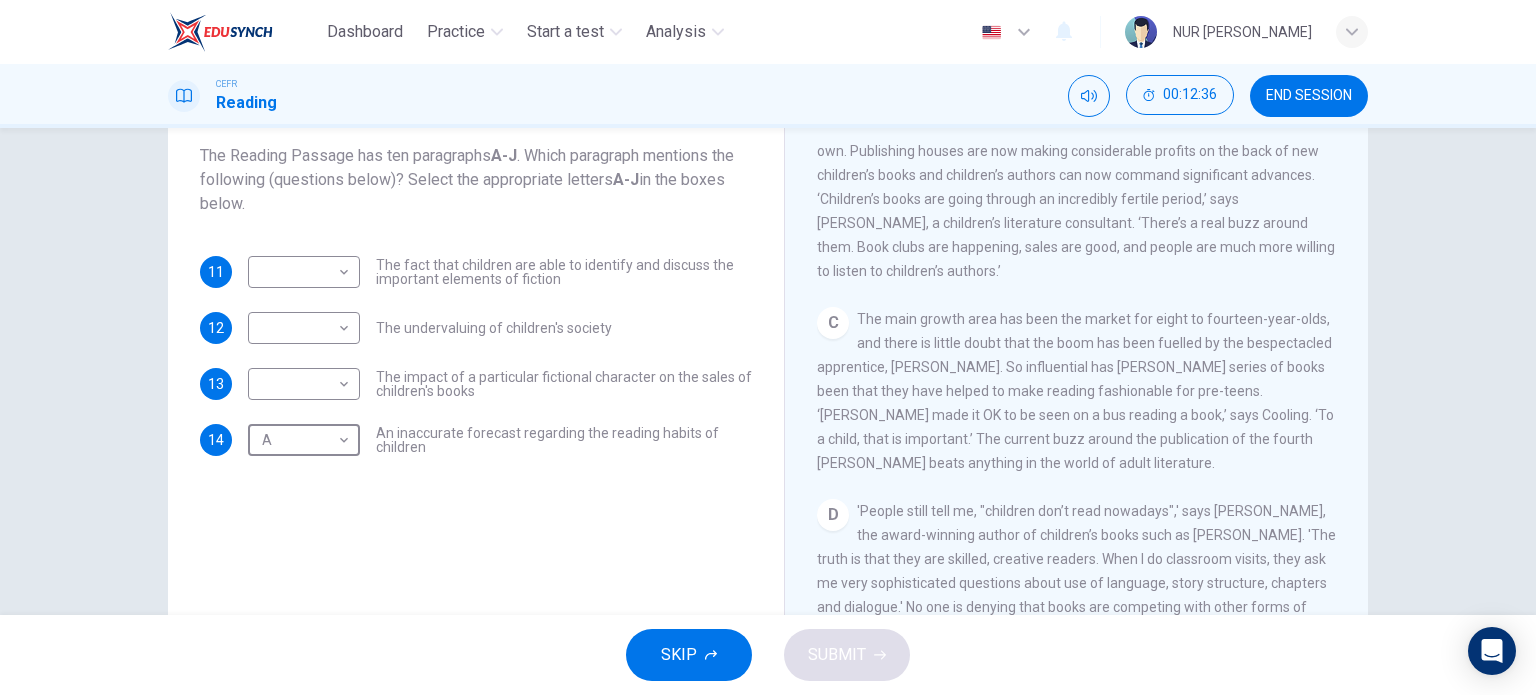 scroll, scrollTop: 608, scrollLeft: 0, axis: vertical 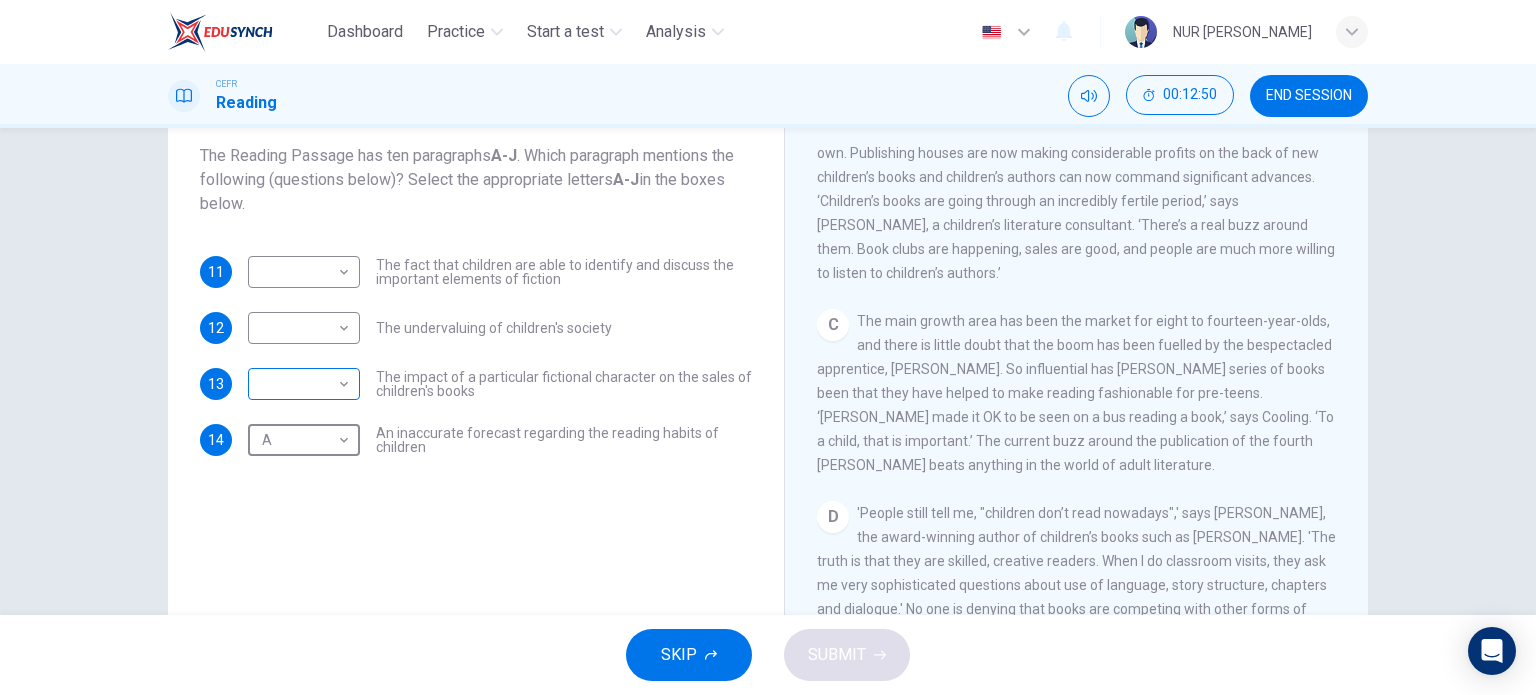 click on "Dashboard Practice Start a test Analysis English en ​ NUR [PERSON_NAME] CEFR Reading 00:12:50 END SESSION Questions 11 - 14 The Reading Passage has ten paragraphs  A-J .
Which paragraph mentions the following (questions below)?
Select the appropriate letters  A-J  in the boxes below. 11 ​ ​ The fact that children are able to identify and discuss the important elements of fiction 12 ​ ​ The undervaluing of children's society 13 ​ ​ The impact of a particular fictional character on the sales of children's books 14 A A ​ An inaccurate forecast regarding the reading habits of children Twist in the Tale CLICK TO ZOOM Click to Zoom A B C D E F G H I J SKIP SUBMIT EduSynch - Online Language Proficiency Testing
Dashboard Practice Start a test Analysis Notifications © Copyright  2025" at bounding box center (768, 347) 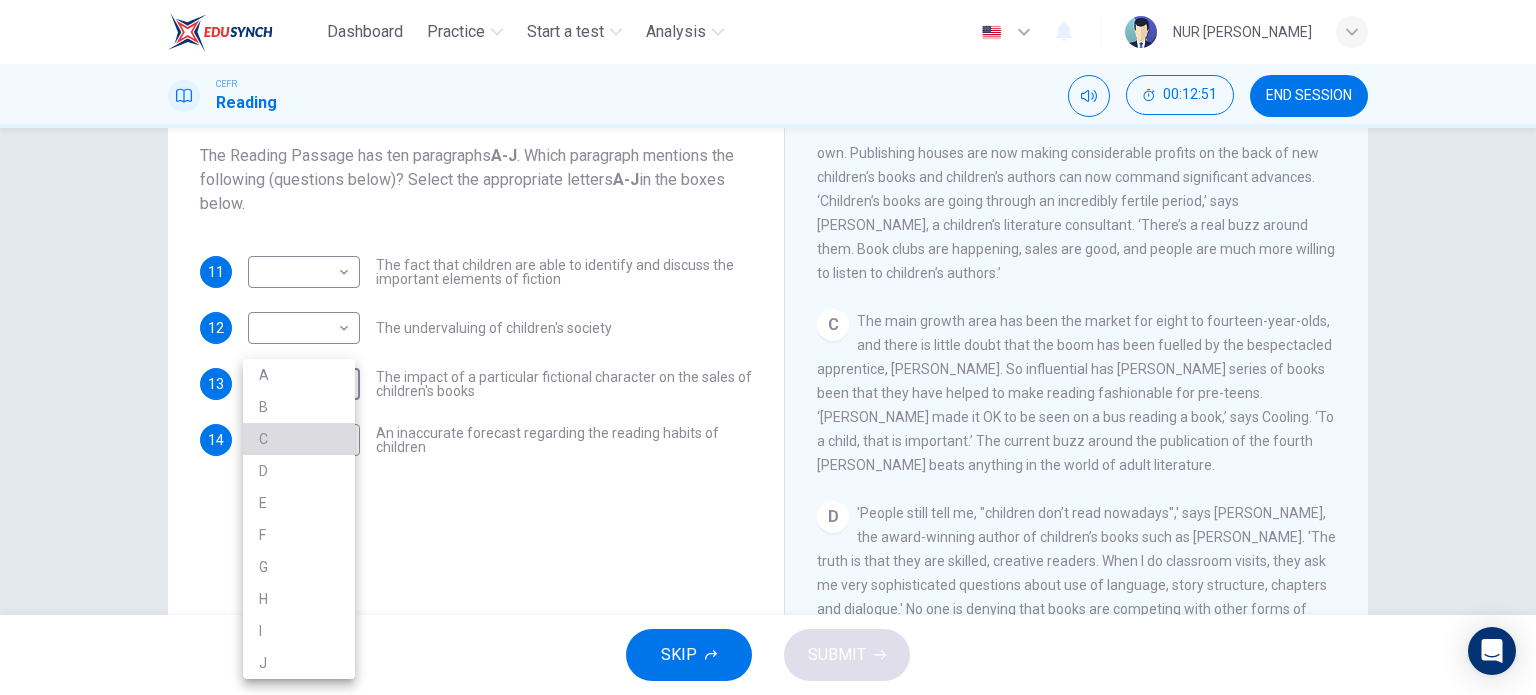 click on "C" at bounding box center (299, 439) 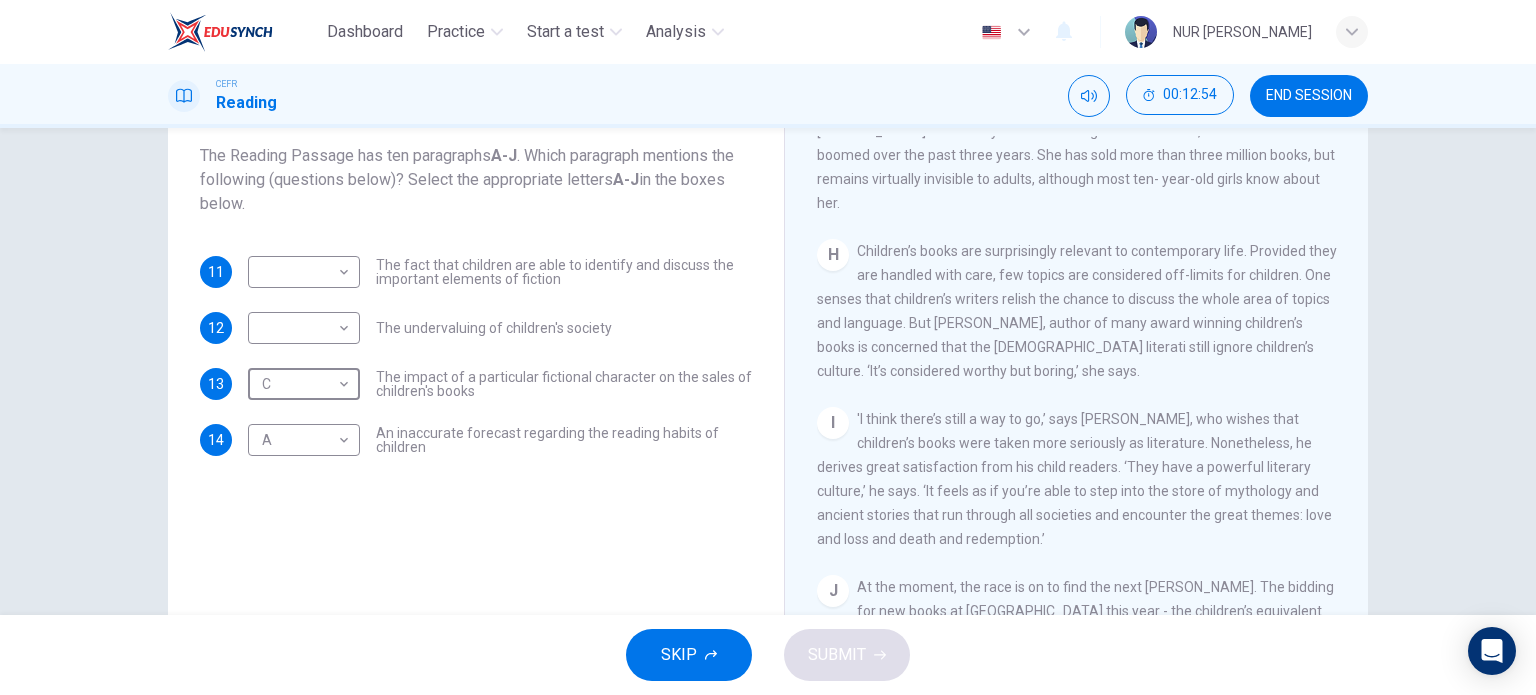 scroll, scrollTop: 1665, scrollLeft: 0, axis: vertical 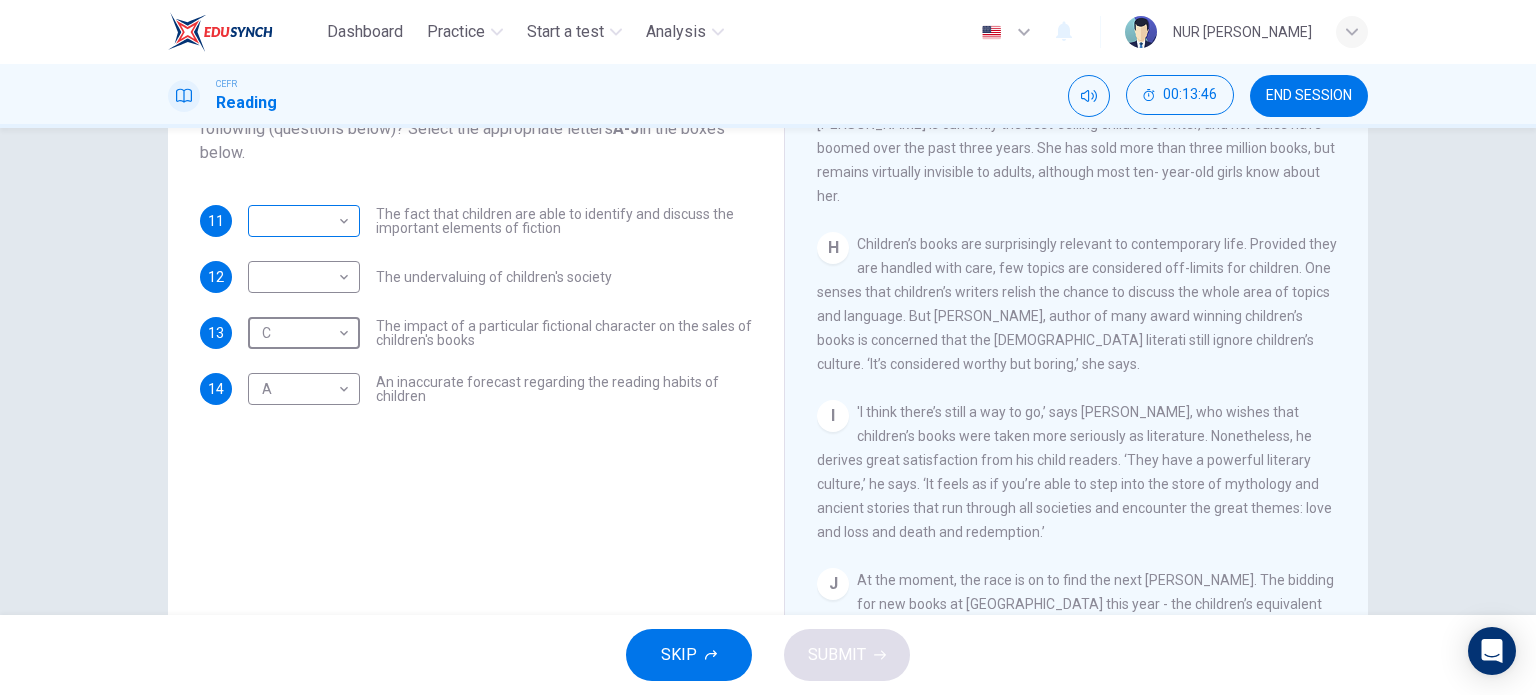 click on "Dashboard Practice Start a test Analysis English en ​ NUR [PERSON_NAME] CEFR Reading 00:13:46 END SESSION Questions 11 - 14 The Reading Passage has ten paragraphs  A-J .
Which paragraph mentions the following (questions below)?
Select the appropriate letters  A-J  in the boxes below. 11 ​ ​ The fact that children are able to identify and discuss the important elements of fiction 12 ​ ​ The undervaluing of children's society 13 C C ​ The impact of a particular fictional character on the sales of children's books 14 A A ​ An inaccurate forecast regarding the reading habits of children Twist in the Tale CLICK TO ZOOM Click to Zoom A B C D E F G H I J SKIP SUBMIT EduSynch - Online Language Proficiency Testing
Dashboard Practice Start a test Analysis Notifications © Copyright  2025" at bounding box center [768, 347] 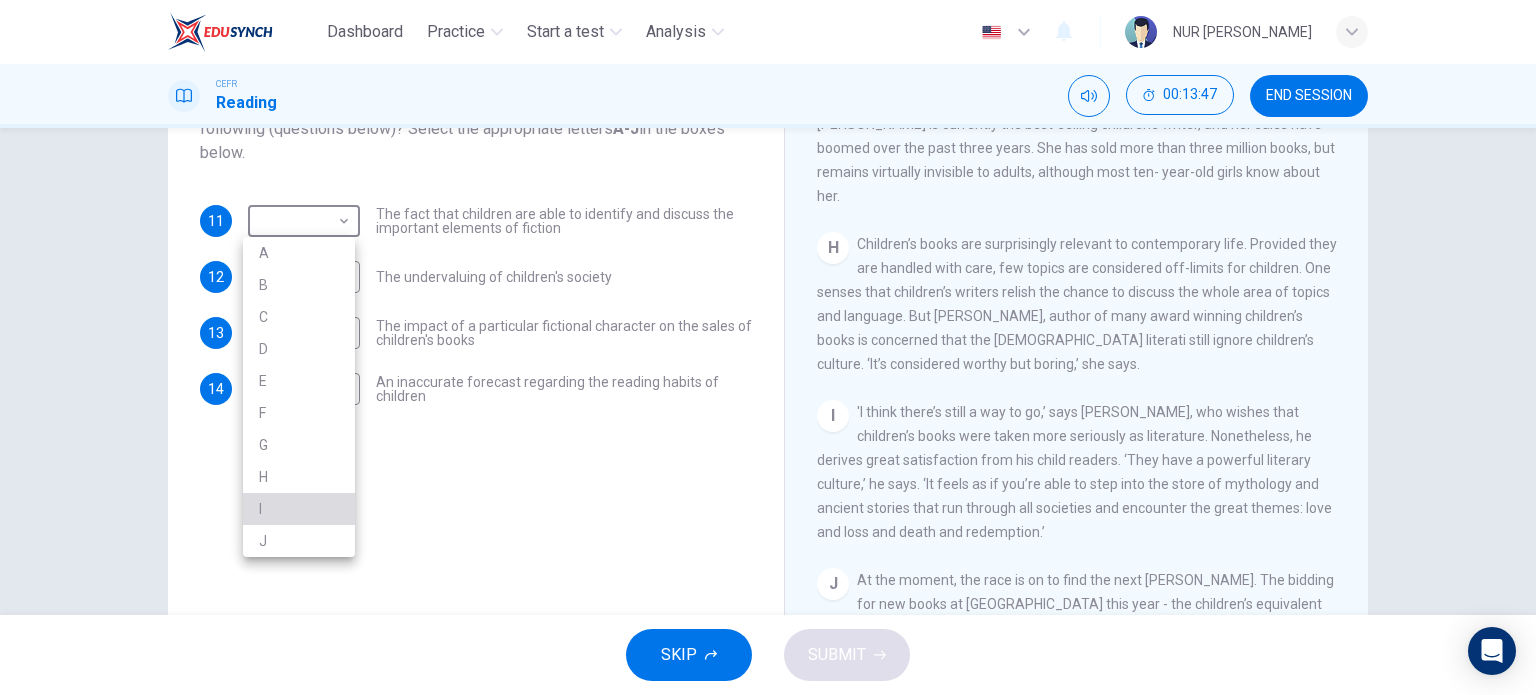 click on "I" at bounding box center [299, 509] 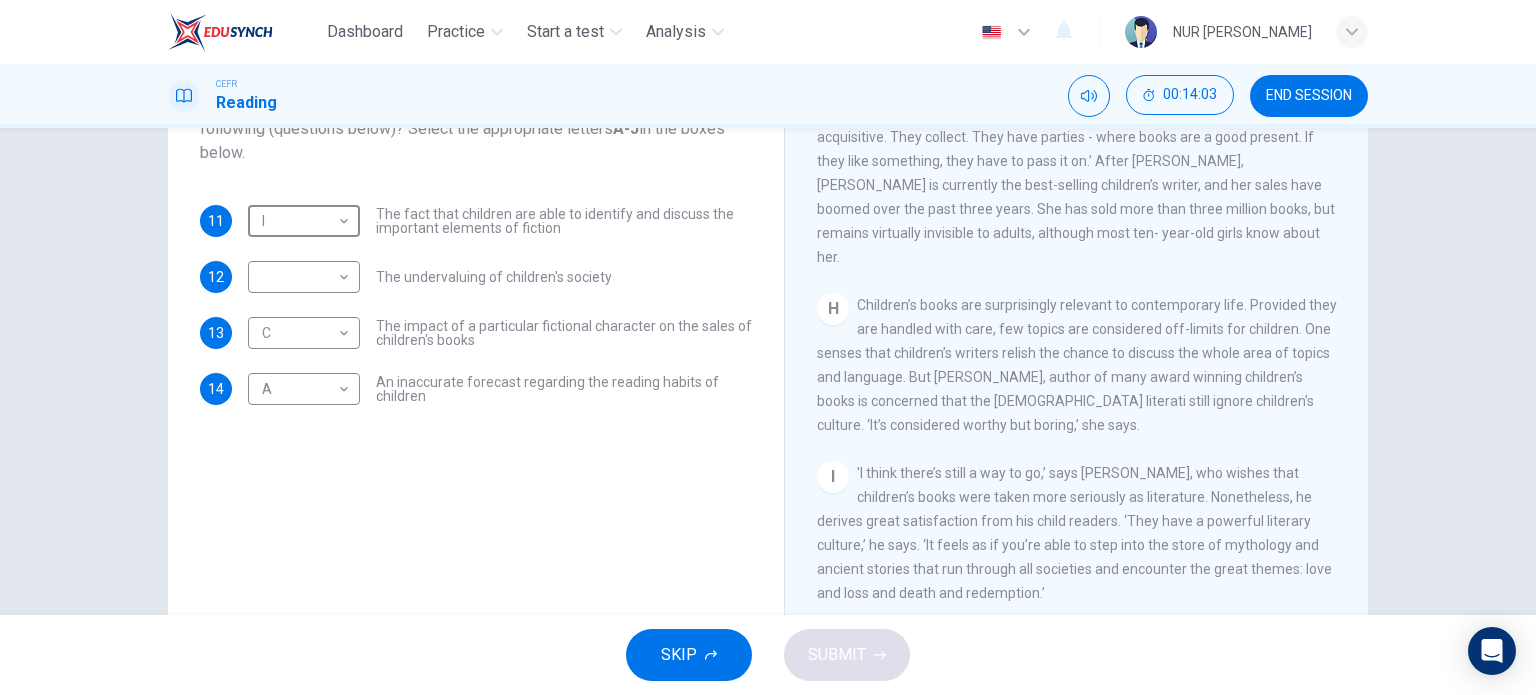 scroll, scrollTop: 1534, scrollLeft: 0, axis: vertical 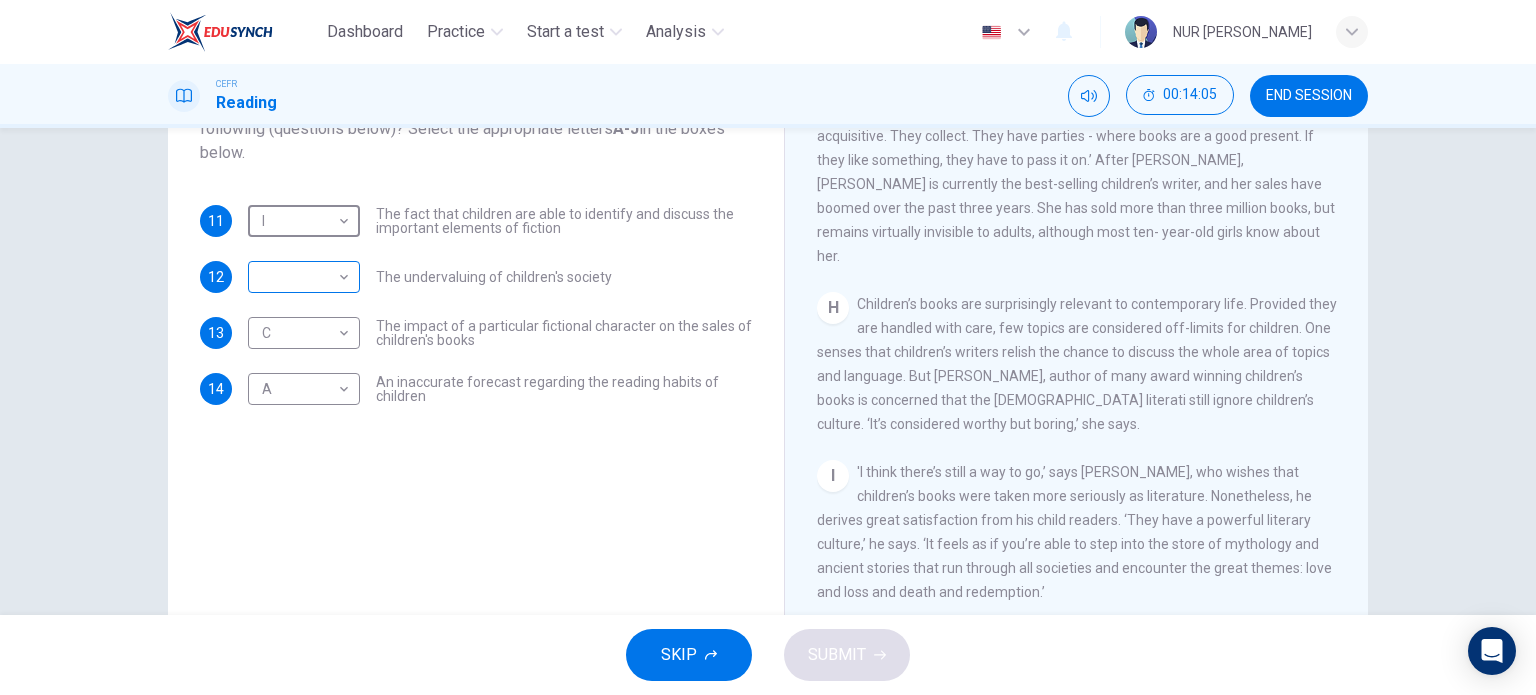 click on "​ ​" at bounding box center [304, 277] 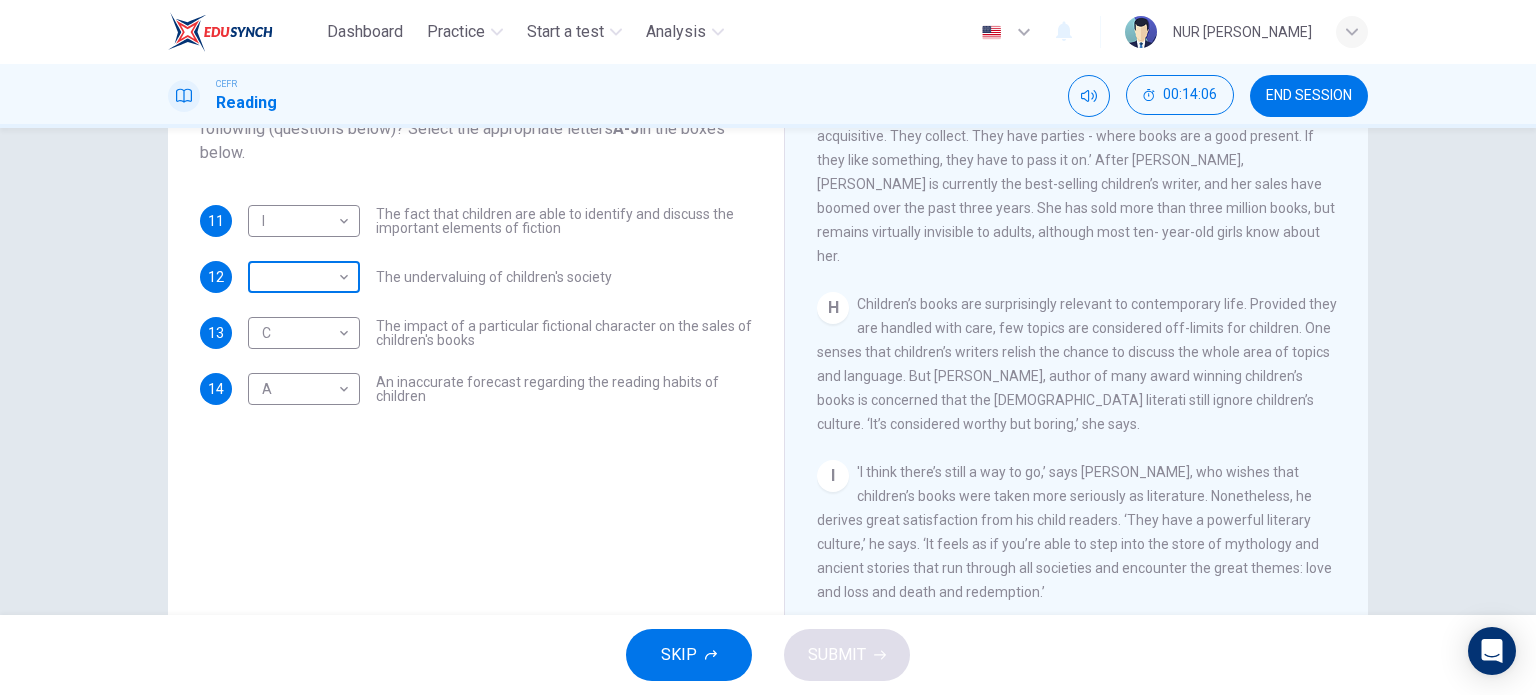 click on "Dashboard Practice Start a test Analysis English en ​ NUR [PERSON_NAME] CEFR Reading 00:14:06 END SESSION Questions 11 - 14 The Reading Passage has ten paragraphs  A-J .
Which paragraph mentions the following (questions below)?
Select the appropriate letters  A-J  in the boxes below. 11 I I ​ The fact that children are able to identify and discuss the important elements of fiction 12 ​ ​ The undervaluing of children's society 13 C C ​ The impact of a particular fictional character on the sales of children's books 14 A A ​ An inaccurate forecast regarding the reading habits of children Twist in the Tale CLICK TO ZOOM Click to Zoom A B C D E F G H I J SKIP SUBMIT EduSynch - Online Language Proficiency Testing
Dashboard Practice Start a test Analysis Notifications © Copyright  2025" at bounding box center (768, 347) 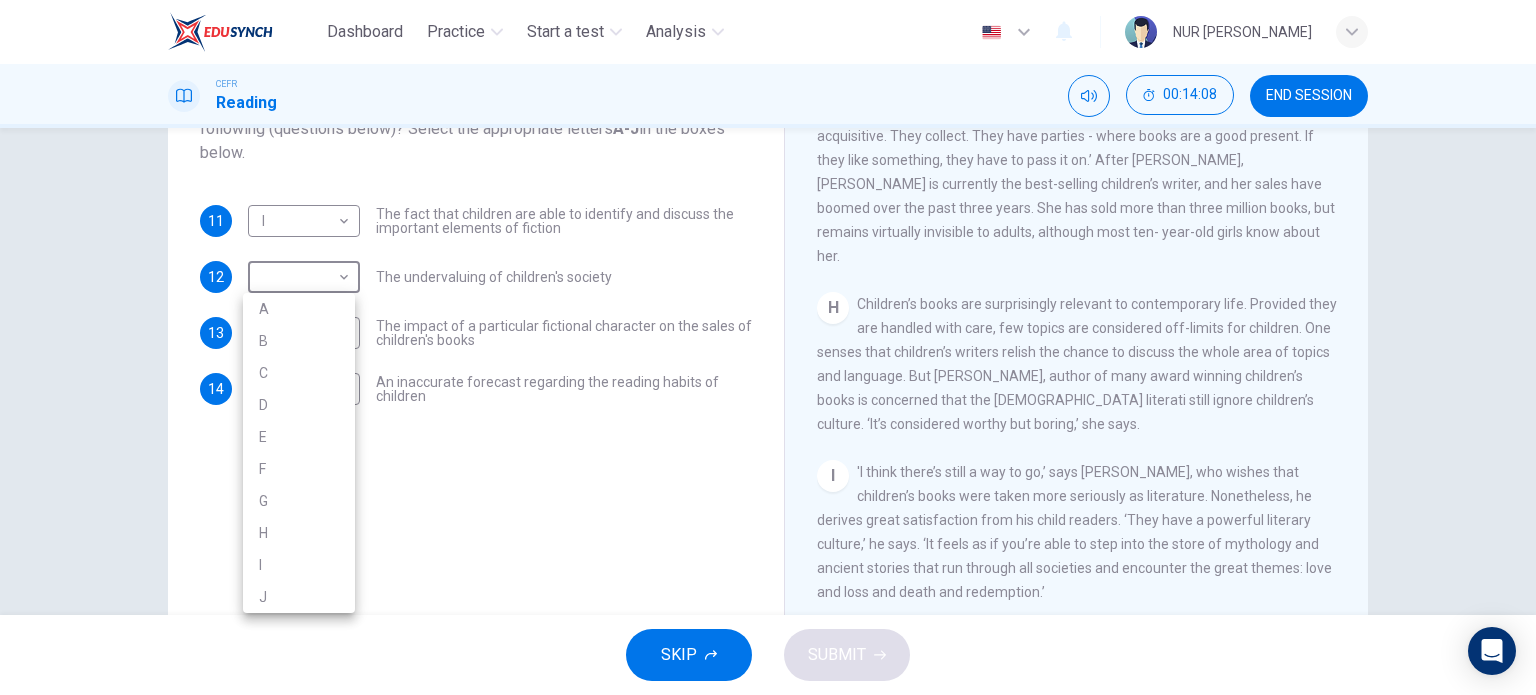 click on "H" at bounding box center [299, 533] 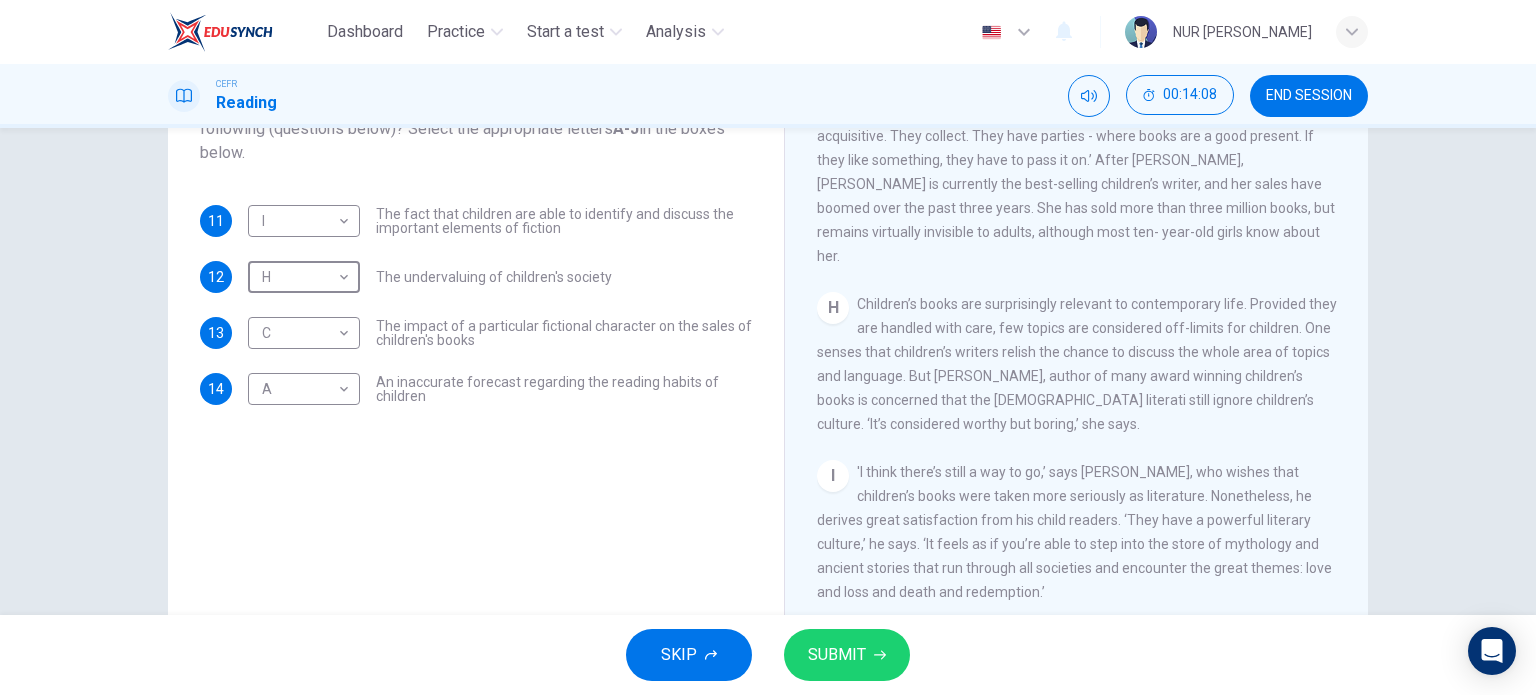 click on "SUBMIT" at bounding box center [837, 655] 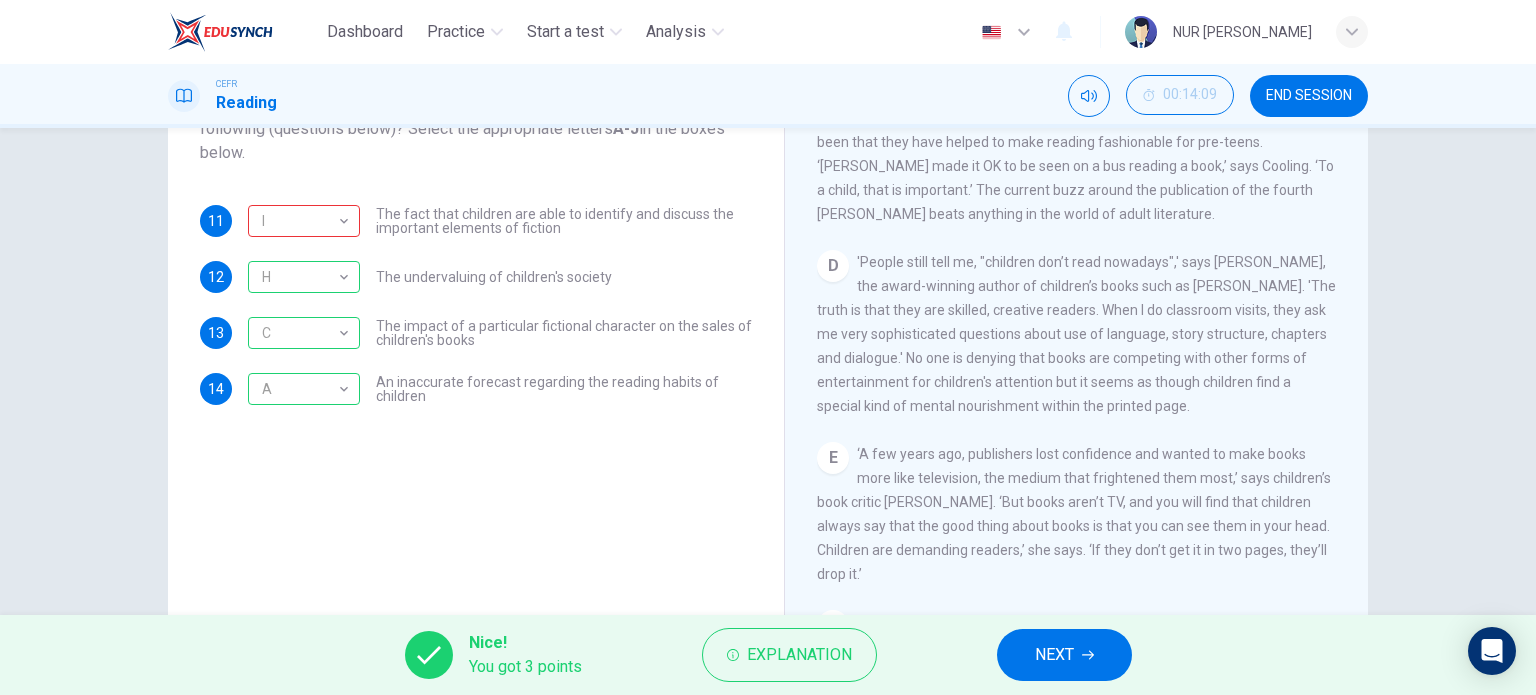 scroll, scrollTop: 809, scrollLeft: 0, axis: vertical 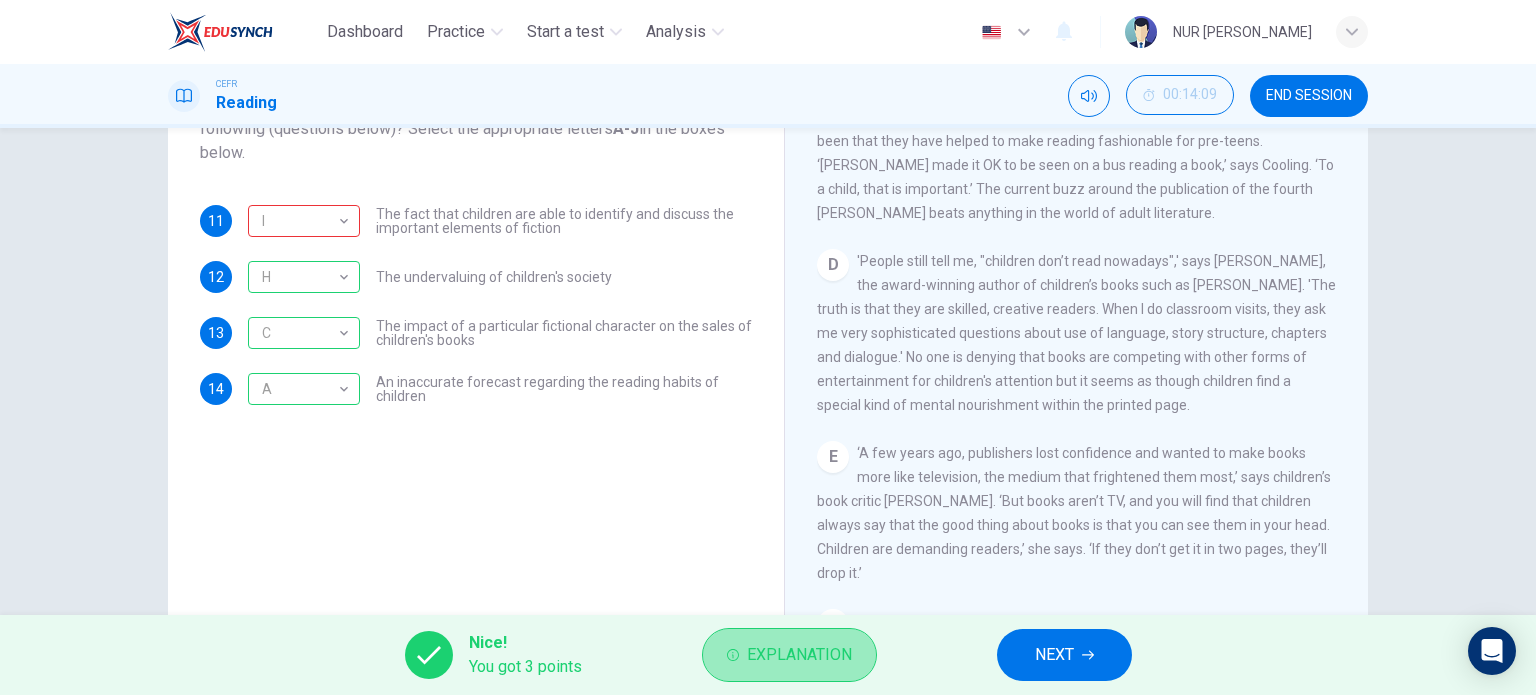 click on "Explanation" at bounding box center [789, 655] 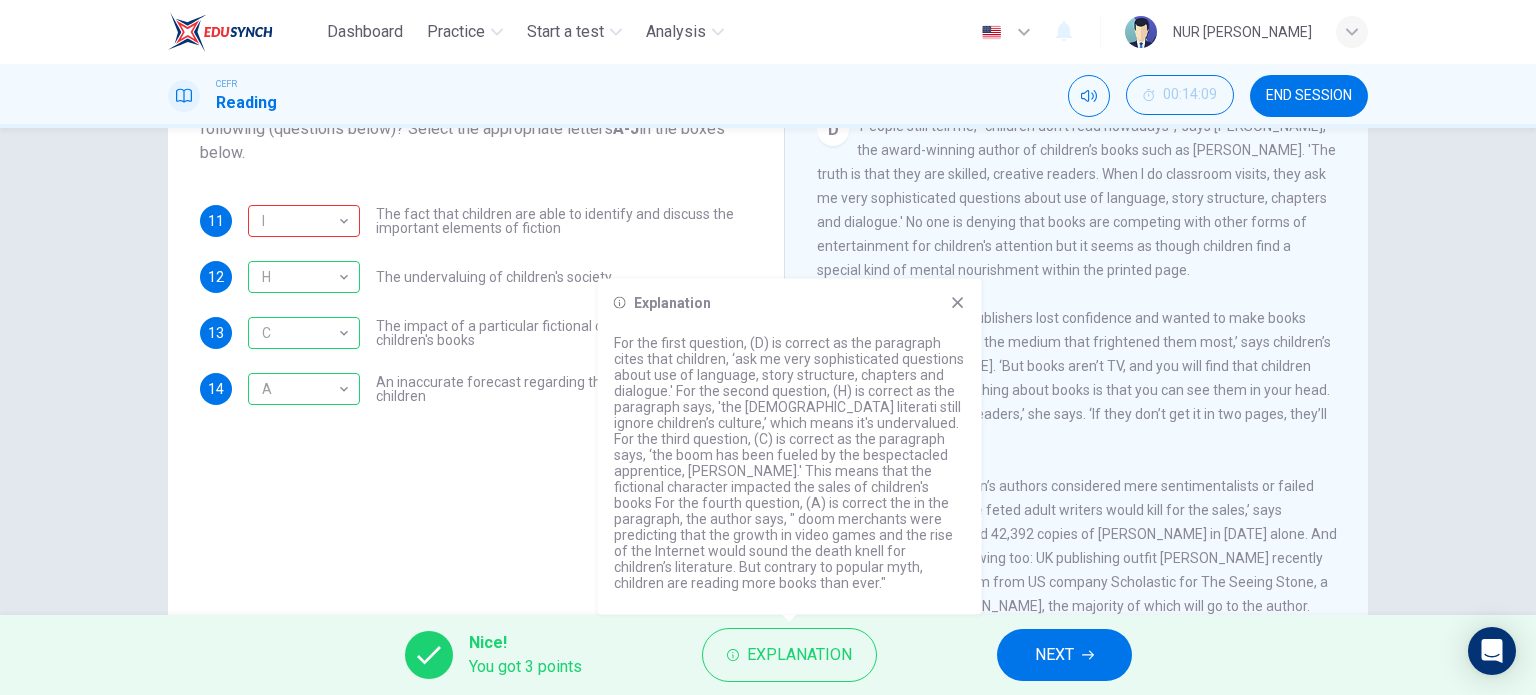 scroll, scrollTop: 946, scrollLeft: 0, axis: vertical 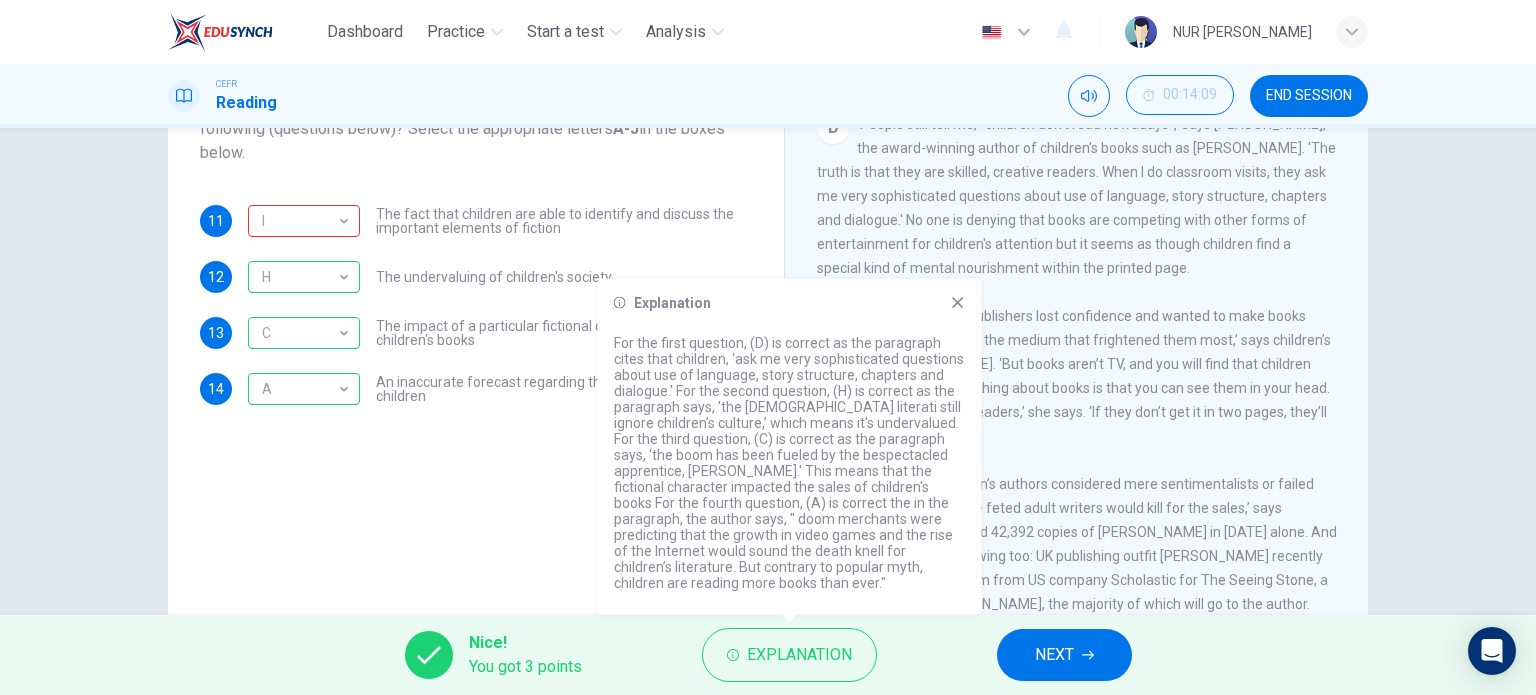 click on "Explanation For the first question, (D) is correct as the paragraph cites that children, ‘ask me very sophisticated questions about use of language, story structure, chapters and dialogue.'
For the second question, (H) is correct as the paragraph says, 'the [DEMOGRAPHIC_DATA] literati still ignore children’s culture,’ which means it's undervalued.
For the third question, (C) is correct as the paragraph says, ‘the boom has been fueled by the bespectacled apprentice, [PERSON_NAME].' This means that the fictional character impacted the sales of children's books
For the fourth question, (A) is correct the in the paragraph, the author says, " doom merchants were predicting that the growth in video games and the rise of the Internet would sound the death knell for children’s literature. But contrary to popular myth, children are reading more books than ever."" at bounding box center [790, 447] 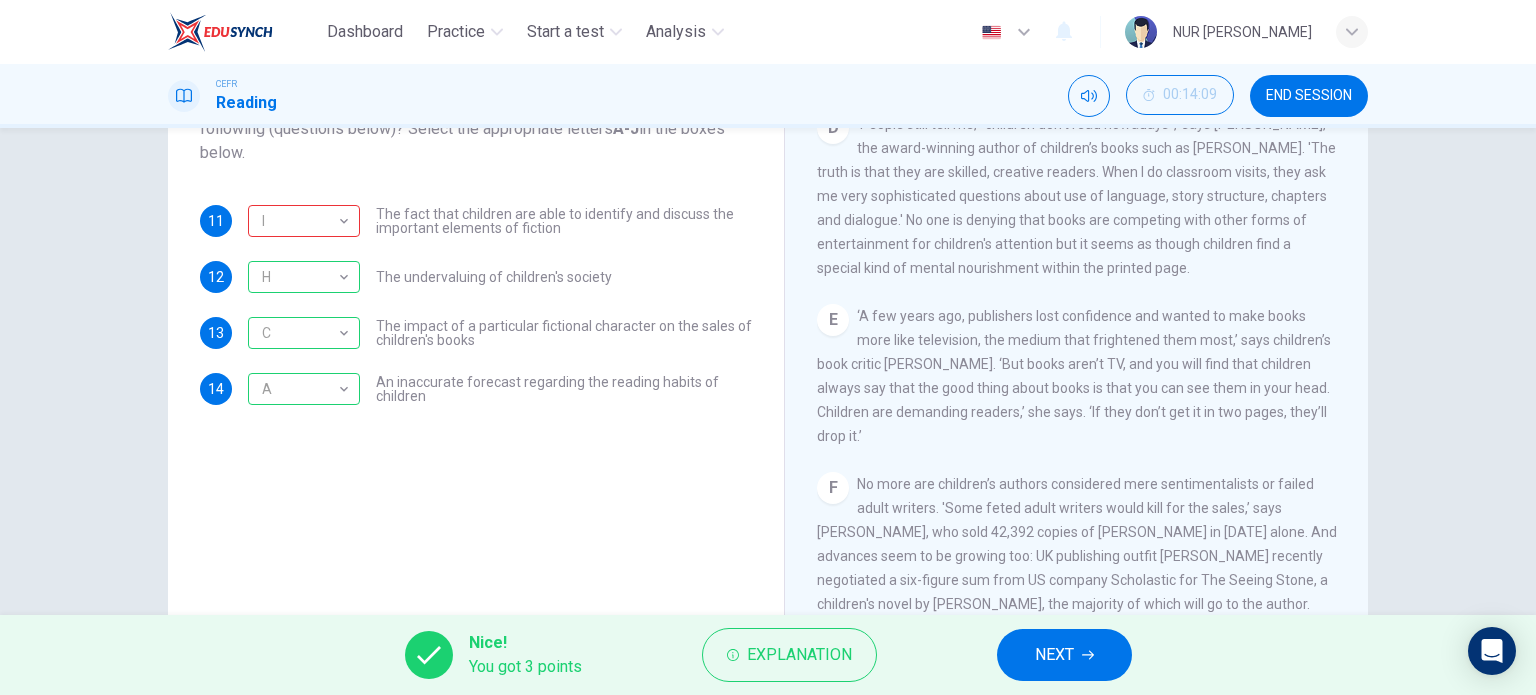 click on "NEXT" at bounding box center [1064, 655] 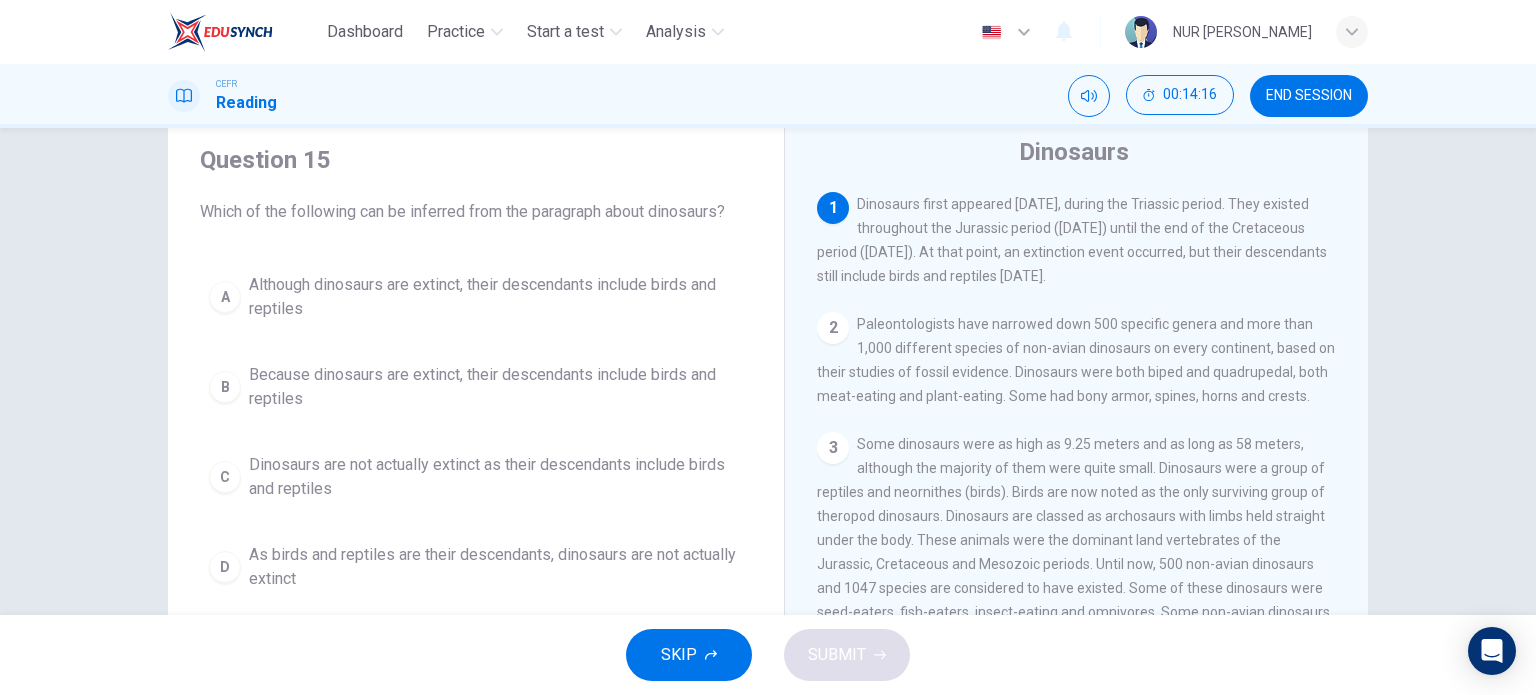 scroll, scrollTop: 66, scrollLeft: 0, axis: vertical 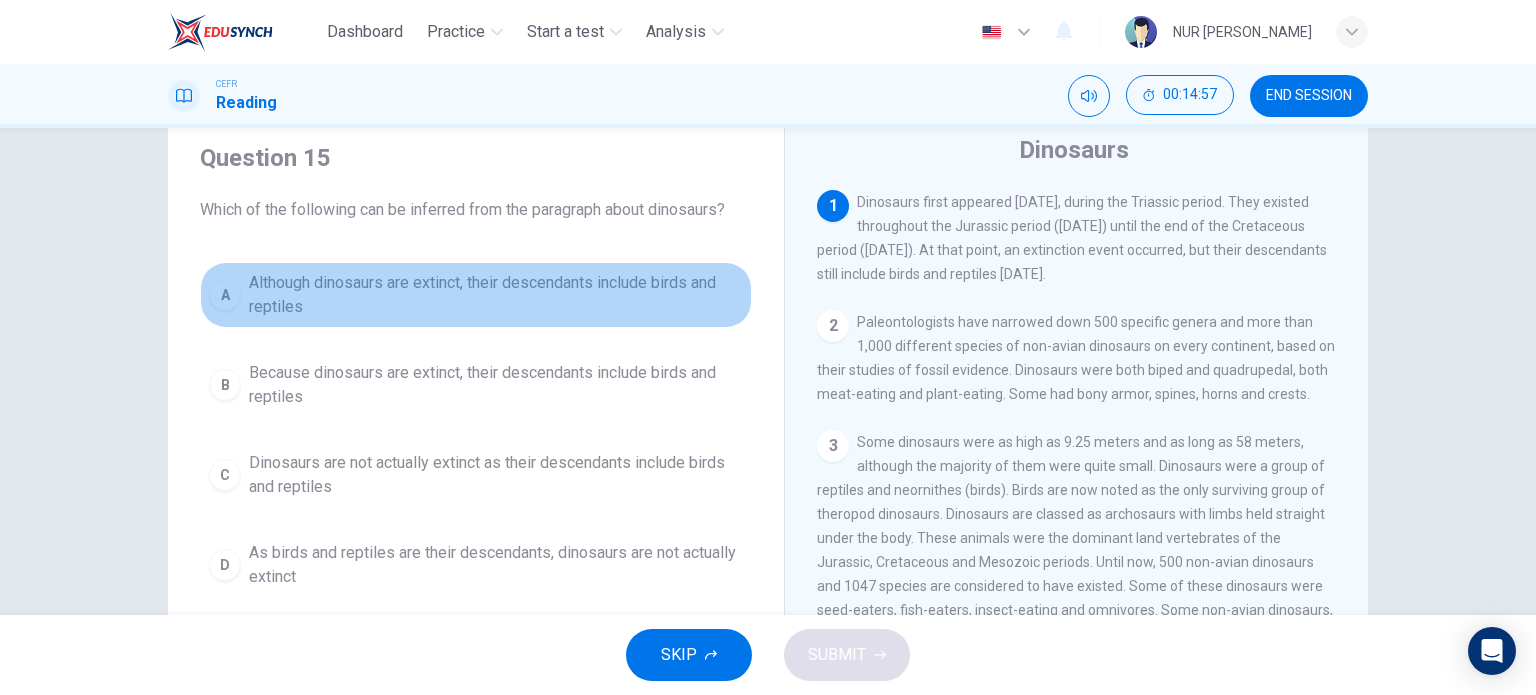 click on "A" at bounding box center [225, 295] 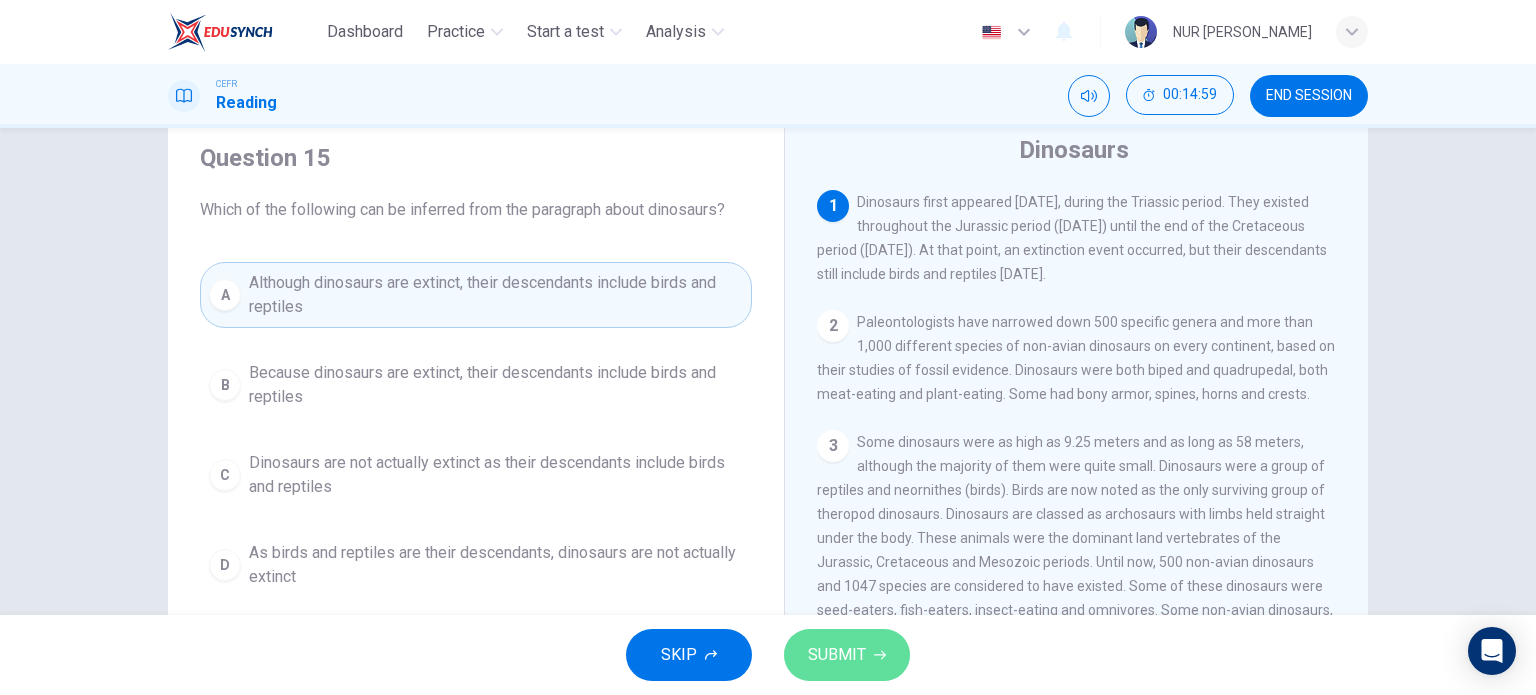 click on "SUBMIT" at bounding box center [837, 655] 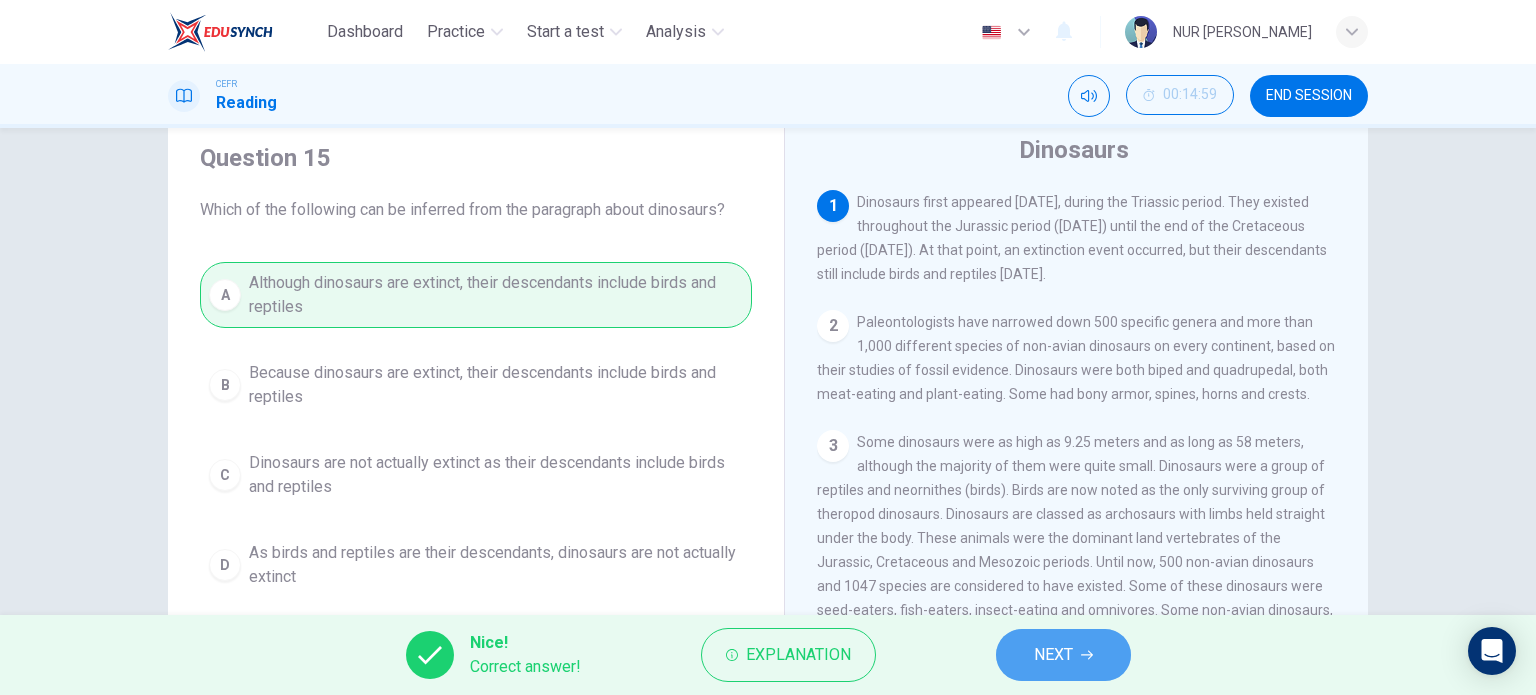 click on "NEXT" at bounding box center [1053, 655] 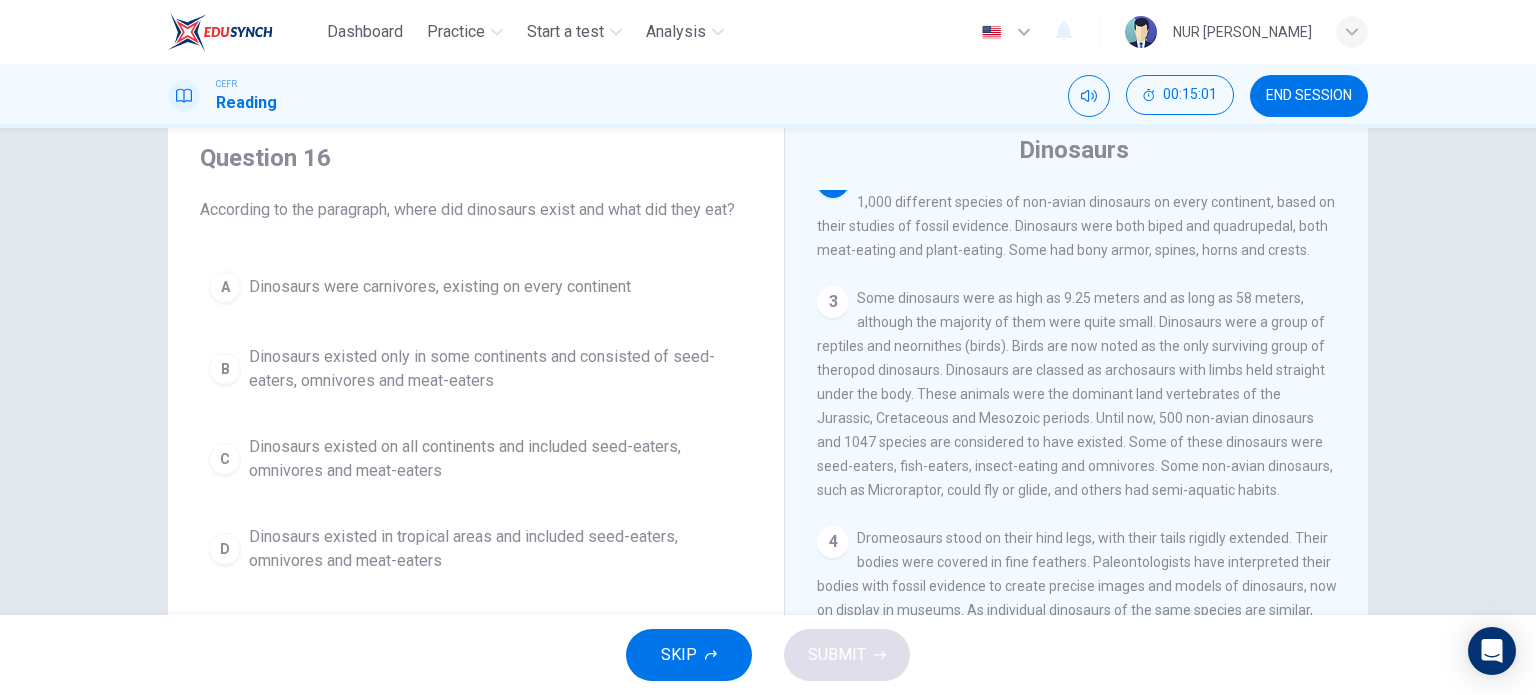 scroll, scrollTop: 144, scrollLeft: 0, axis: vertical 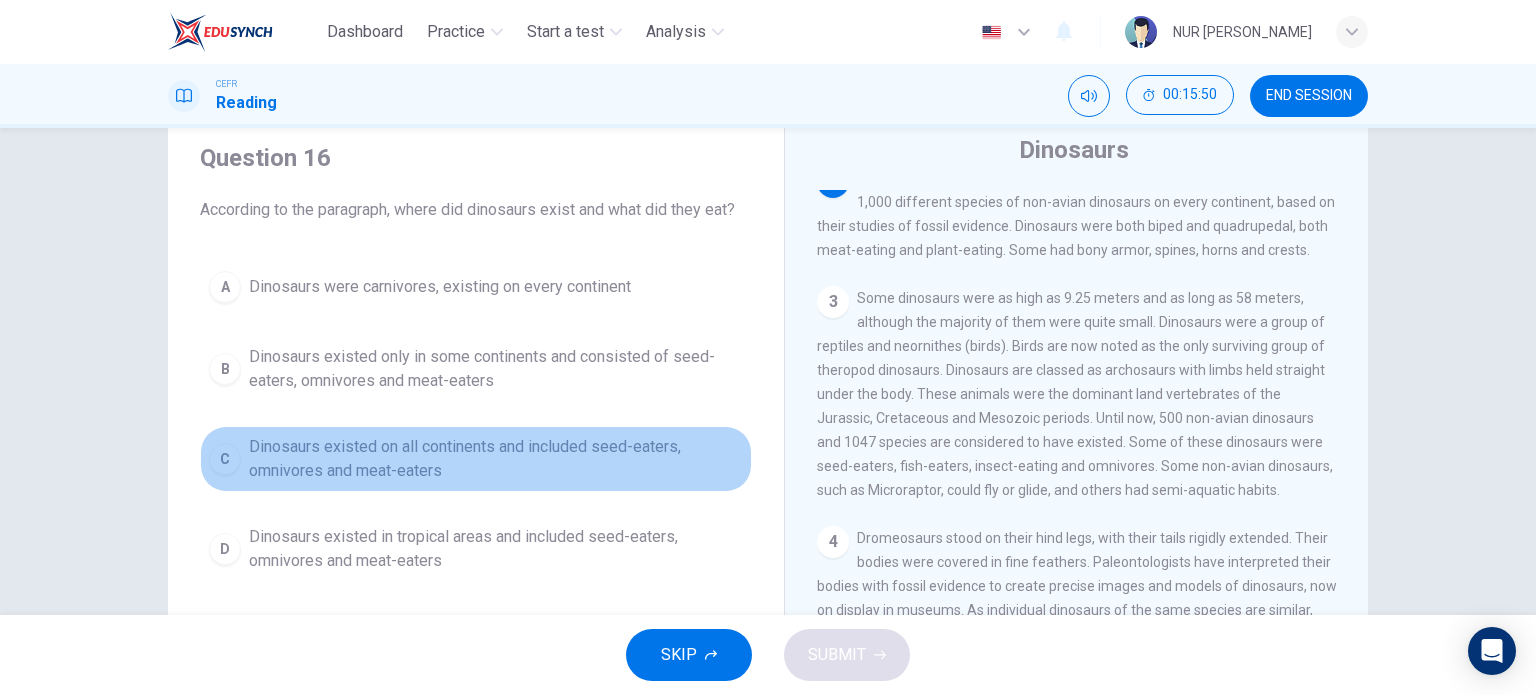 click on "Dinosaurs existed on all continents and included seed-eaters, omnivores and meat-eaters" at bounding box center [496, 459] 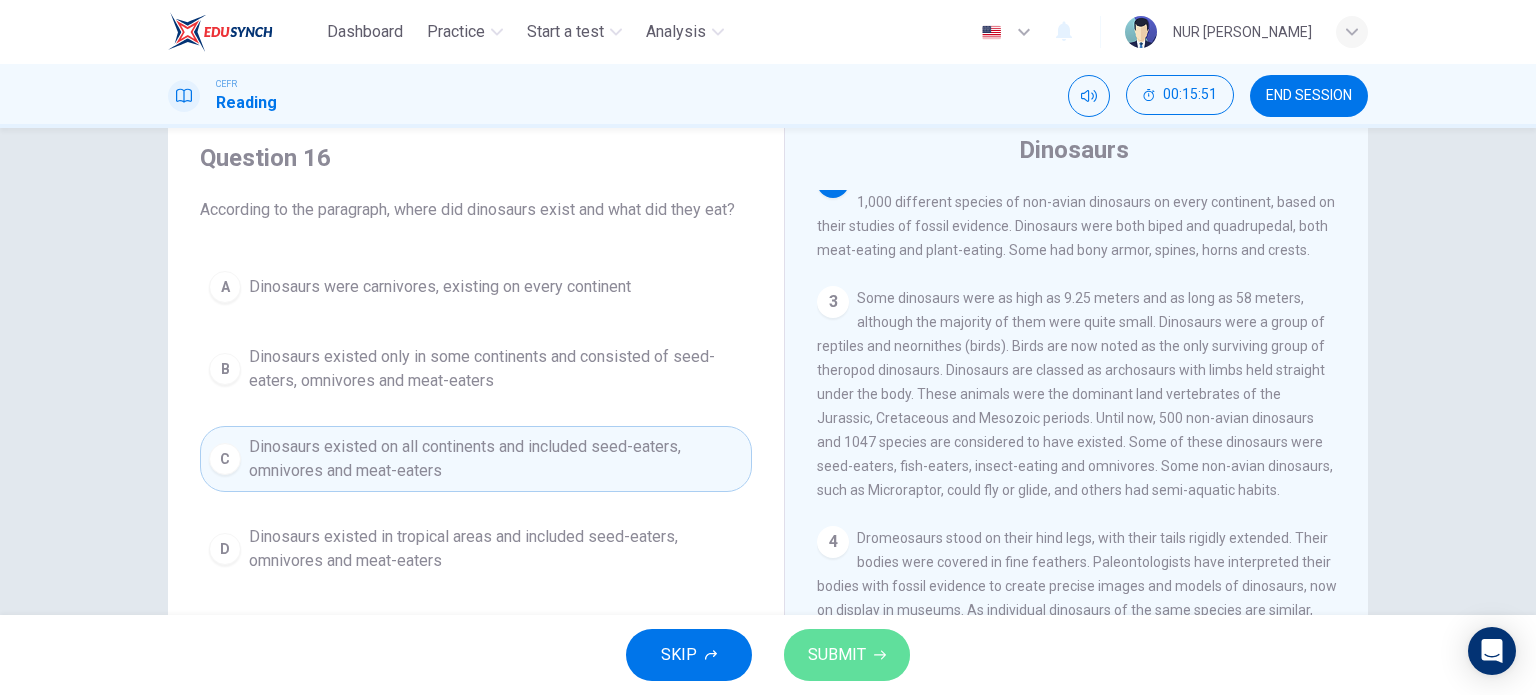 click on "SUBMIT" at bounding box center [837, 655] 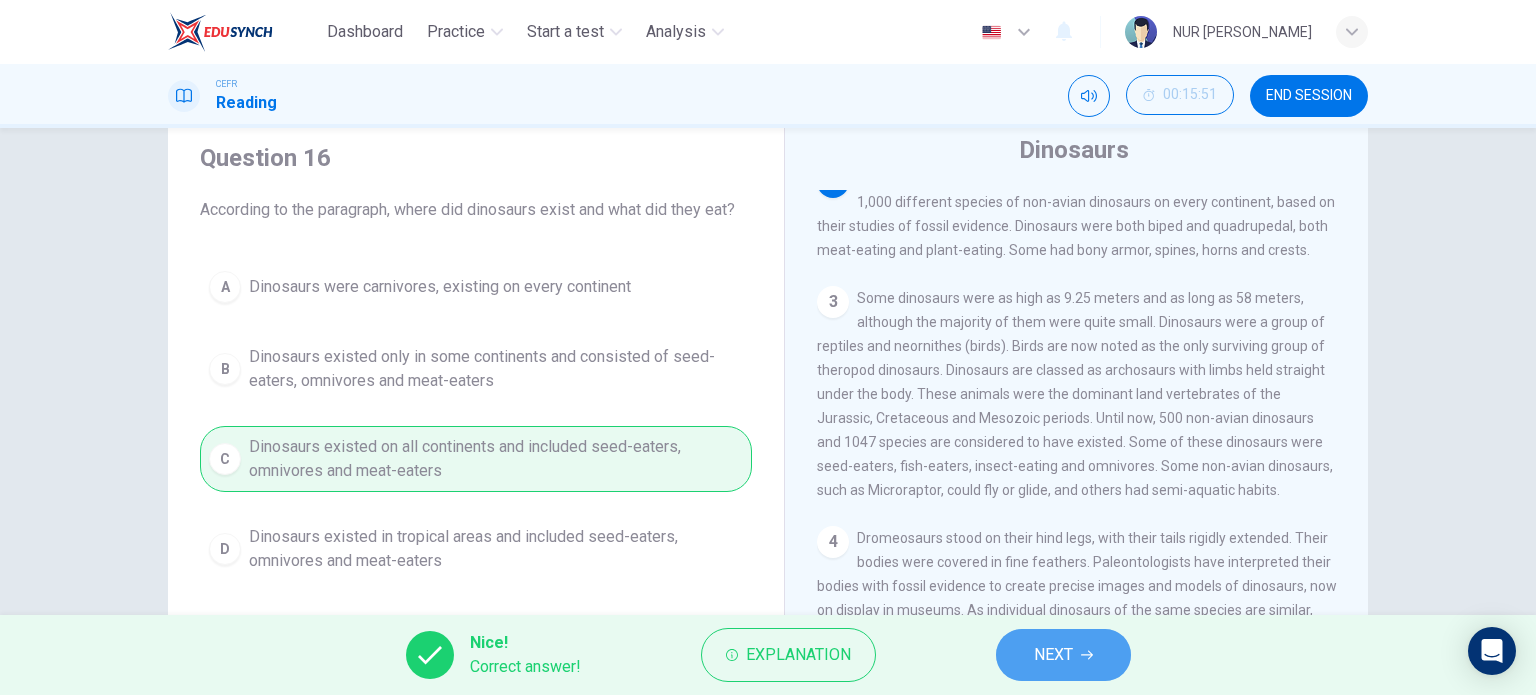click on "NEXT" at bounding box center (1063, 655) 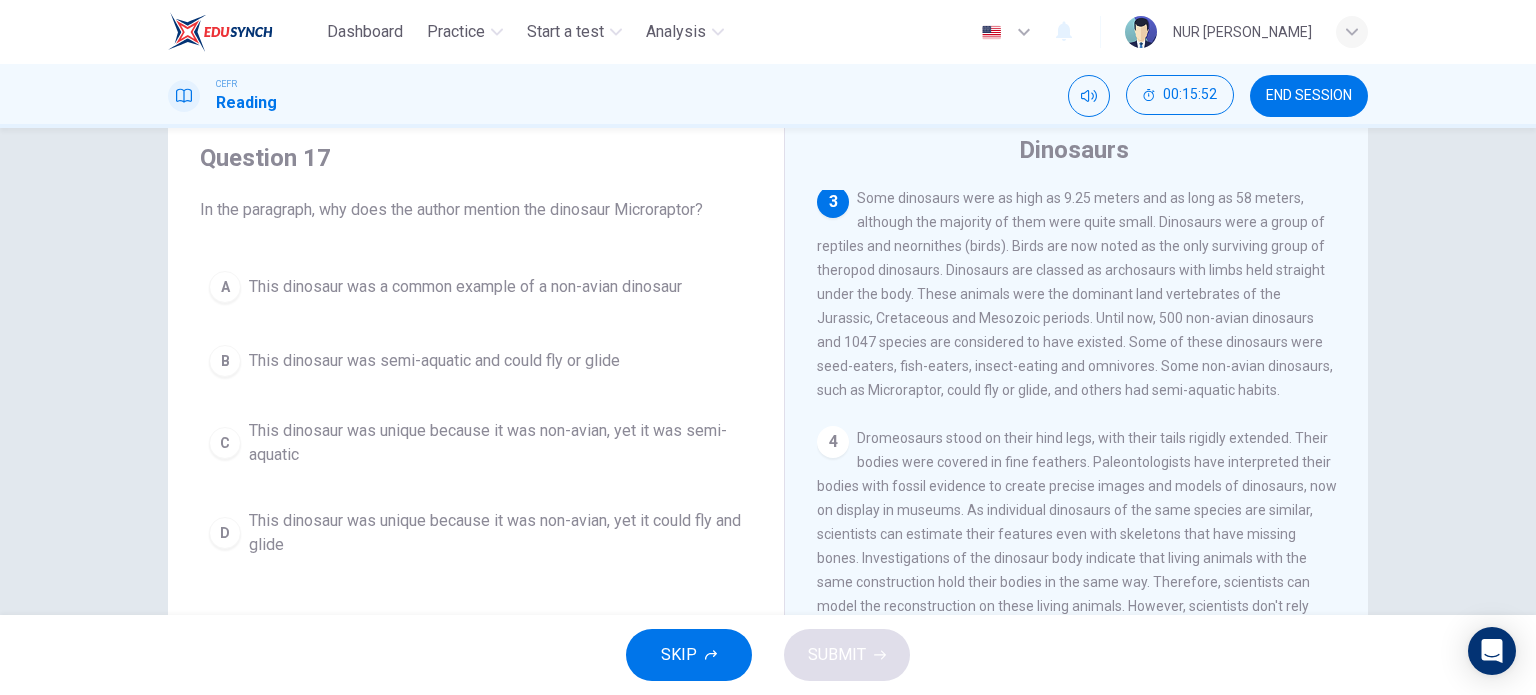 scroll, scrollTop: 244, scrollLeft: 0, axis: vertical 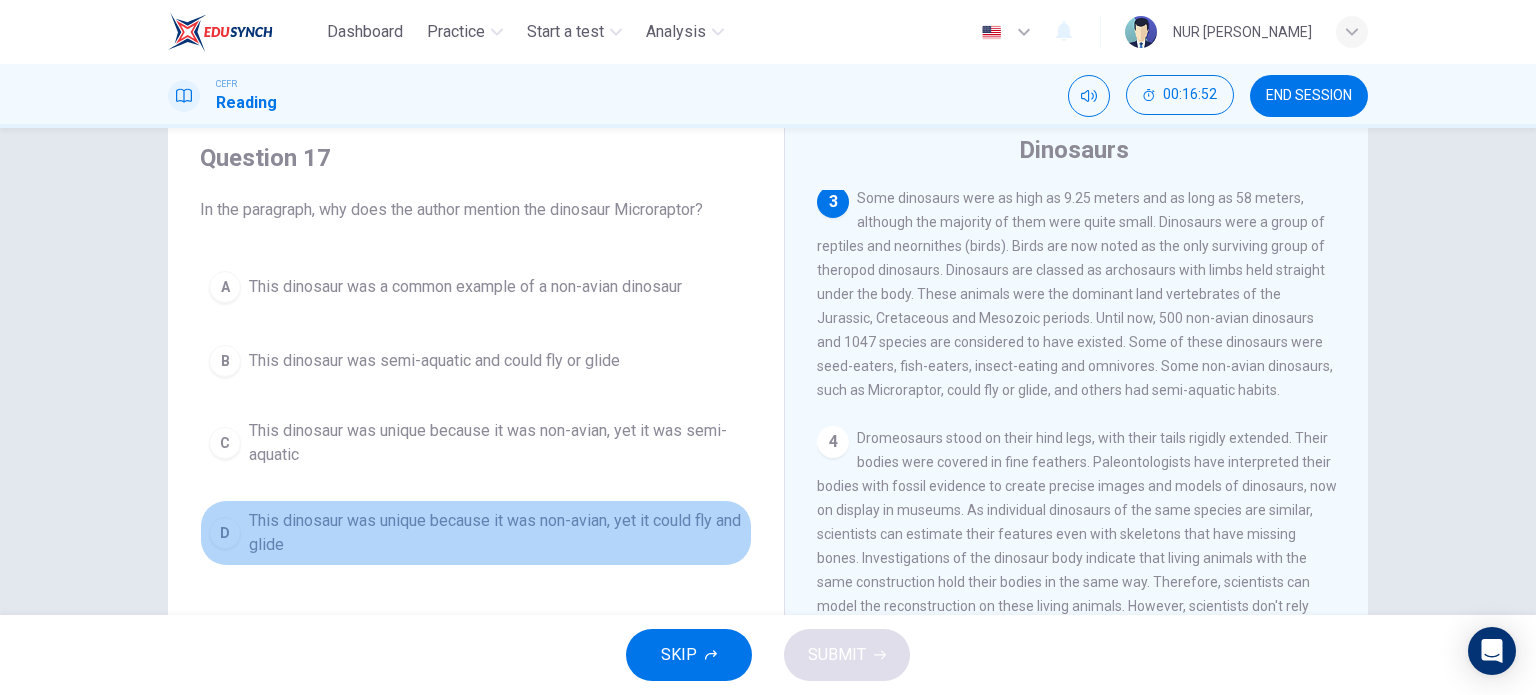 click on "This dinosaur was unique because it was non-avian, yet it could fly and glide" at bounding box center (496, 533) 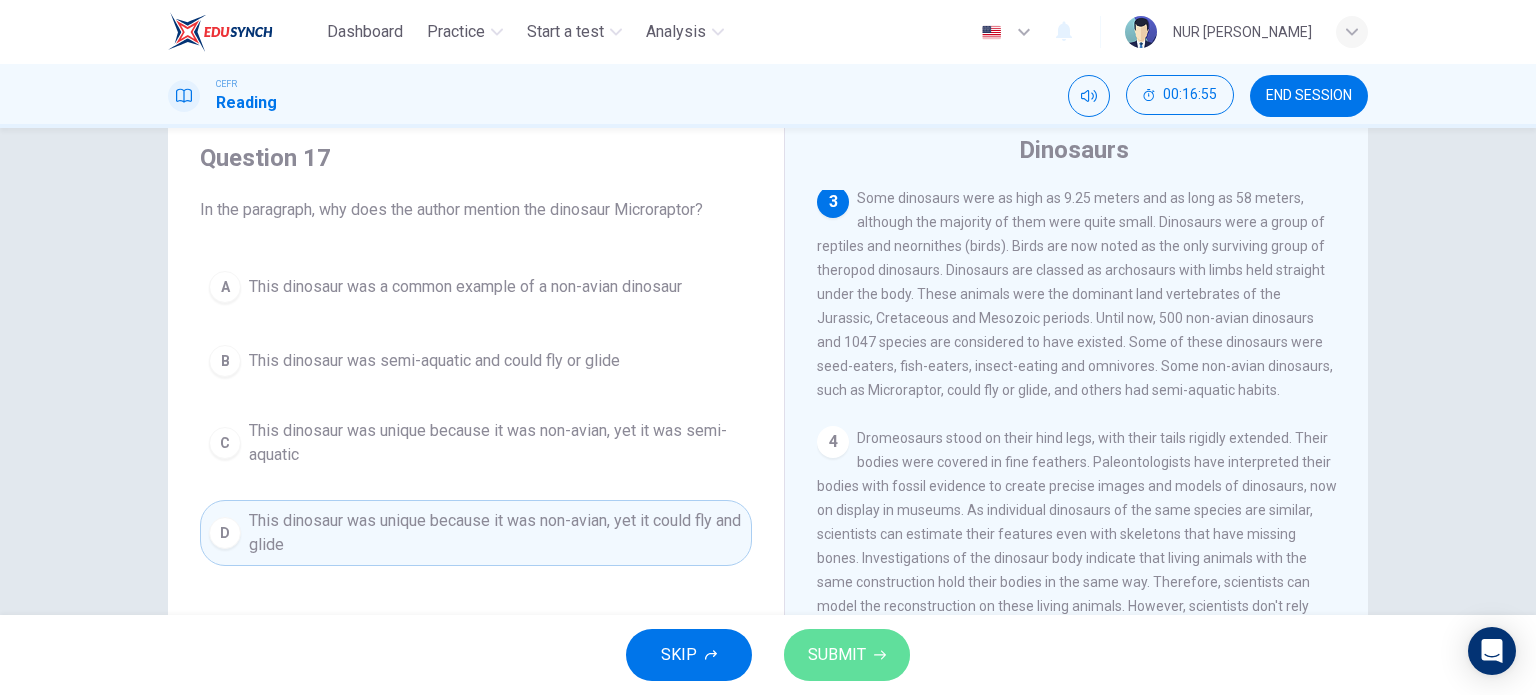 click on "SUBMIT" at bounding box center (837, 655) 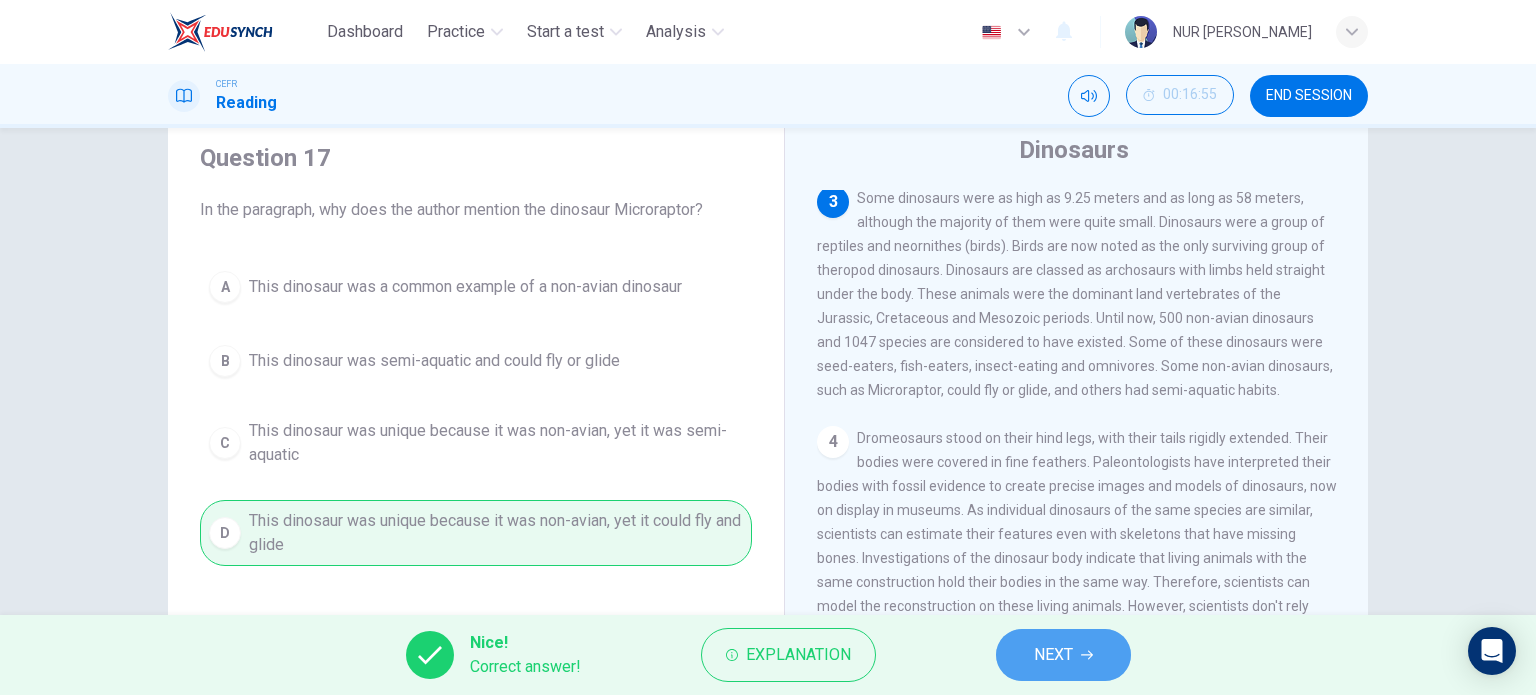 click on "NEXT" at bounding box center [1053, 655] 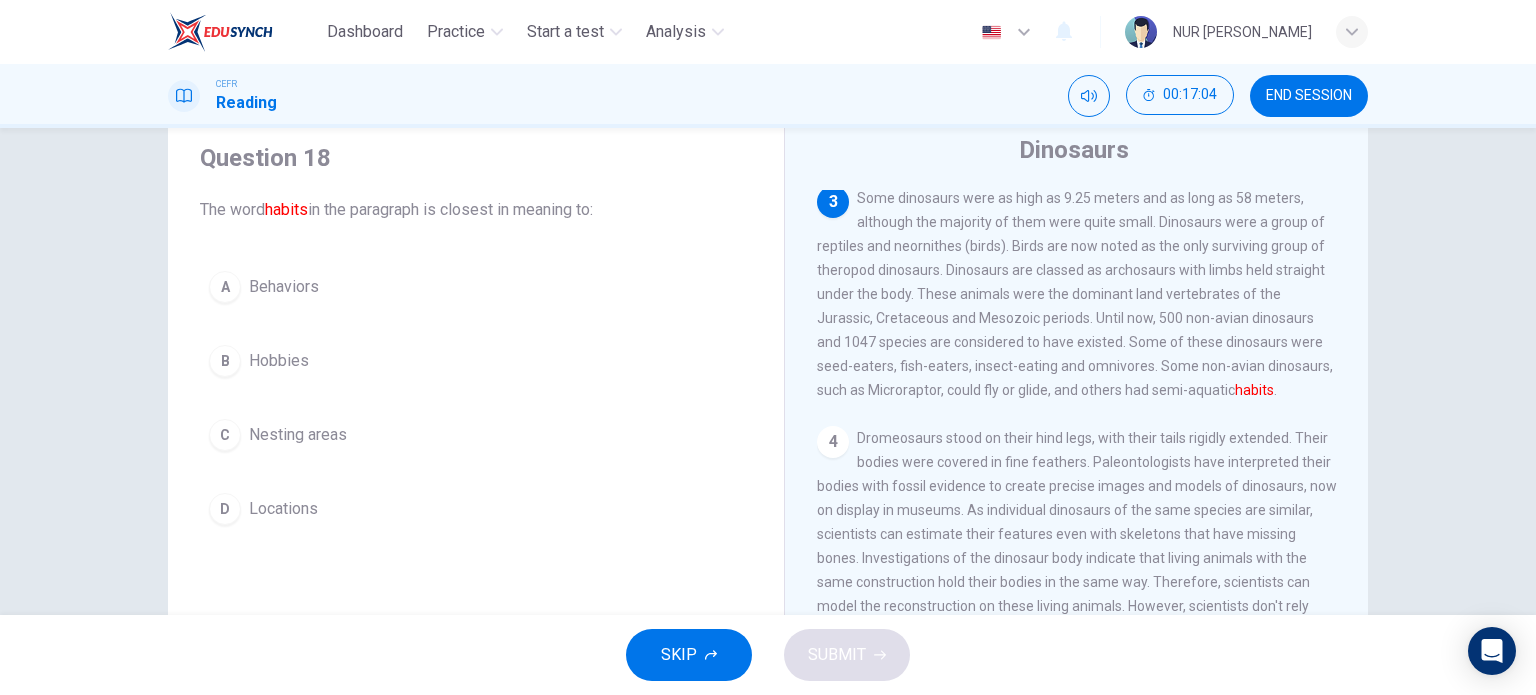 click on "Nesting areas" at bounding box center (298, 435) 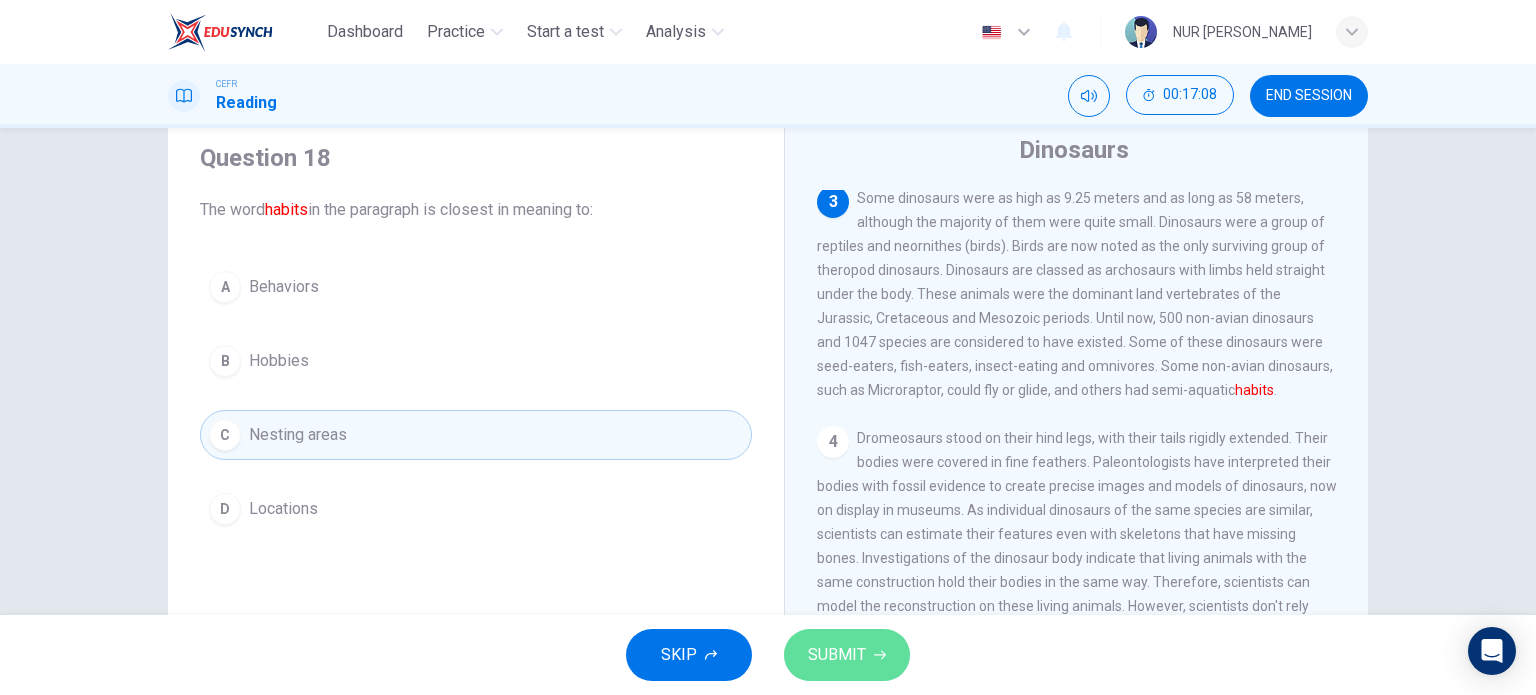 click on "SUBMIT" at bounding box center [837, 655] 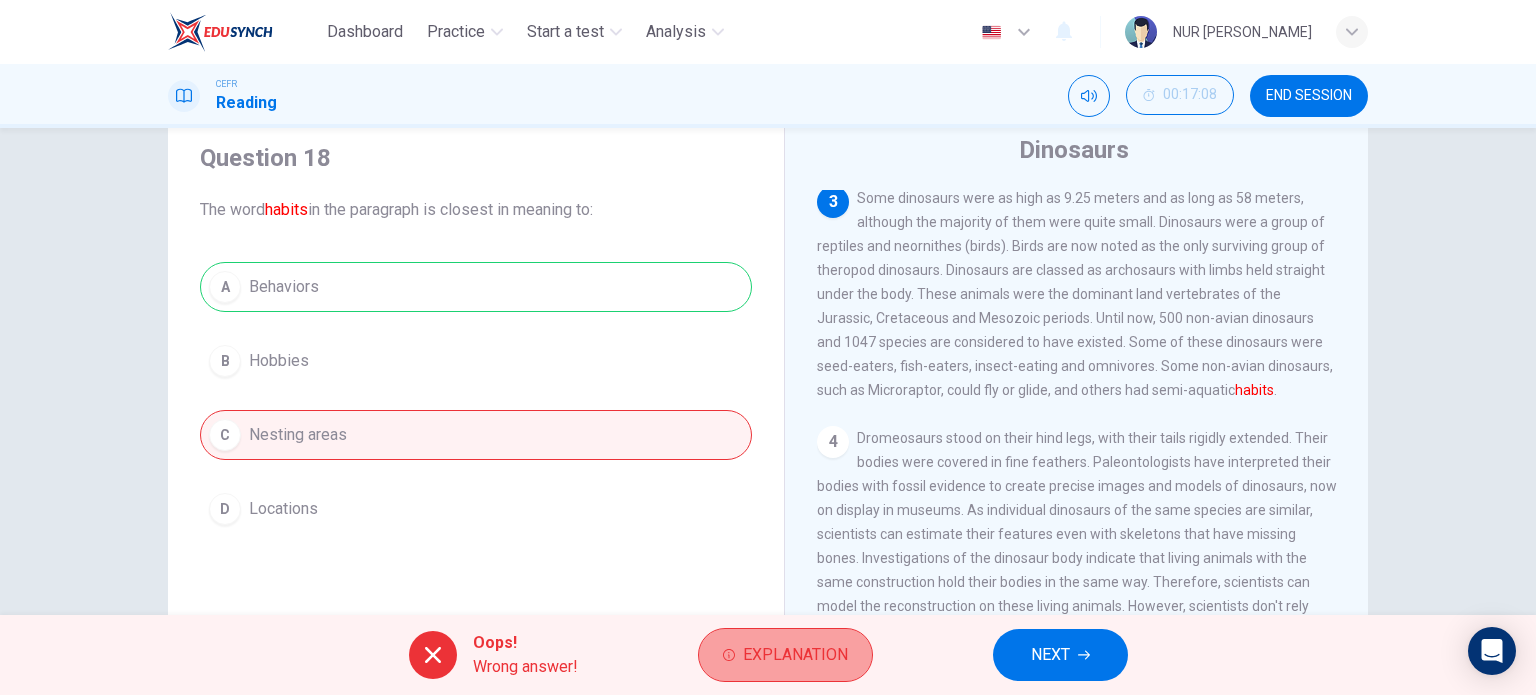 click on "Explanation" at bounding box center [795, 655] 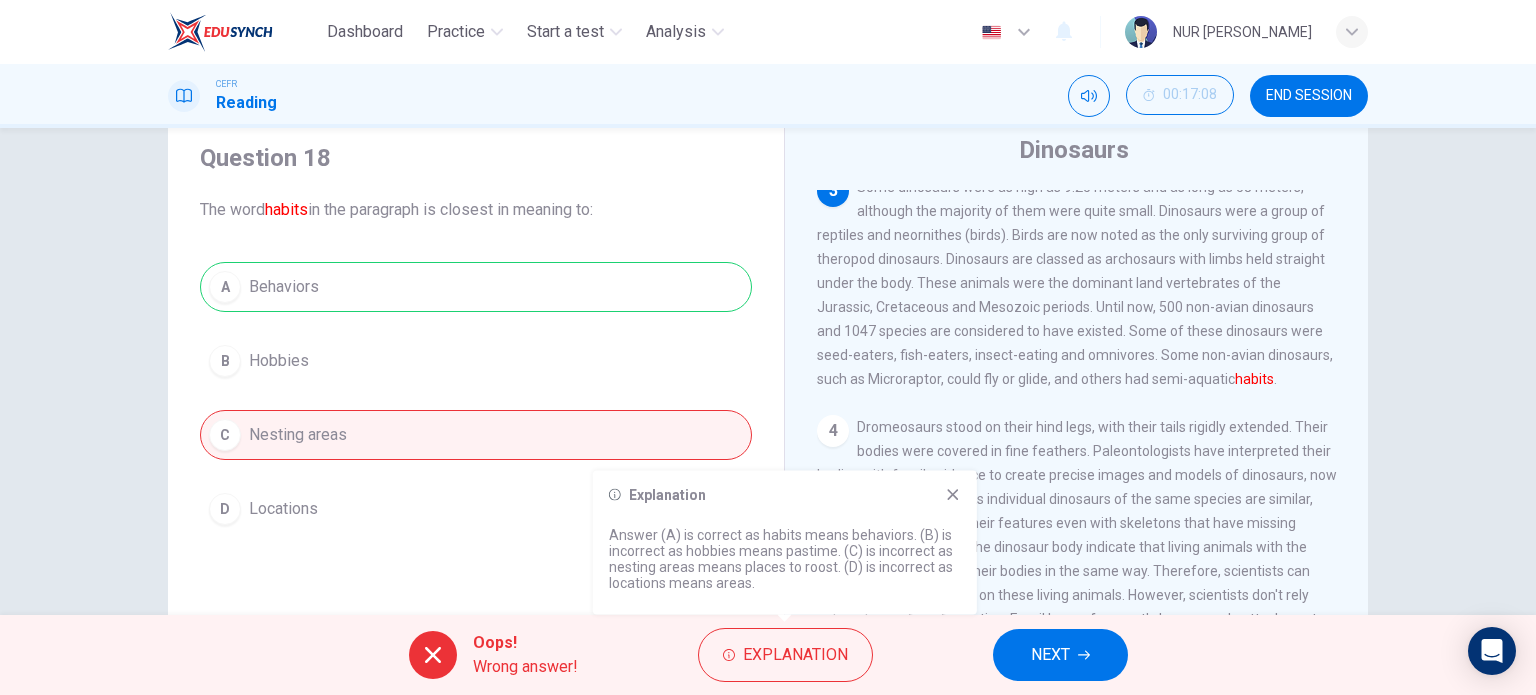 scroll, scrollTop: 256, scrollLeft: 0, axis: vertical 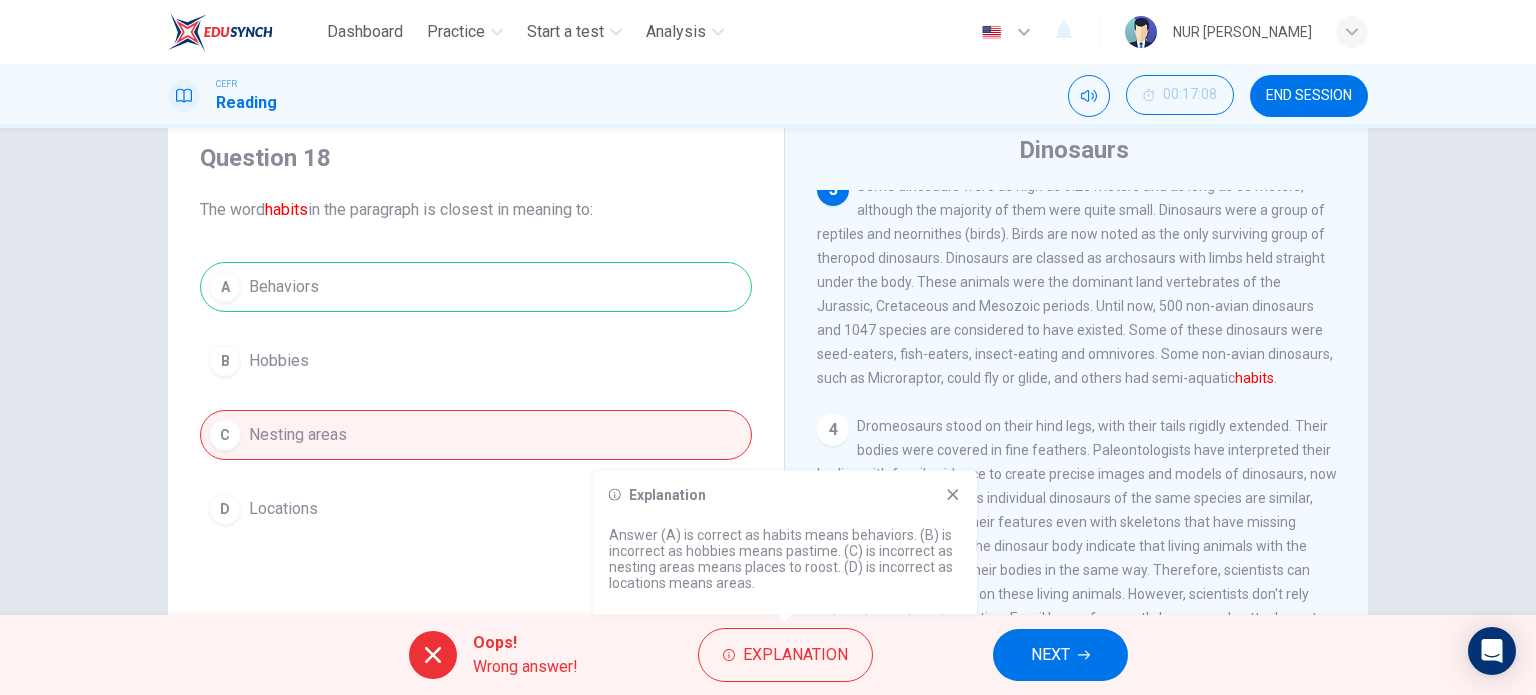 click 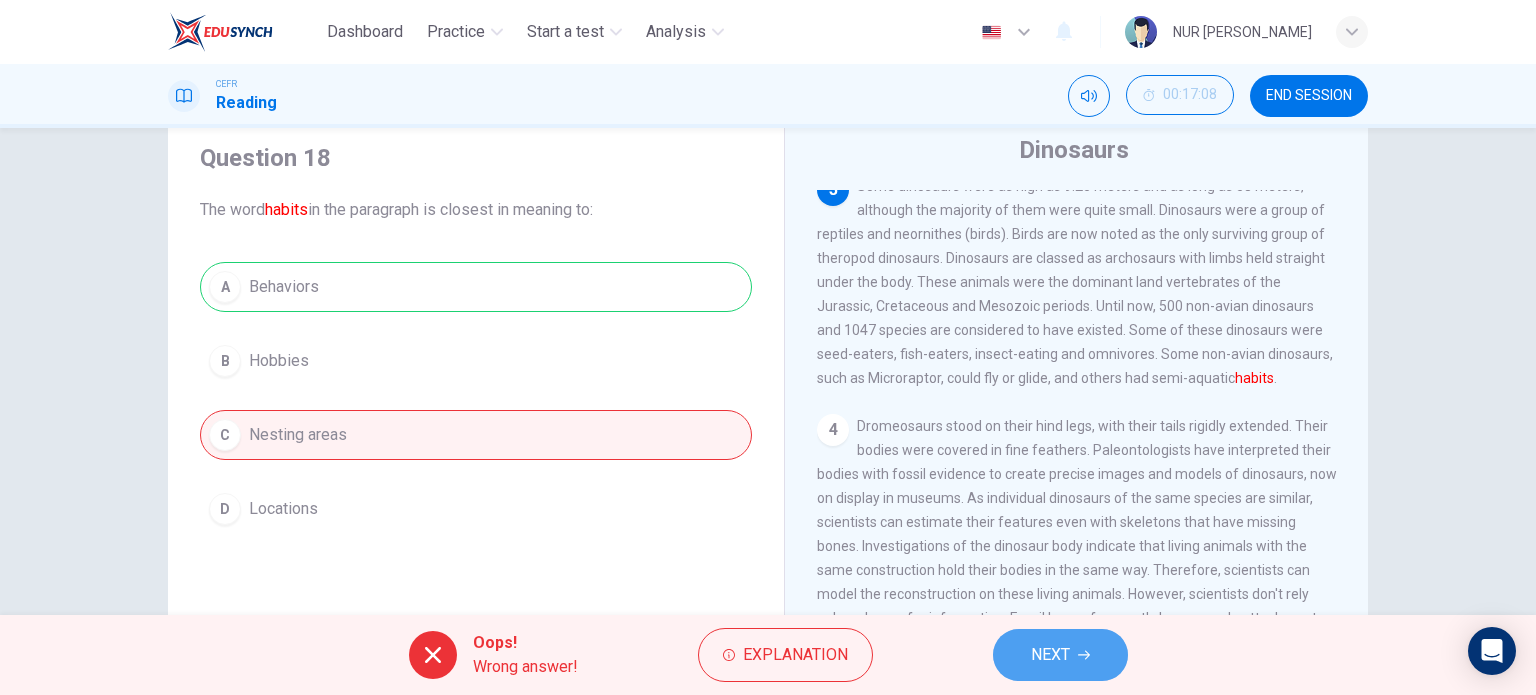click on "NEXT" at bounding box center [1050, 655] 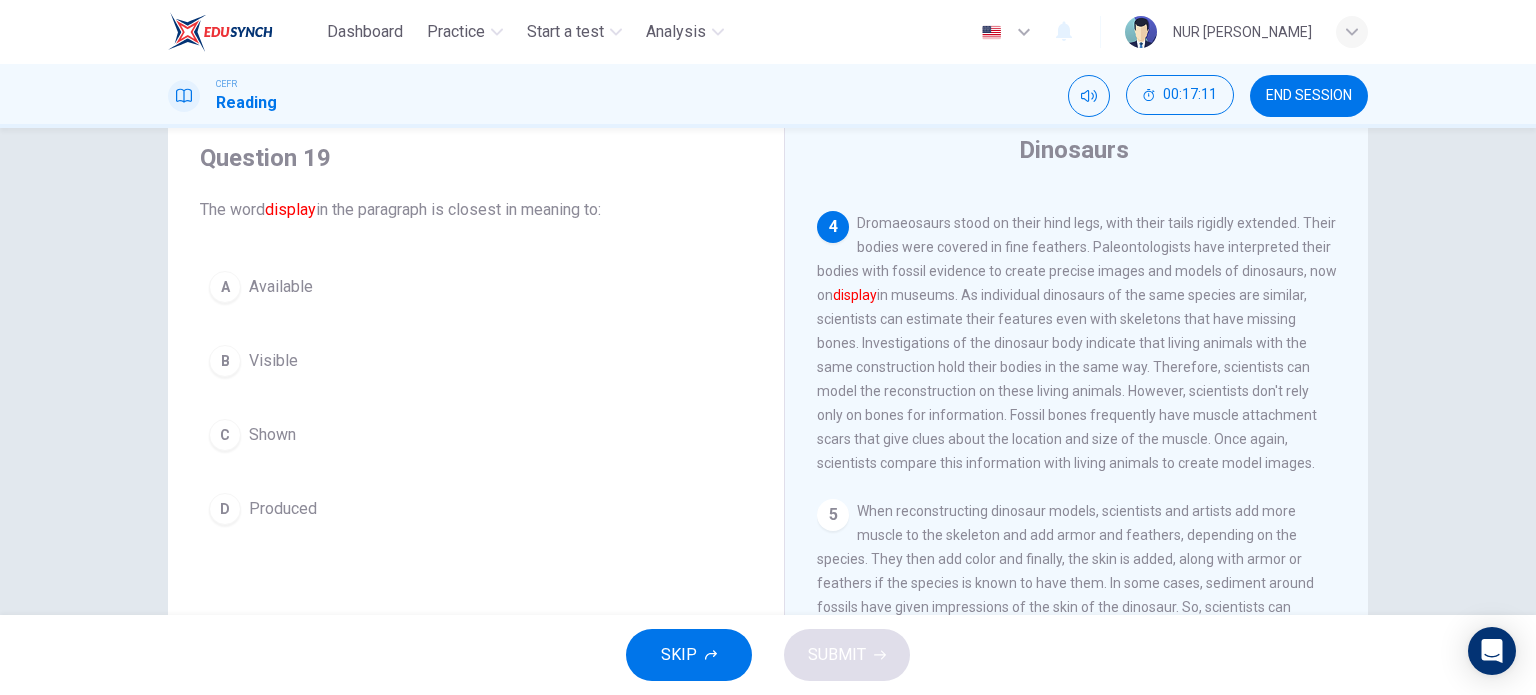 scroll, scrollTop: 458, scrollLeft: 0, axis: vertical 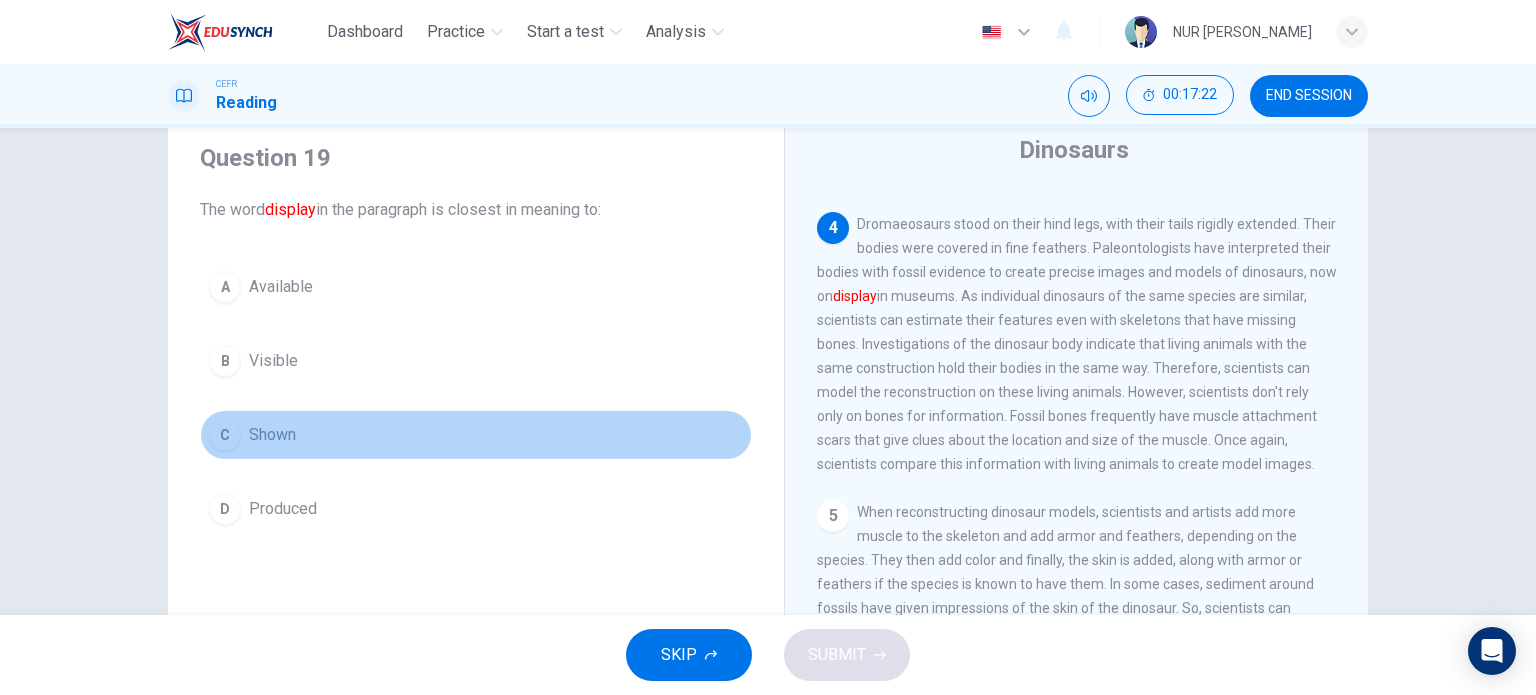 click on "C Shown" at bounding box center [476, 435] 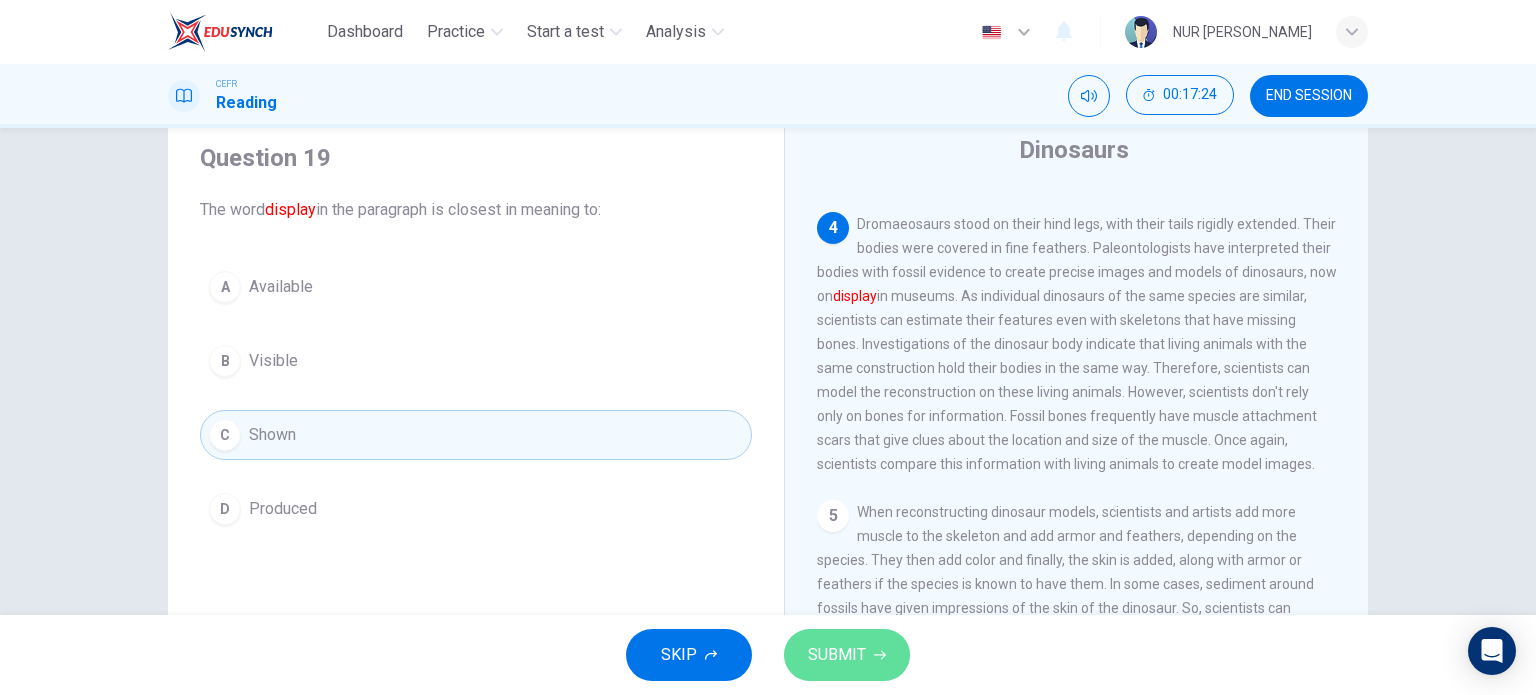 click on "SUBMIT" at bounding box center (837, 655) 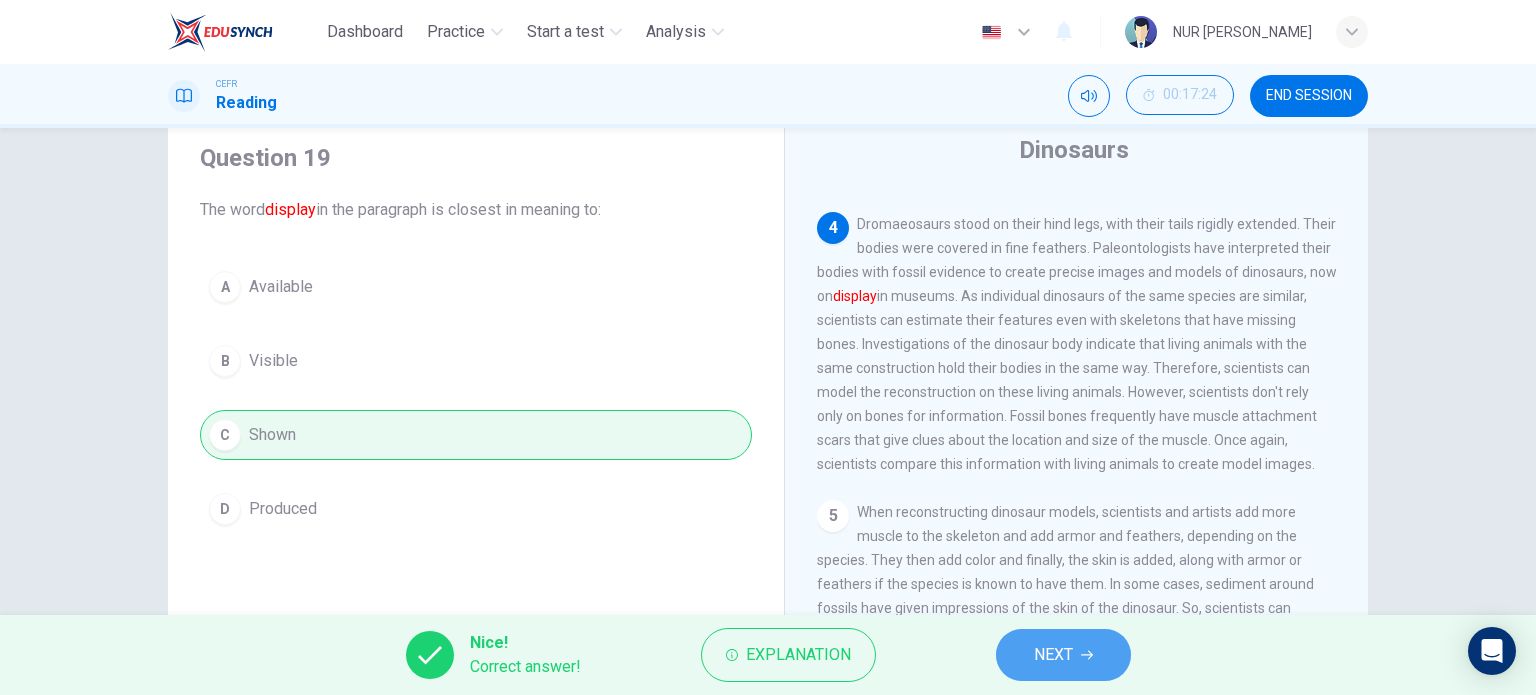 click on "NEXT" at bounding box center (1063, 655) 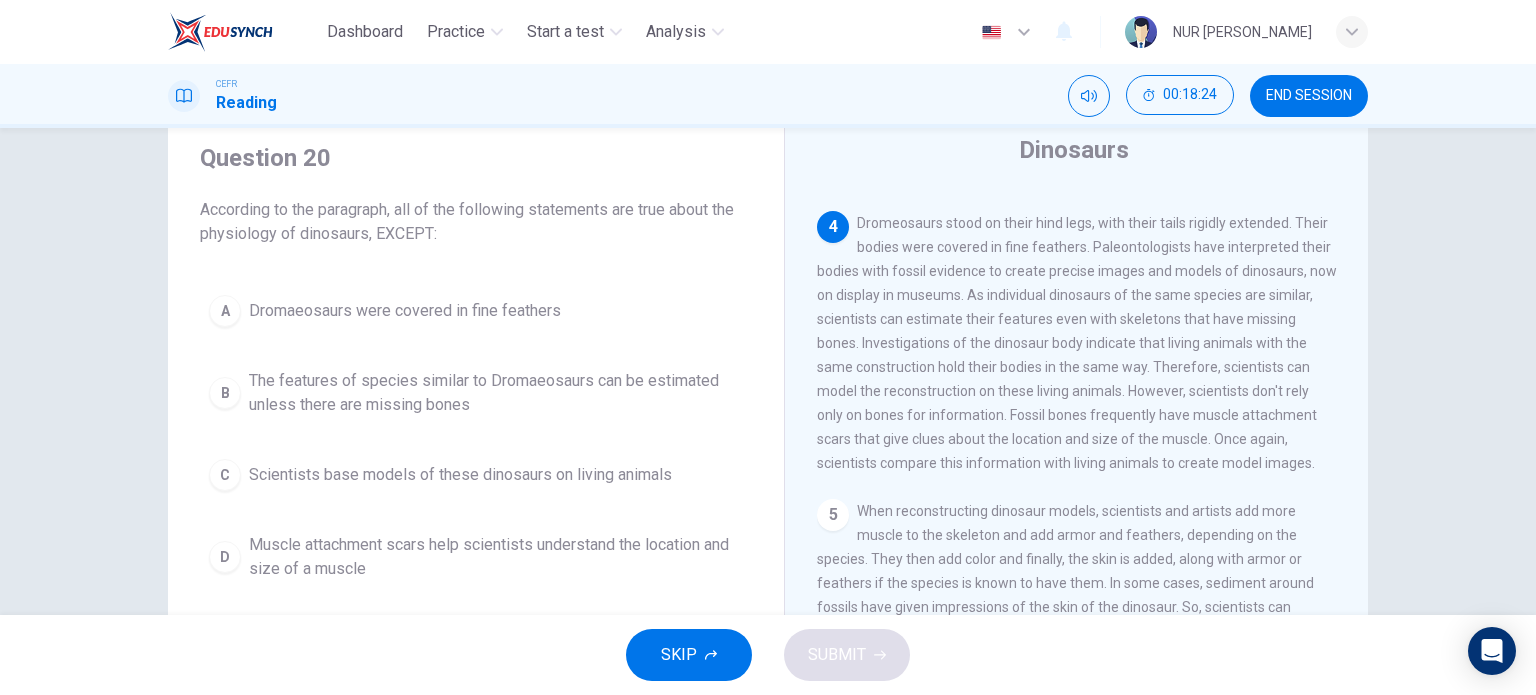 scroll, scrollTop: 456, scrollLeft: 0, axis: vertical 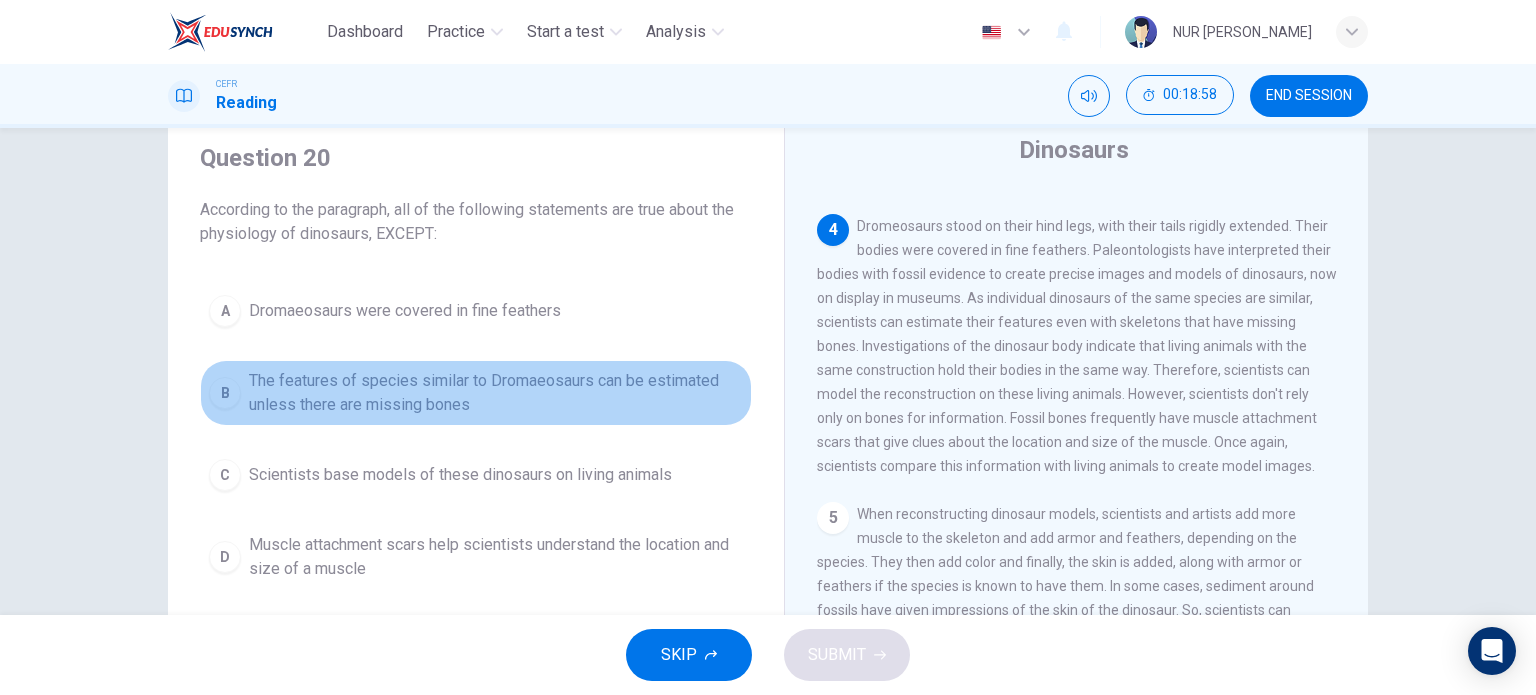click on "The features of species similar to Dromaeosaurs can be estimated unless there are missing bones" at bounding box center (496, 393) 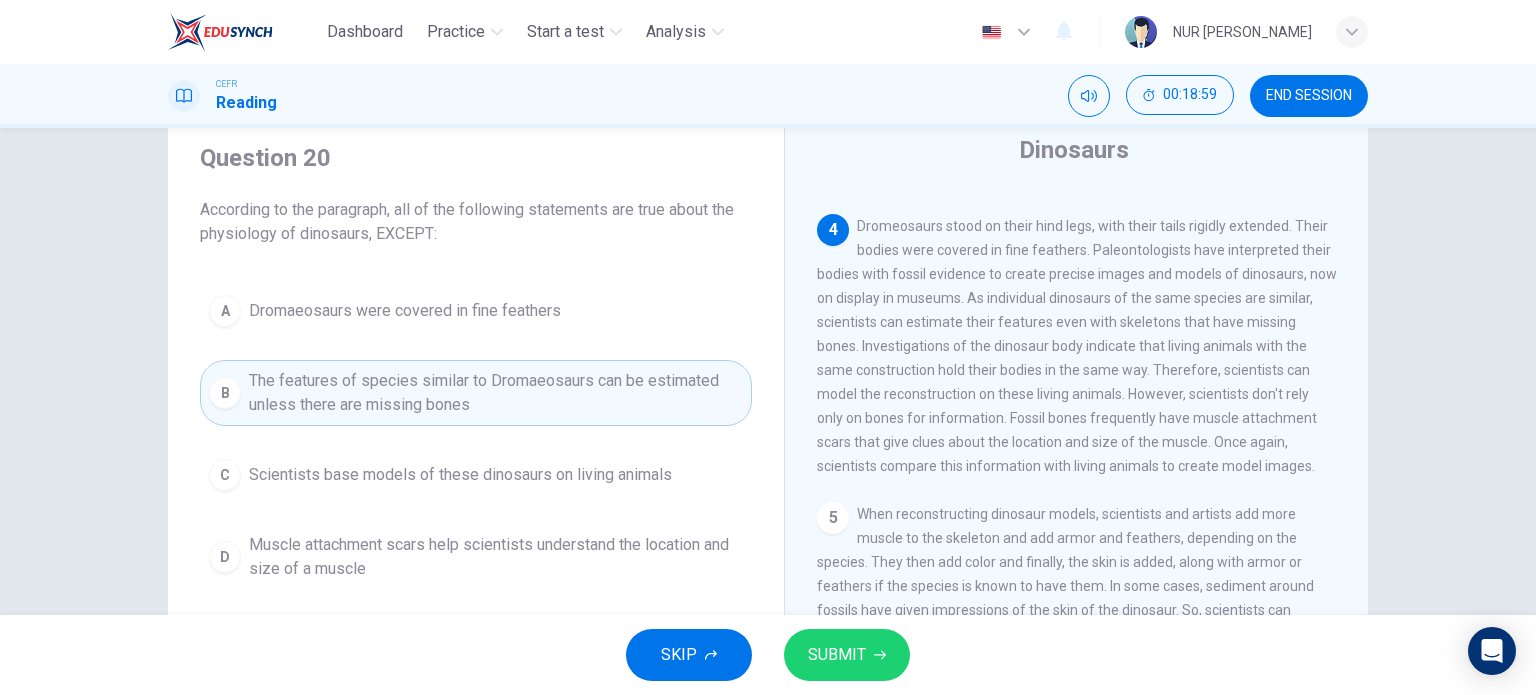 click on "SUBMIT" at bounding box center (847, 655) 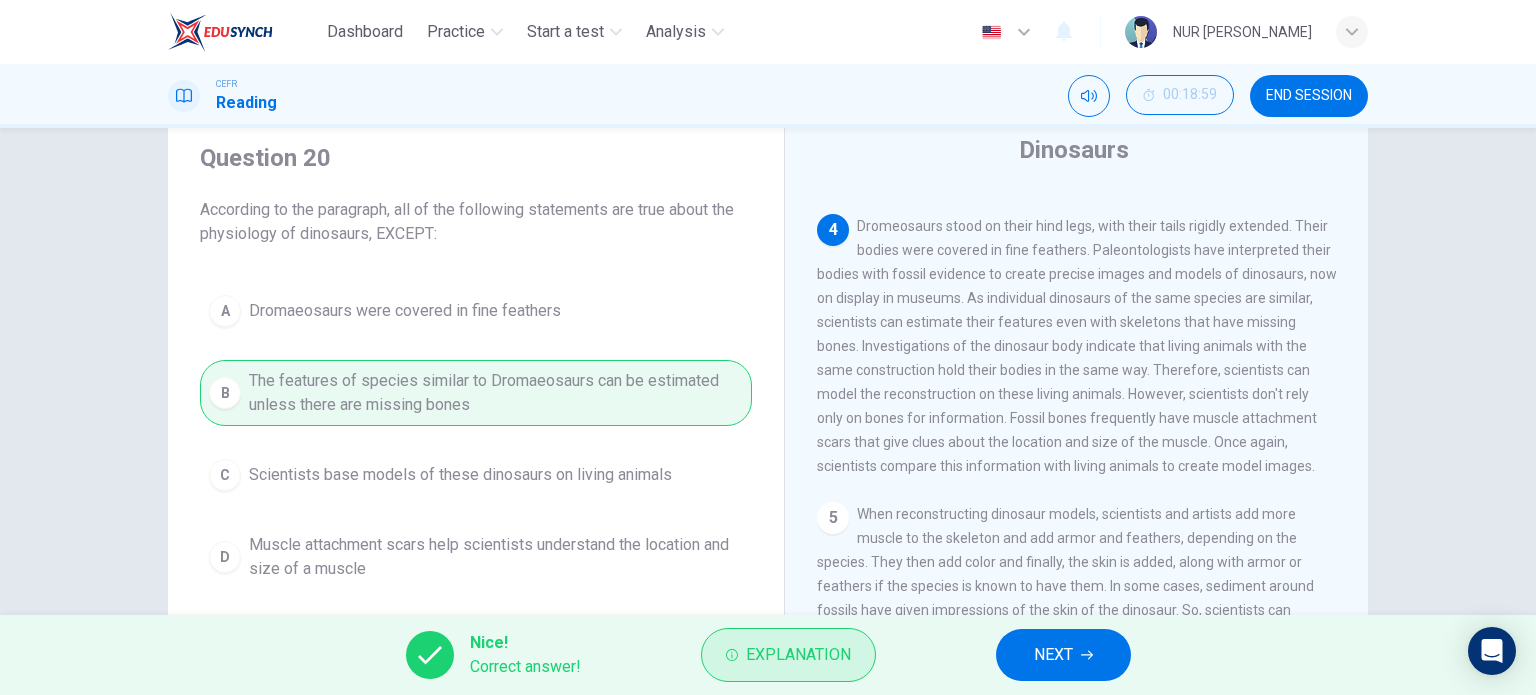 click on "Explanation" at bounding box center (798, 655) 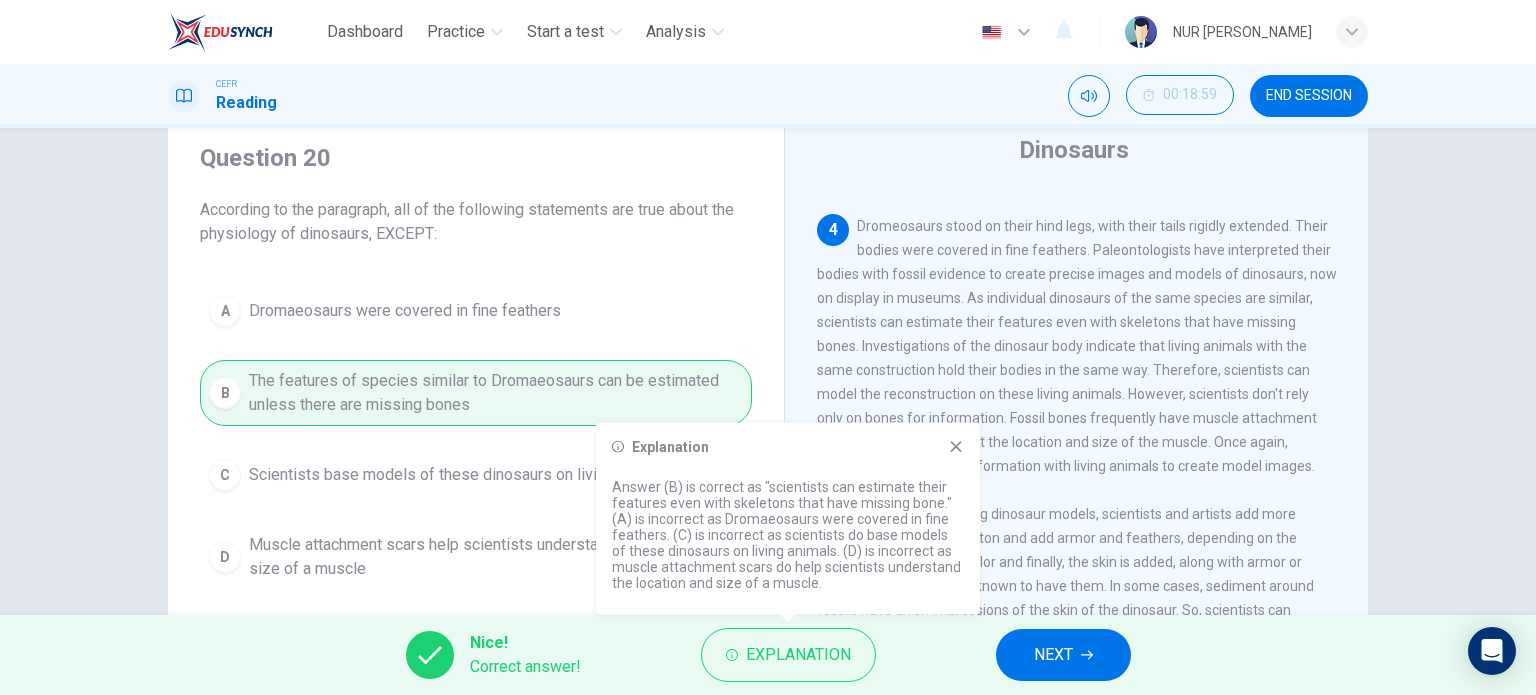 click 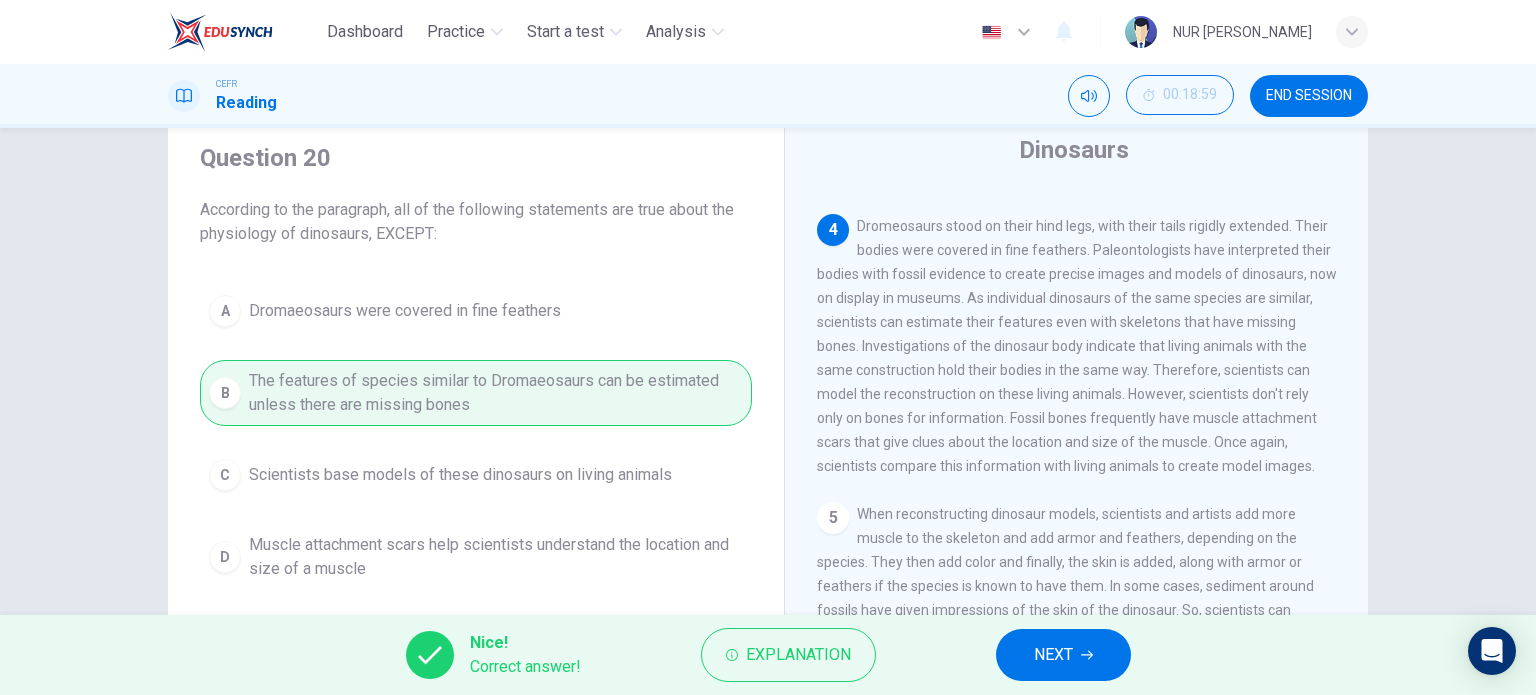 click on "NEXT" at bounding box center (1053, 655) 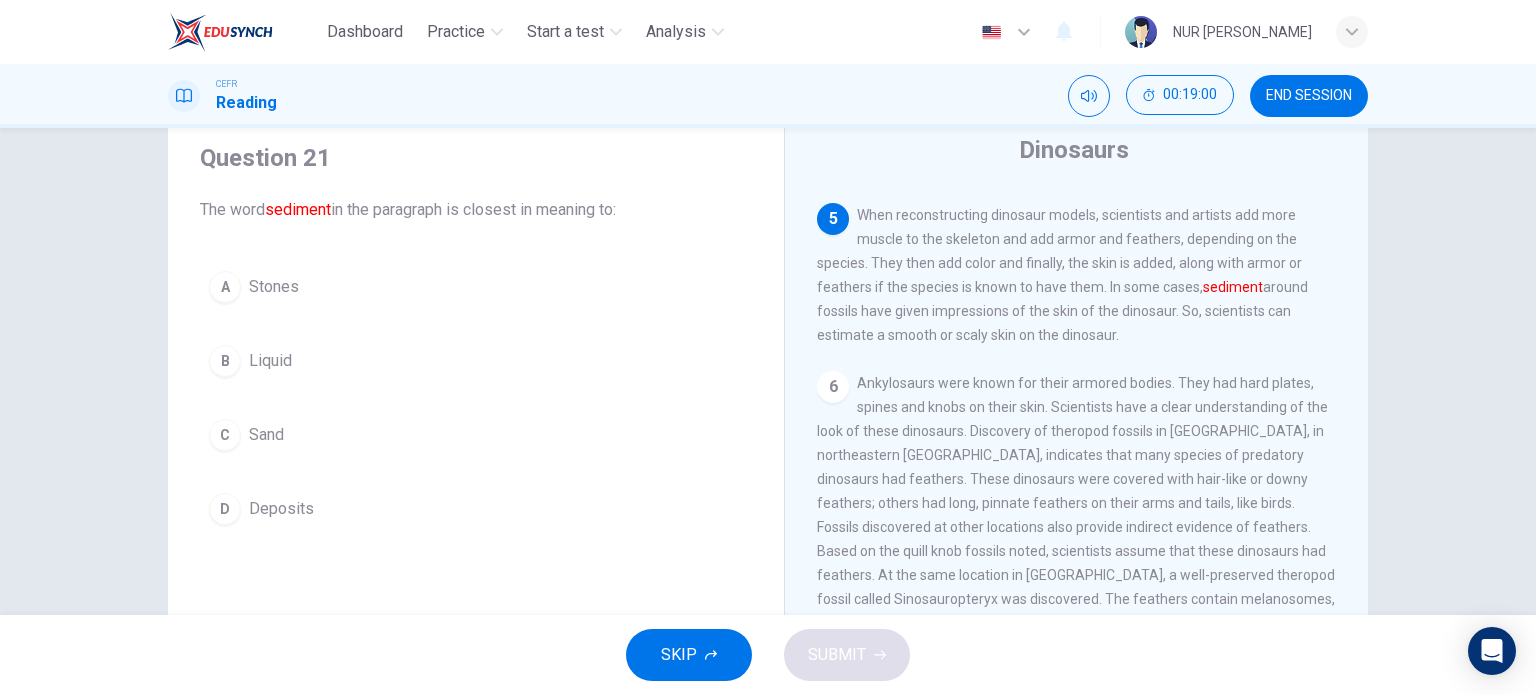 scroll, scrollTop: 764, scrollLeft: 0, axis: vertical 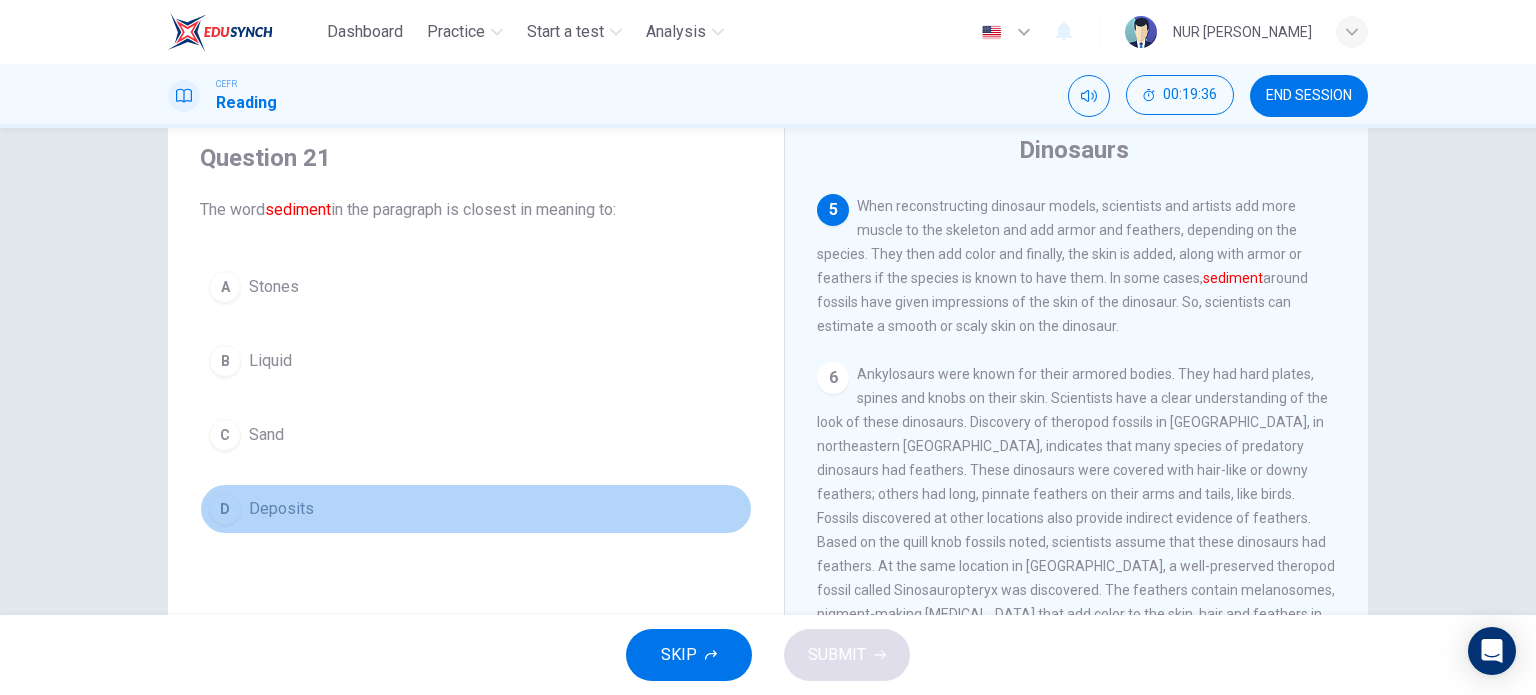click on "Deposits" at bounding box center [281, 509] 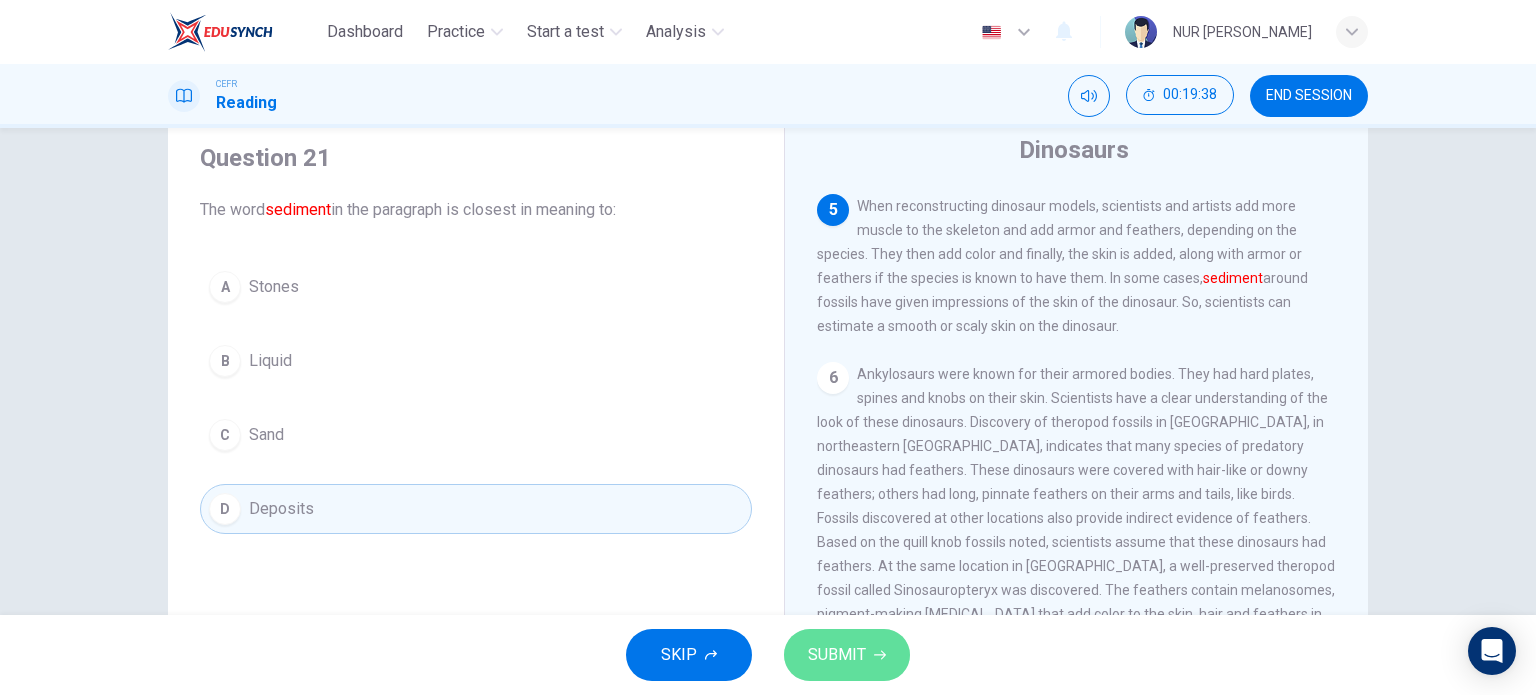 click on "SUBMIT" at bounding box center (837, 655) 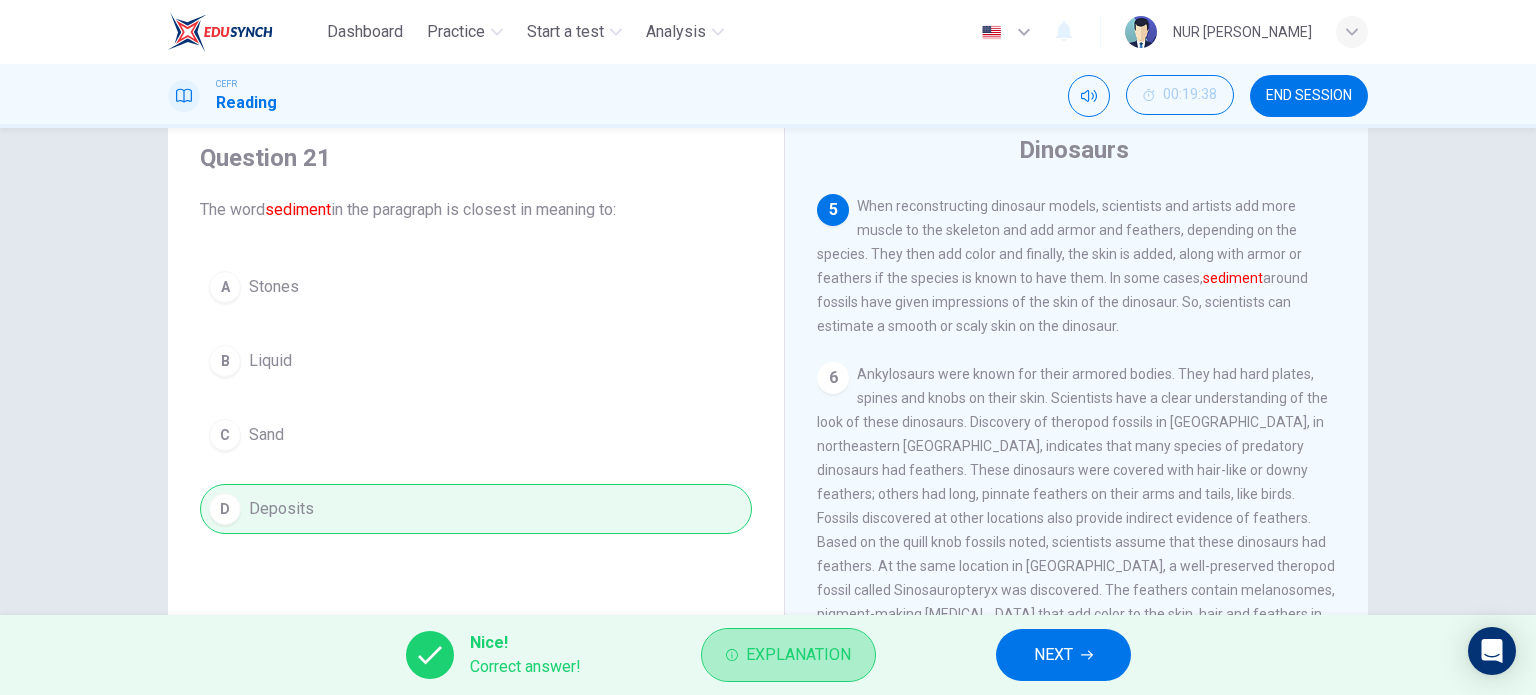 click on "Explanation" at bounding box center [788, 655] 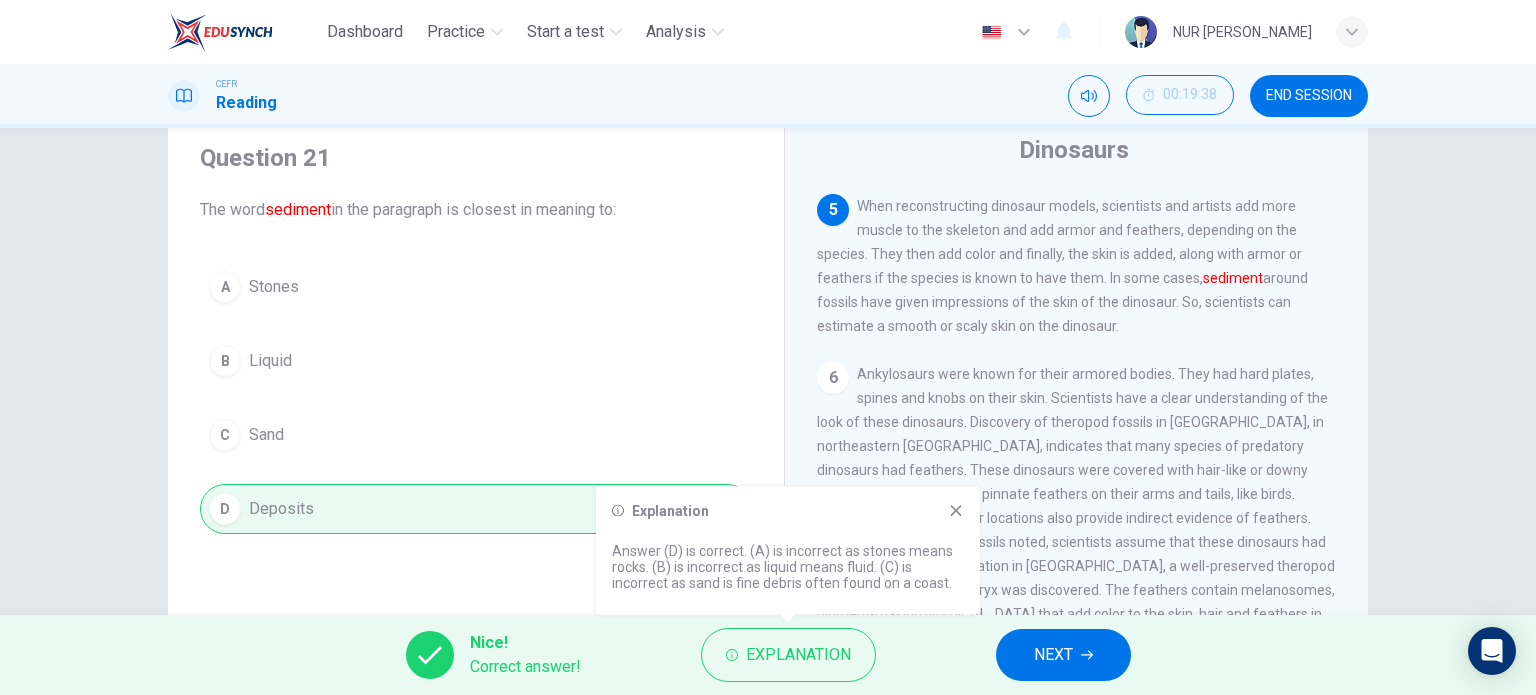 click 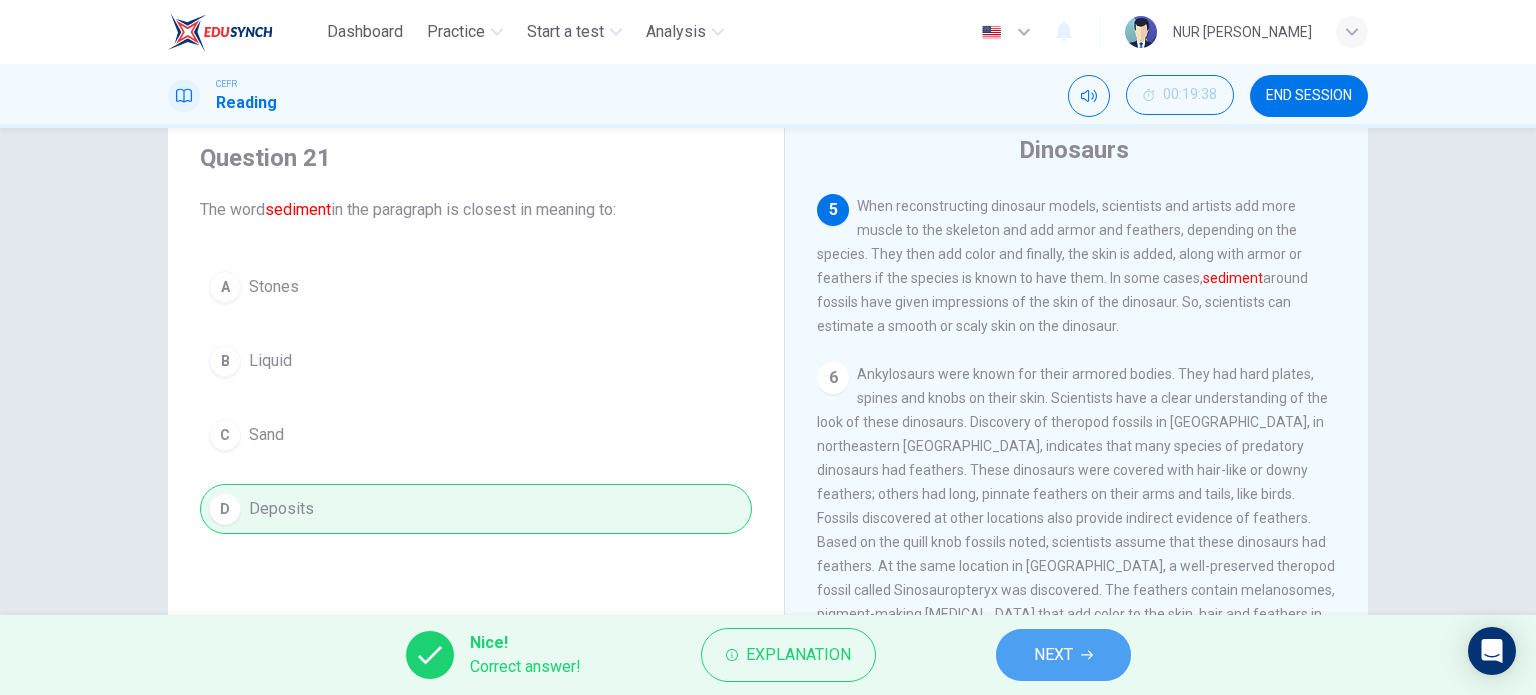 click on "NEXT" at bounding box center (1063, 655) 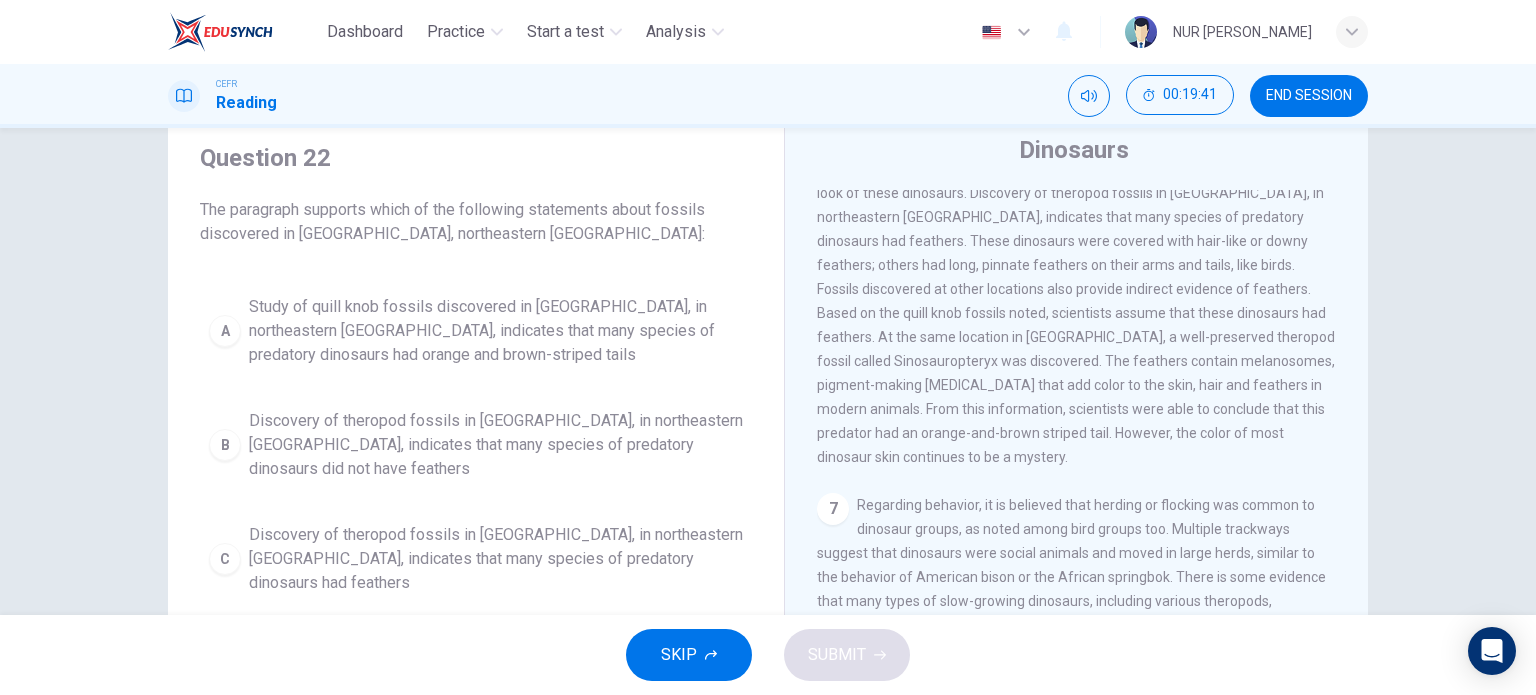 scroll, scrollTop: 1098, scrollLeft: 0, axis: vertical 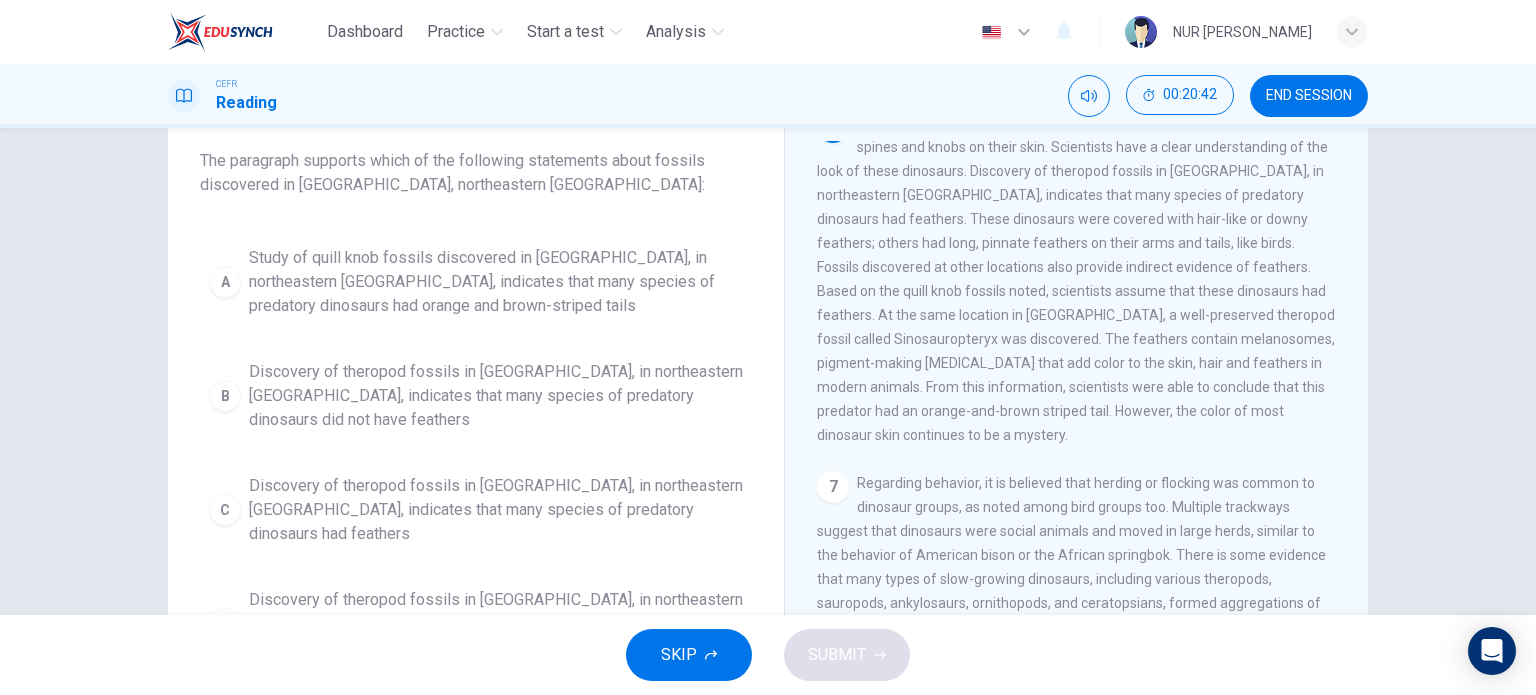 click on "Discovery of theropod fossils in [GEOGRAPHIC_DATA], in northeastern [GEOGRAPHIC_DATA], indicates that many species of predatory dinosaurs had feathers" at bounding box center [496, 510] 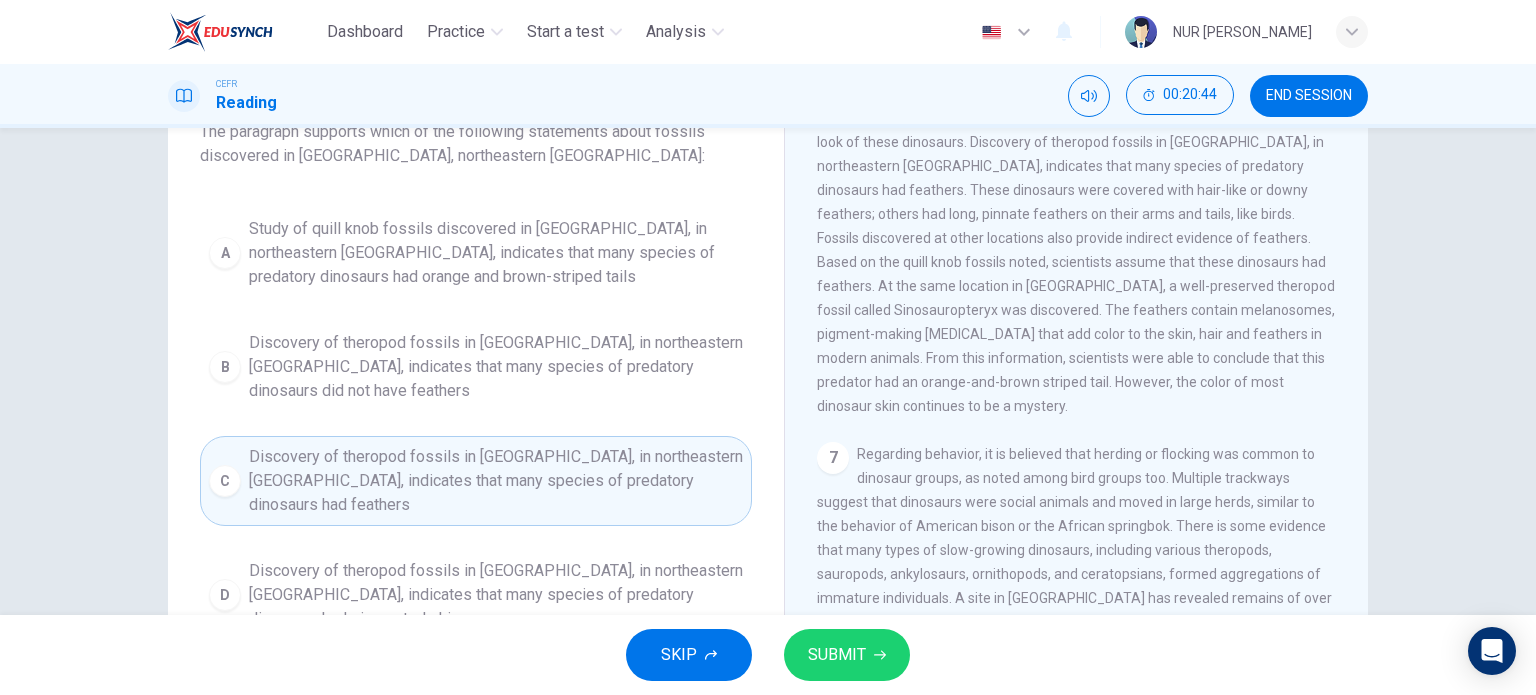 scroll, scrollTop: 144, scrollLeft: 0, axis: vertical 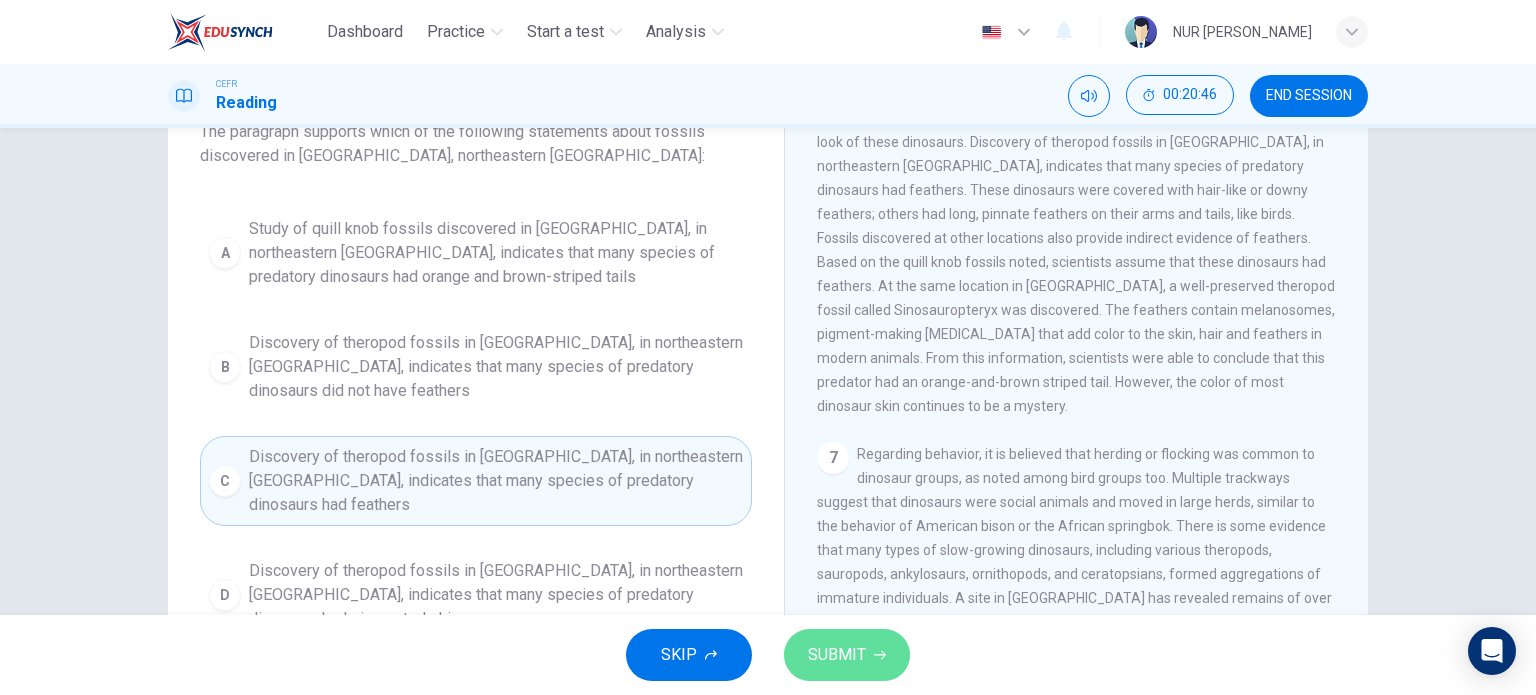 click on "SUBMIT" at bounding box center [837, 655] 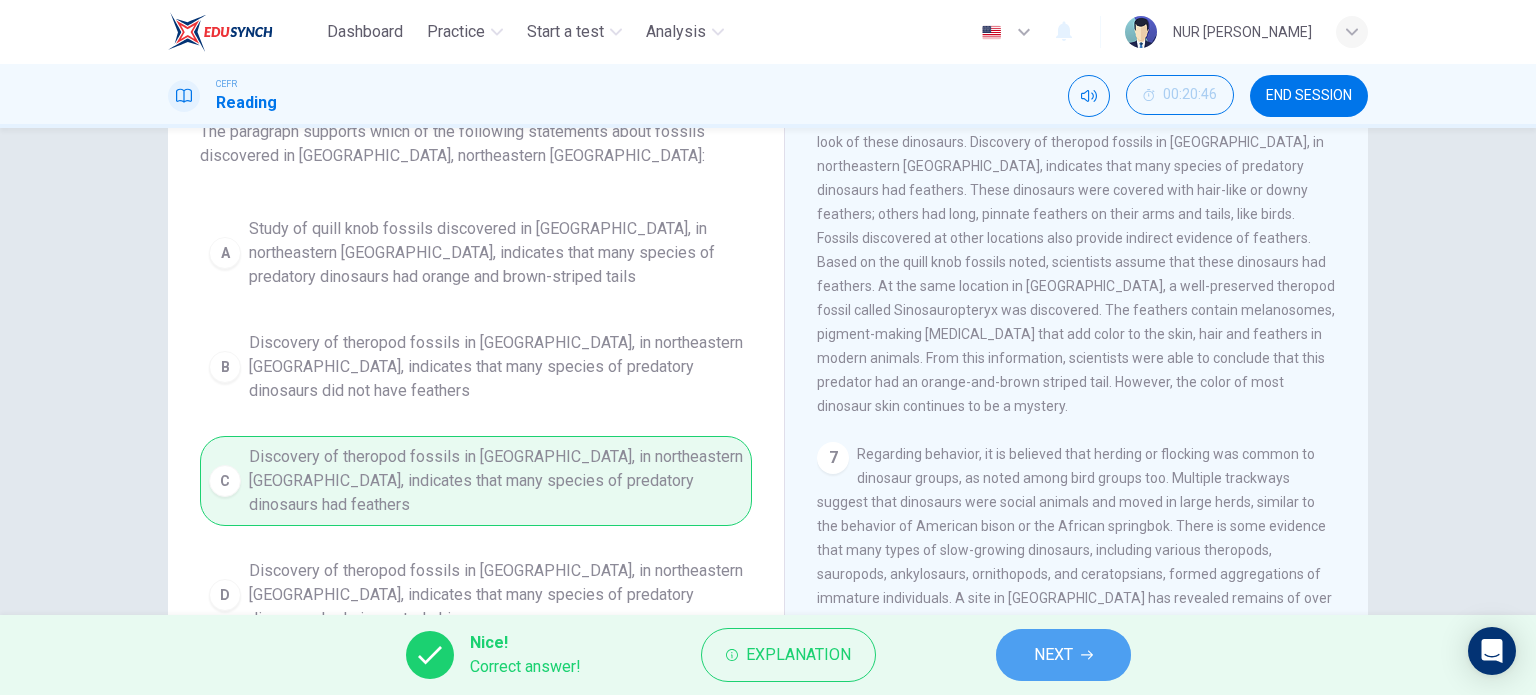 click on "NEXT" at bounding box center (1053, 655) 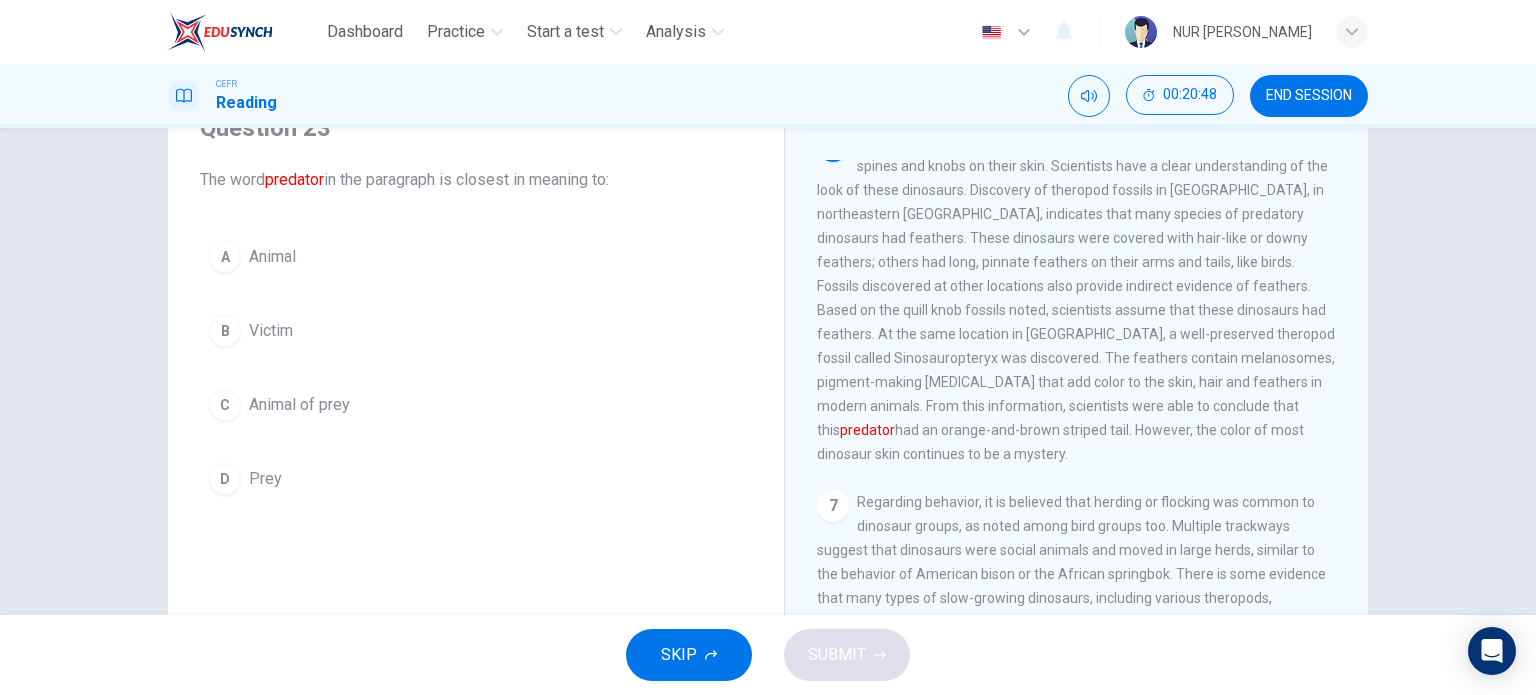 scroll, scrollTop: 94, scrollLeft: 0, axis: vertical 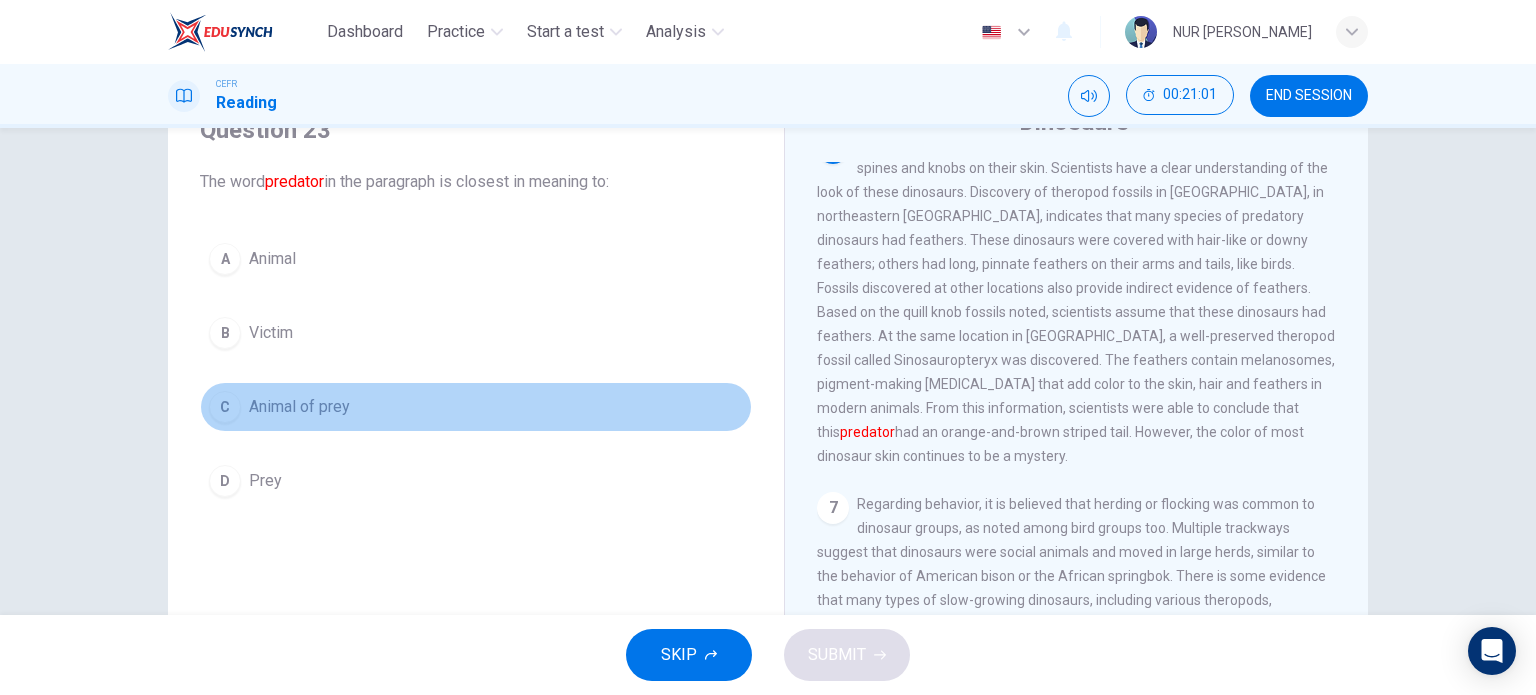 click on "Animal of prey" at bounding box center [299, 407] 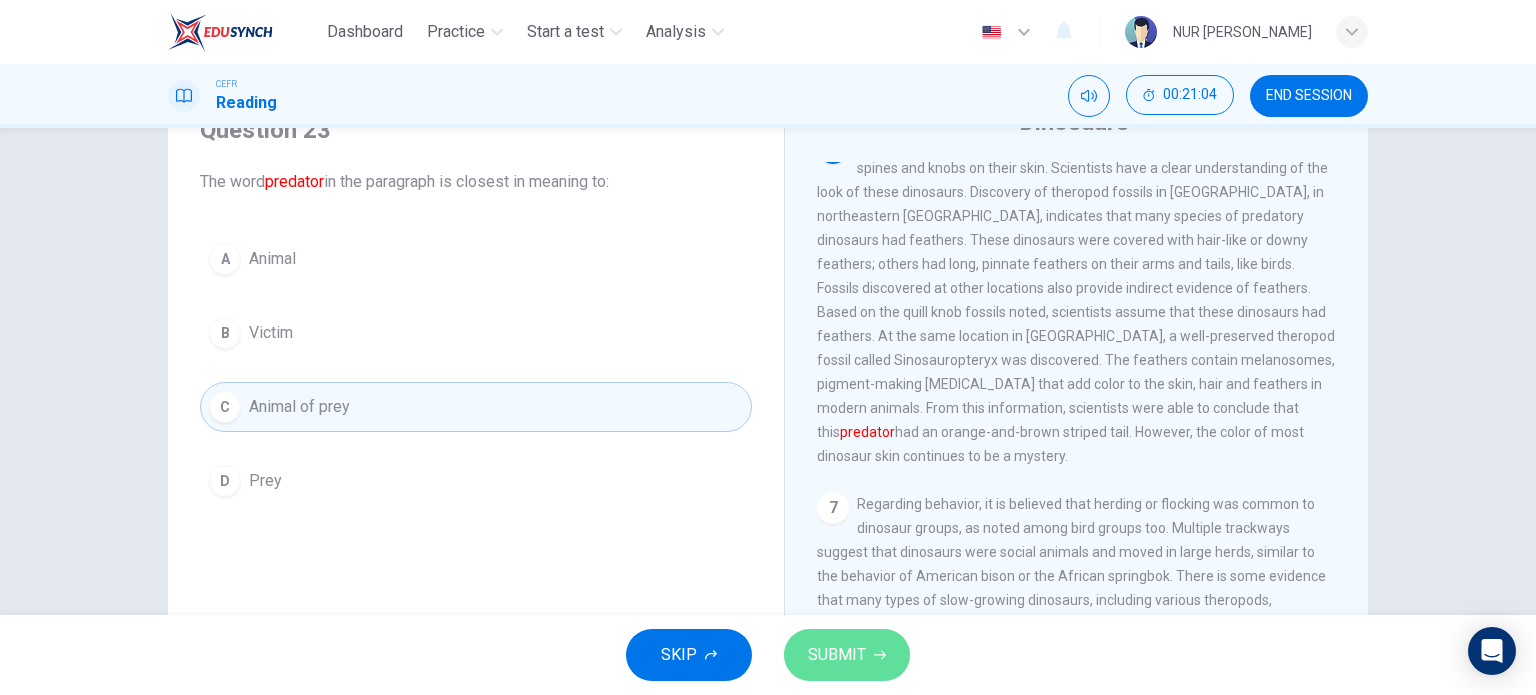 click on "SUBMIT" at bounding box center [837, 655] 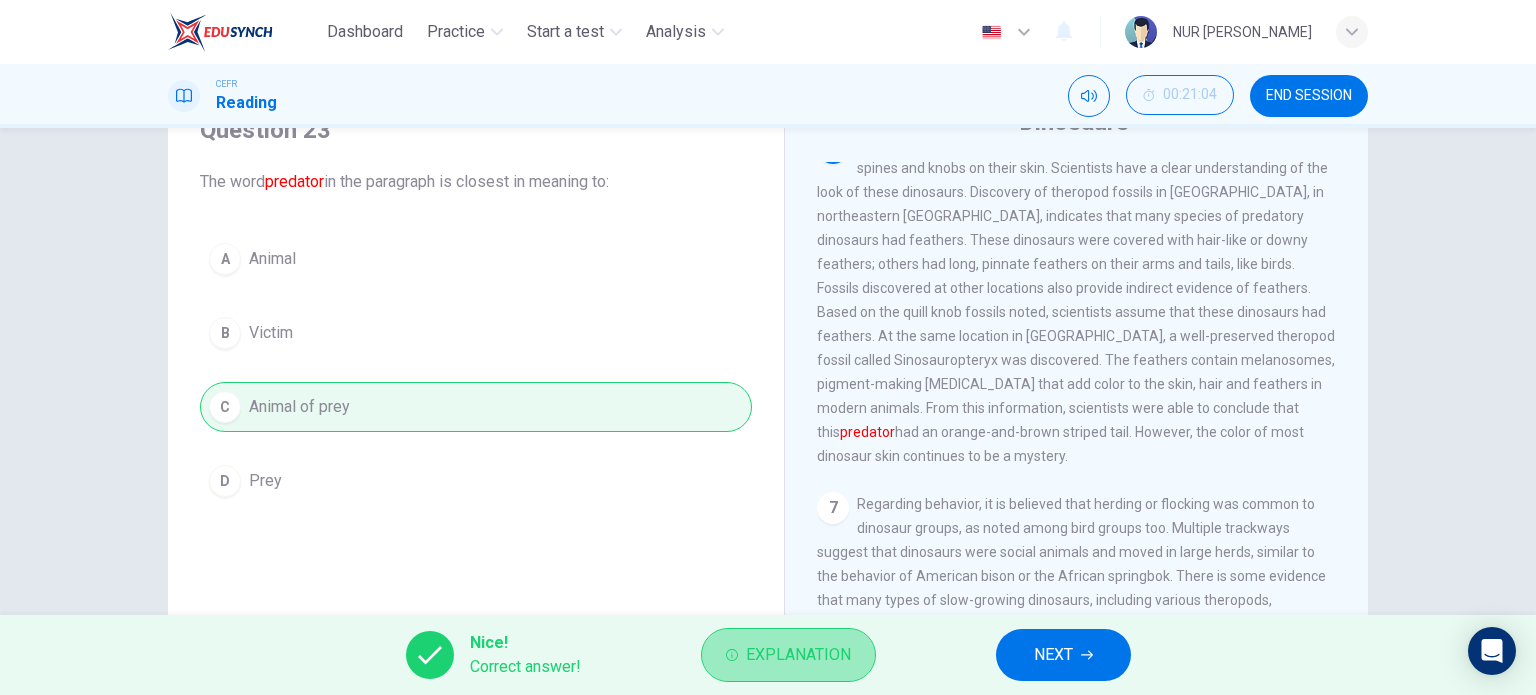 click on "Explanation" at bounding box center [798, 655] 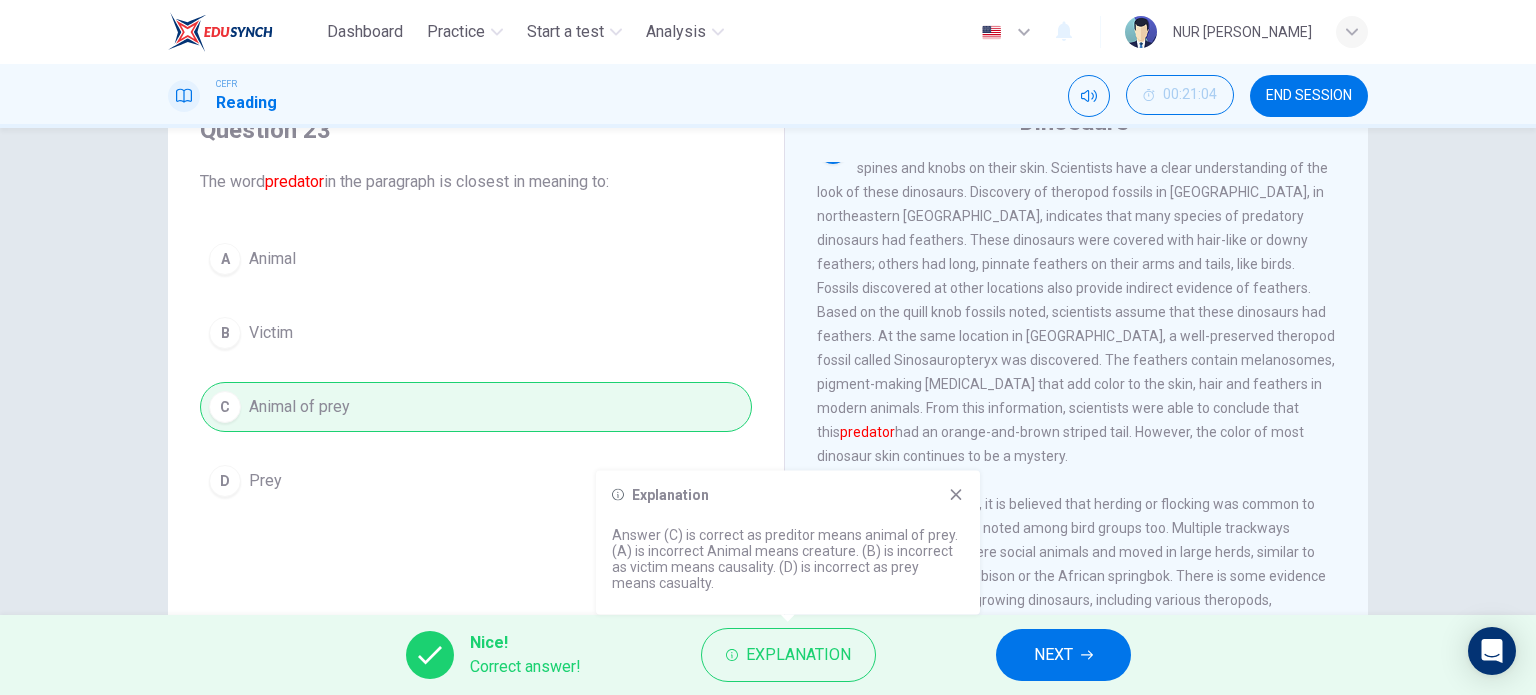 click 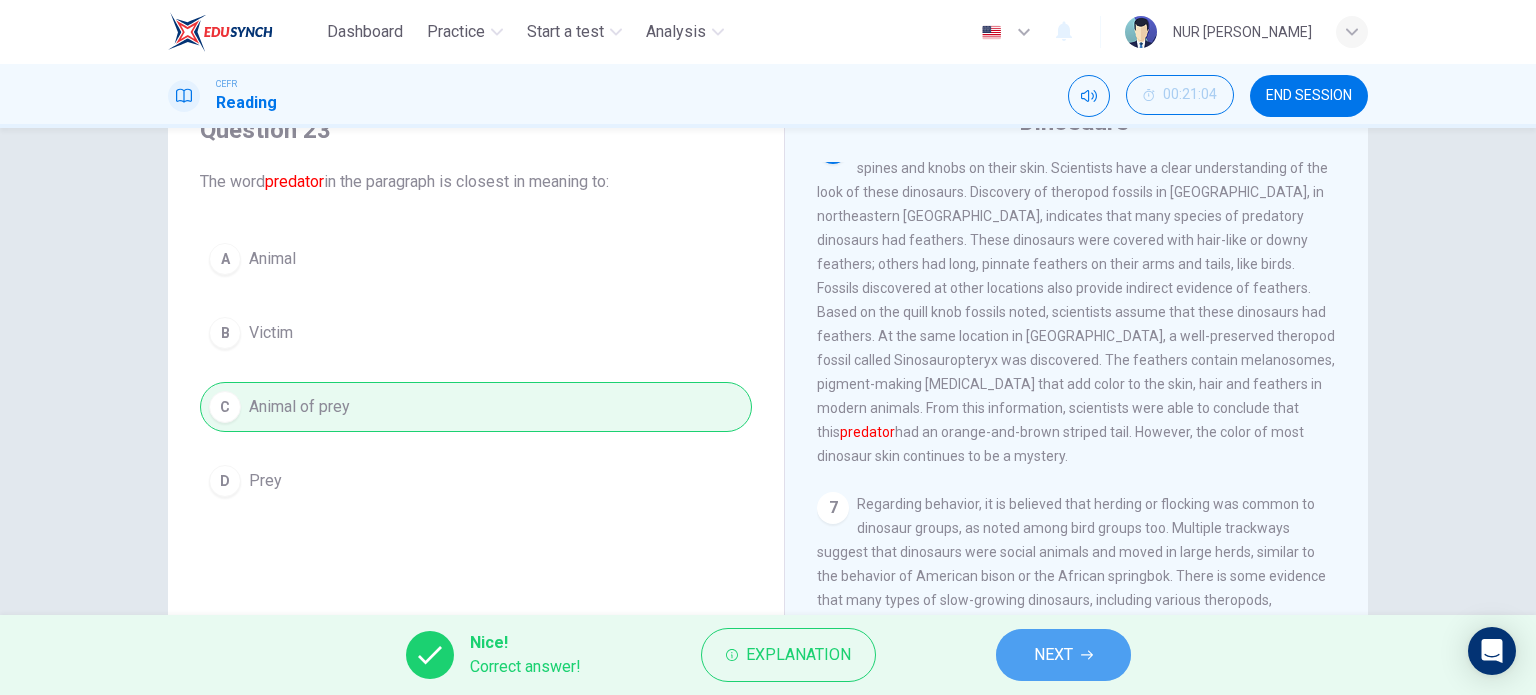 click on "NEXT" at bounding box center [1063, 655] 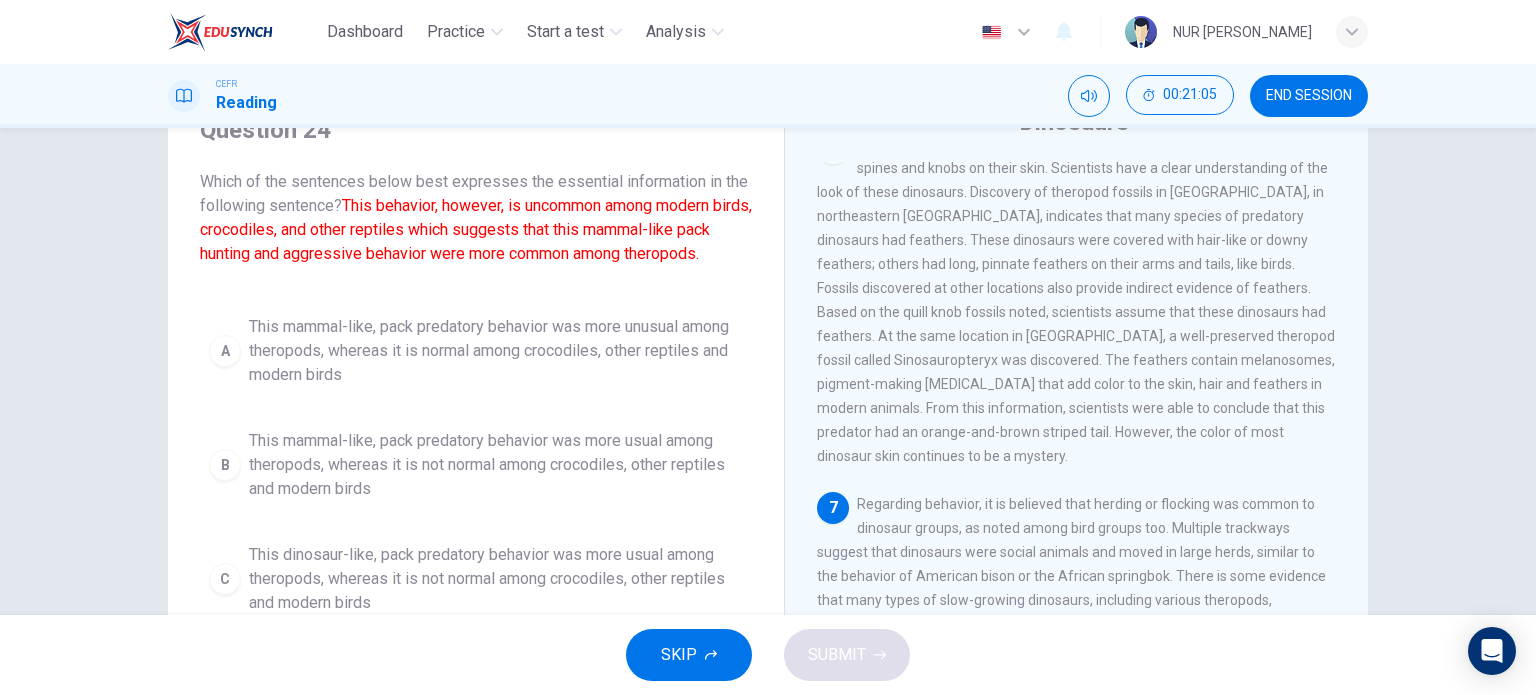 scroll, scrollTop: 1098, scrollLeft: 0, axis: vertical 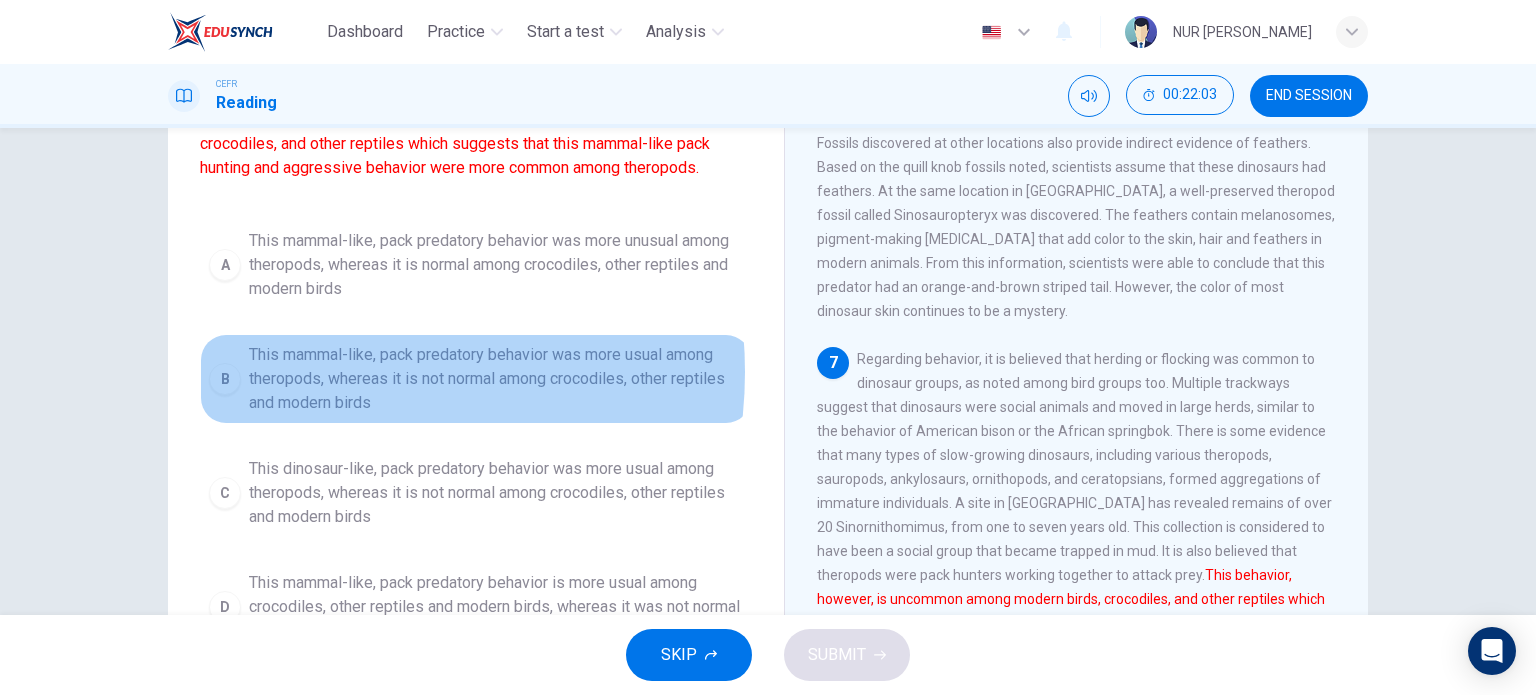 click on "This mammal-like, pack predatory behavior was more usual among theropods, whereas it is not normal among crocodiles, other reptiles and modern birds" at bounding box center (496, 379) 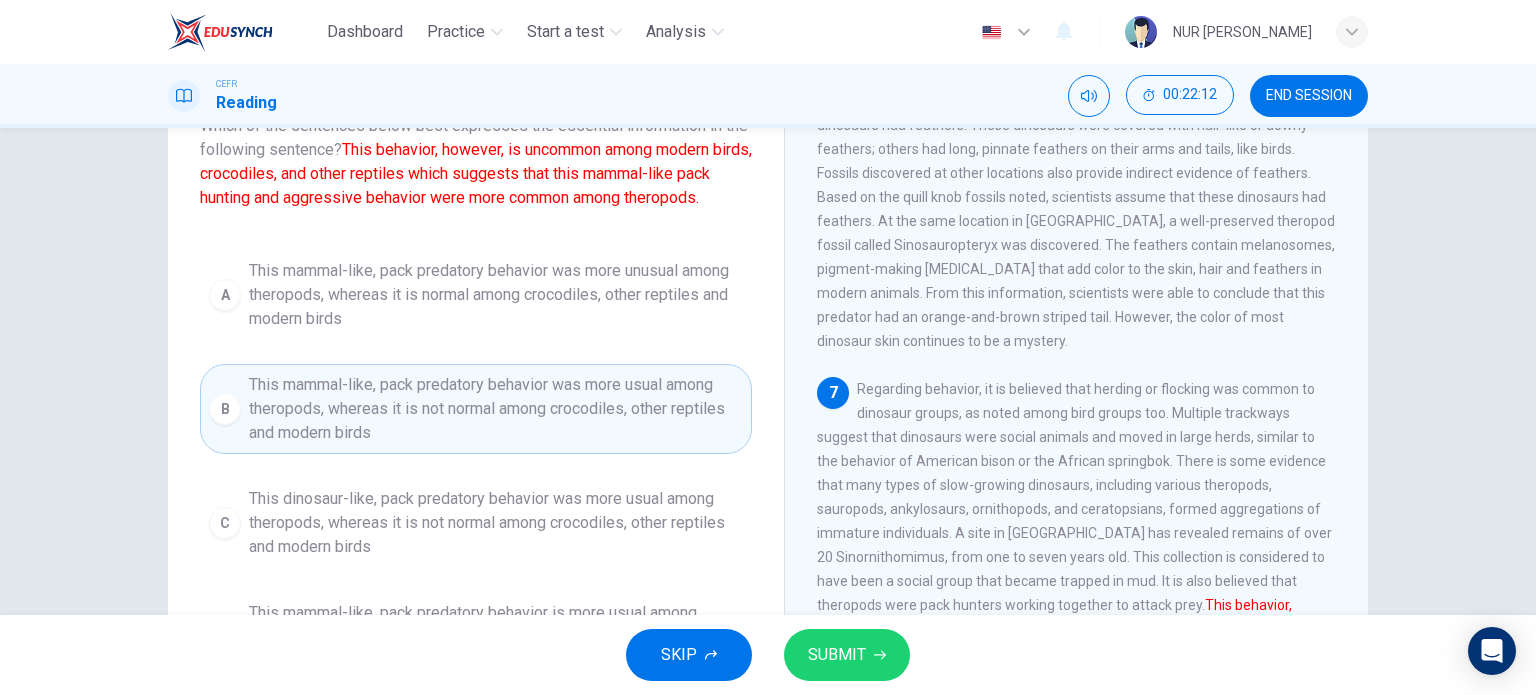 scroll, scrollTop: 148, scrollLeft: 0, axis: vertical 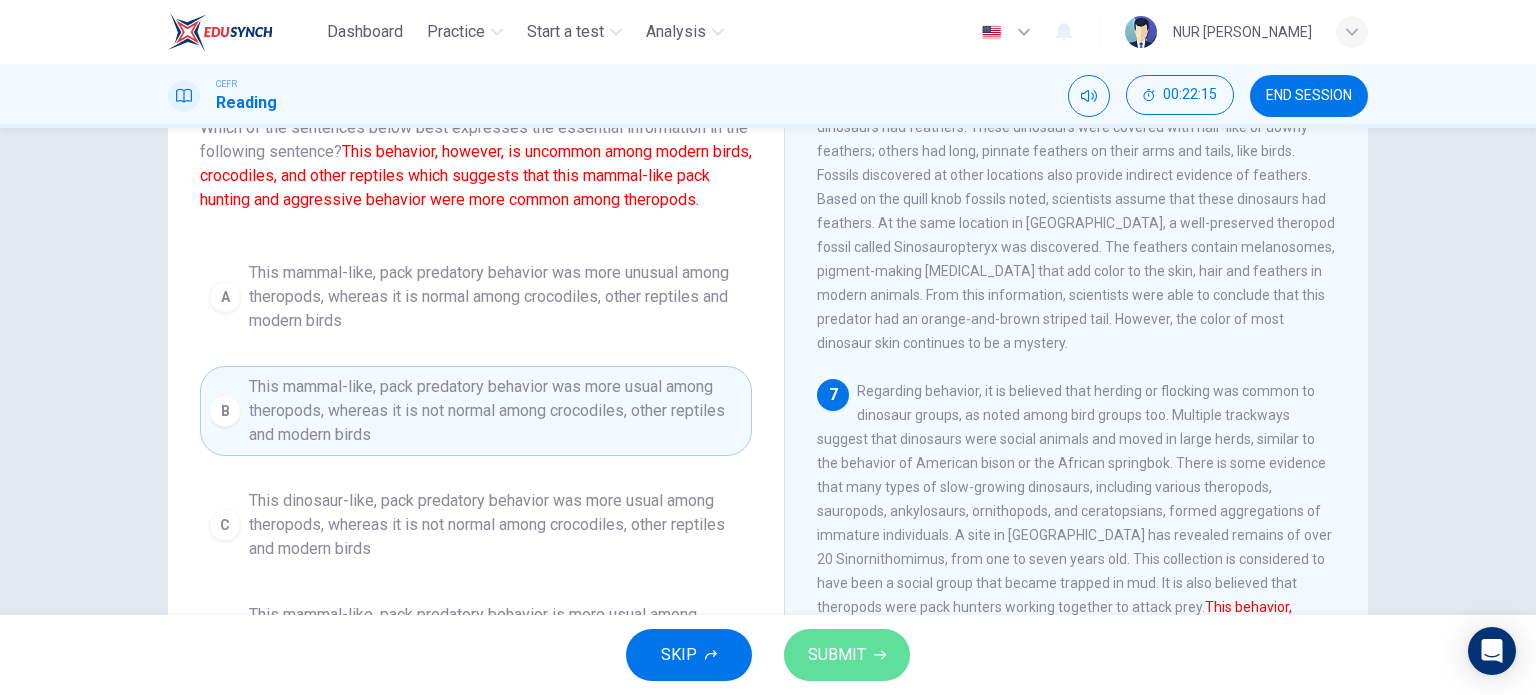 click on "SUBMIT" at bounding box center [837, 655] 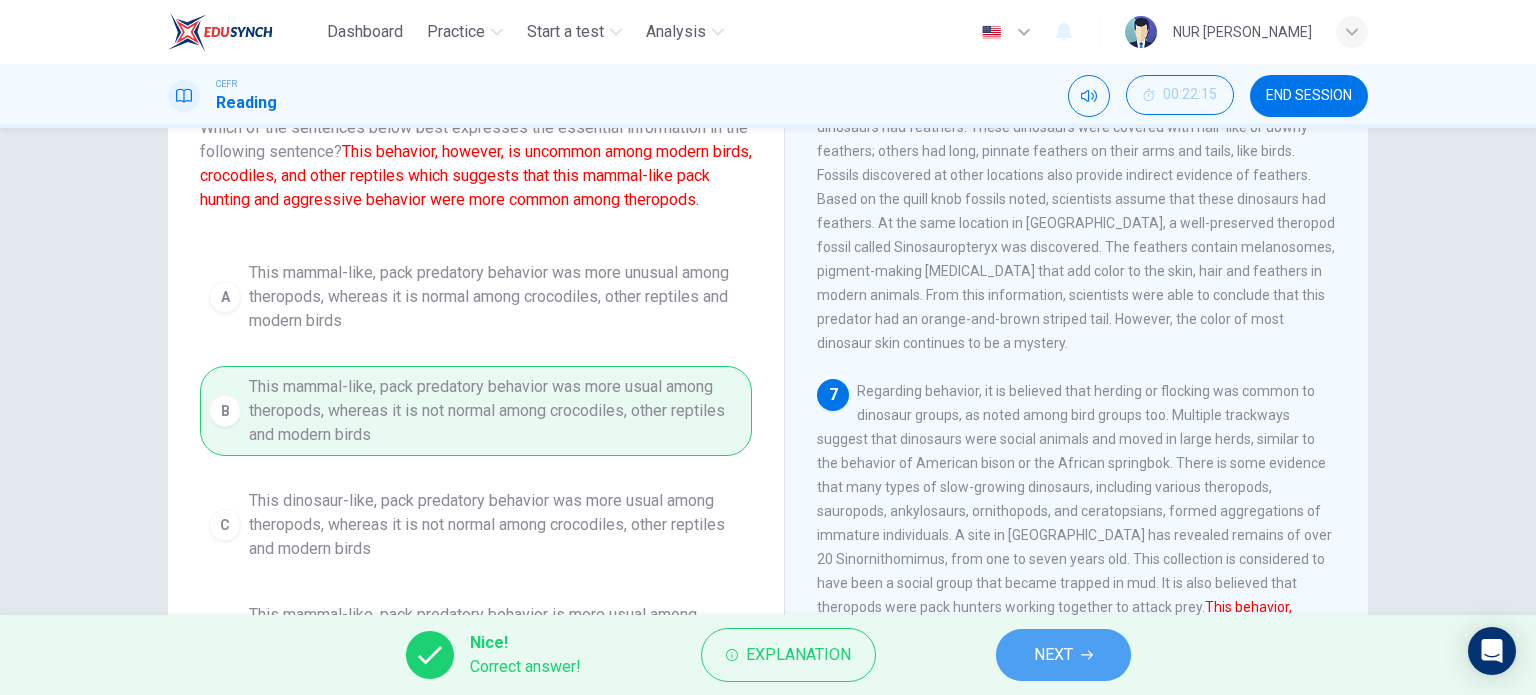 click on "NEXT" at bounding box center (1063, 655) 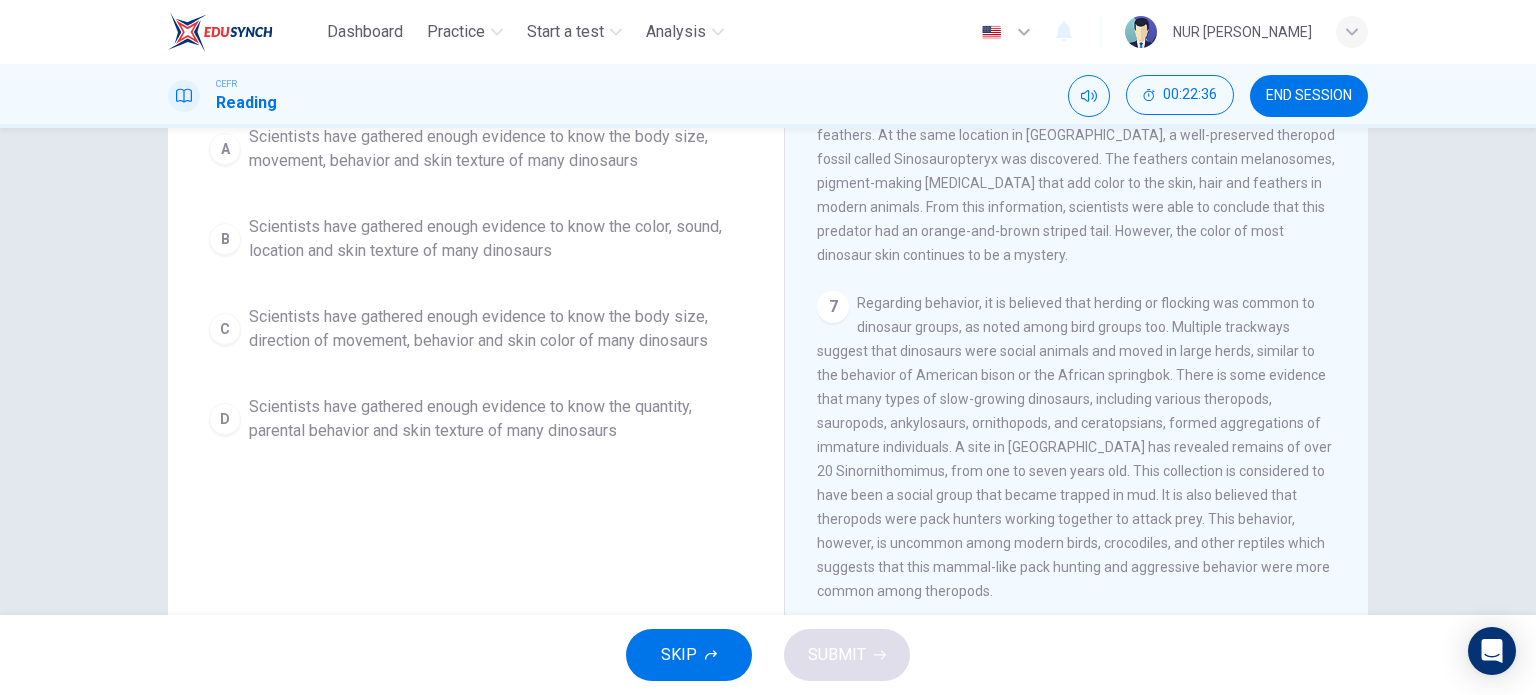 scroll, scrollTop: 230, scrollLeft: 0, axis: vertical 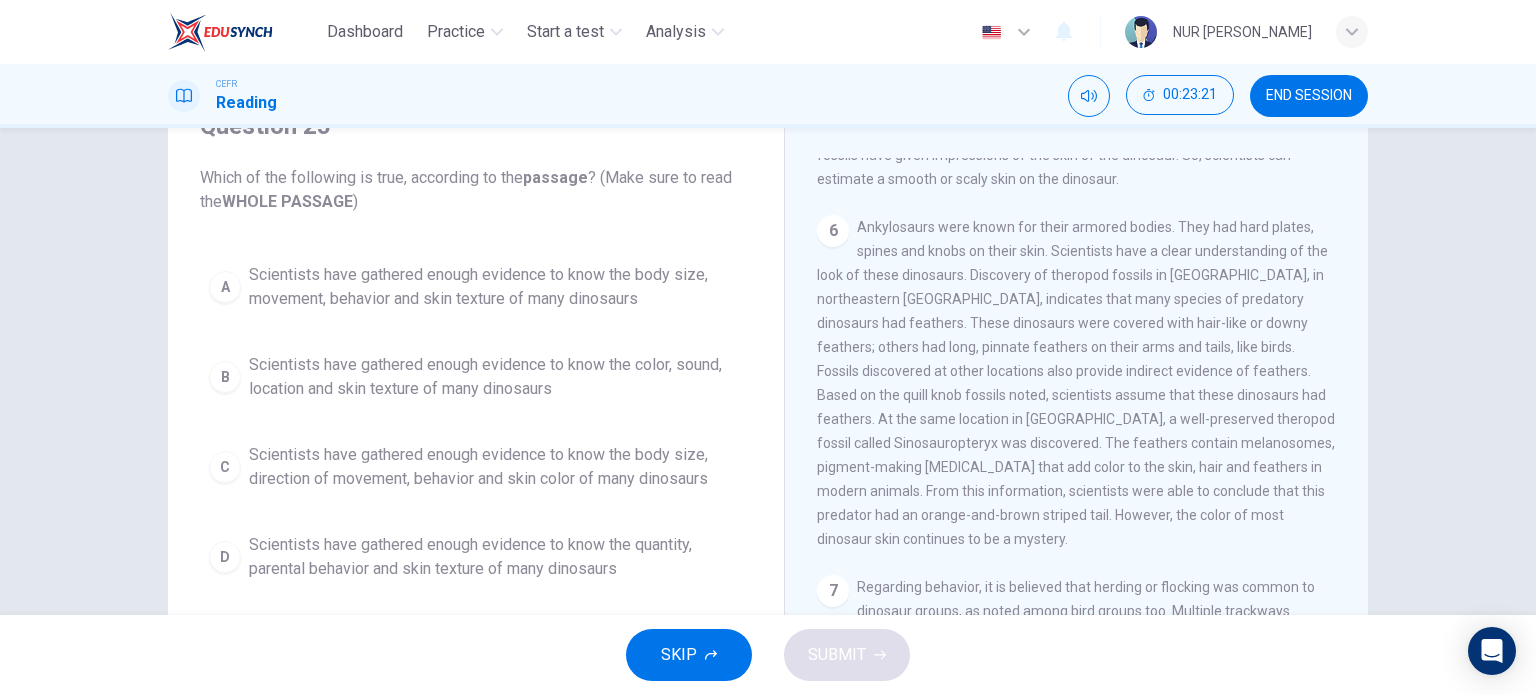 click on "When reconstructing dinosaur models, scientists and artists add more muscle to the skeleton and add armor and feathers, depending on the species. They then add color and finally, the skin is added, along with armor or feathers if the species is known to have them. In some cases, sediment around fossils have given impressions of the skin of the dinosaur. So, scientists can estimate a smooth or scaly skin on the dinosaur." at bounding box center [1065, 119] 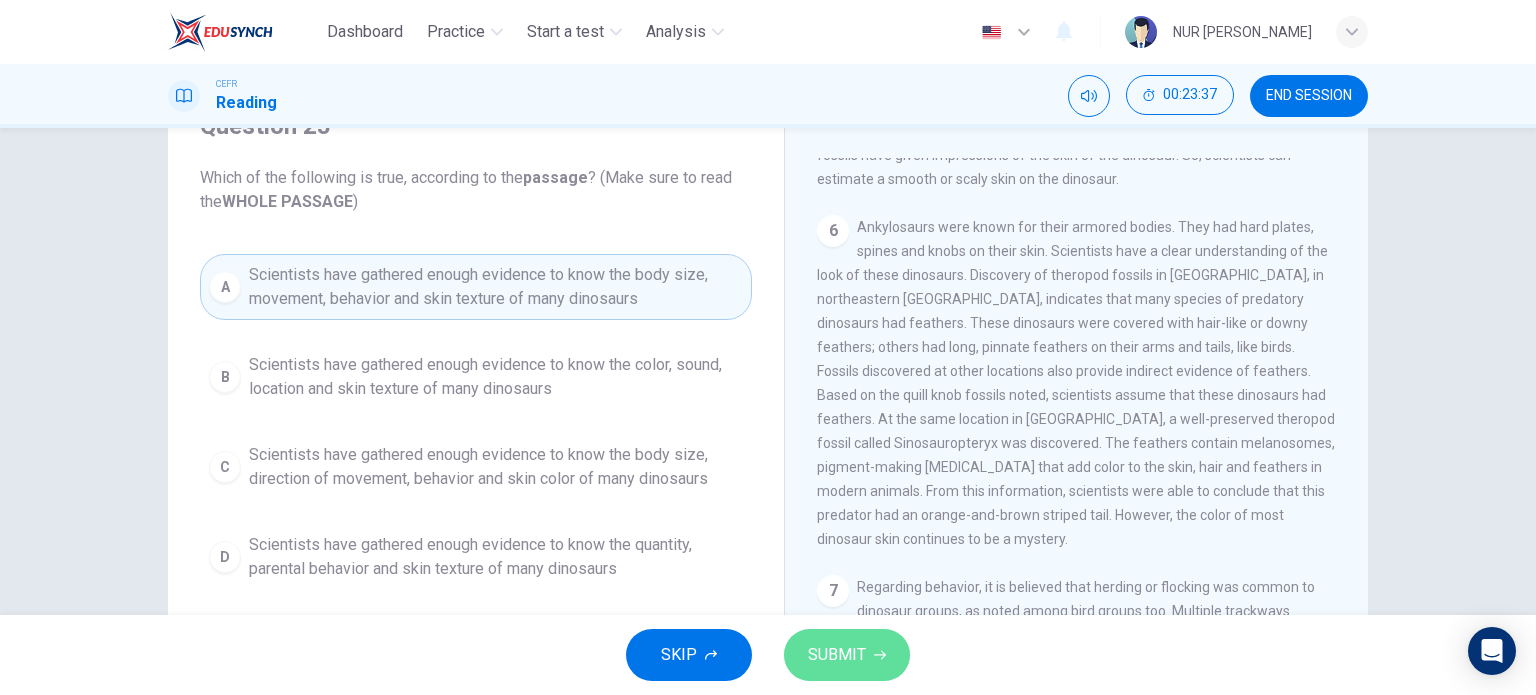 click on "SUBMIT" at bounding box center (837, 655) 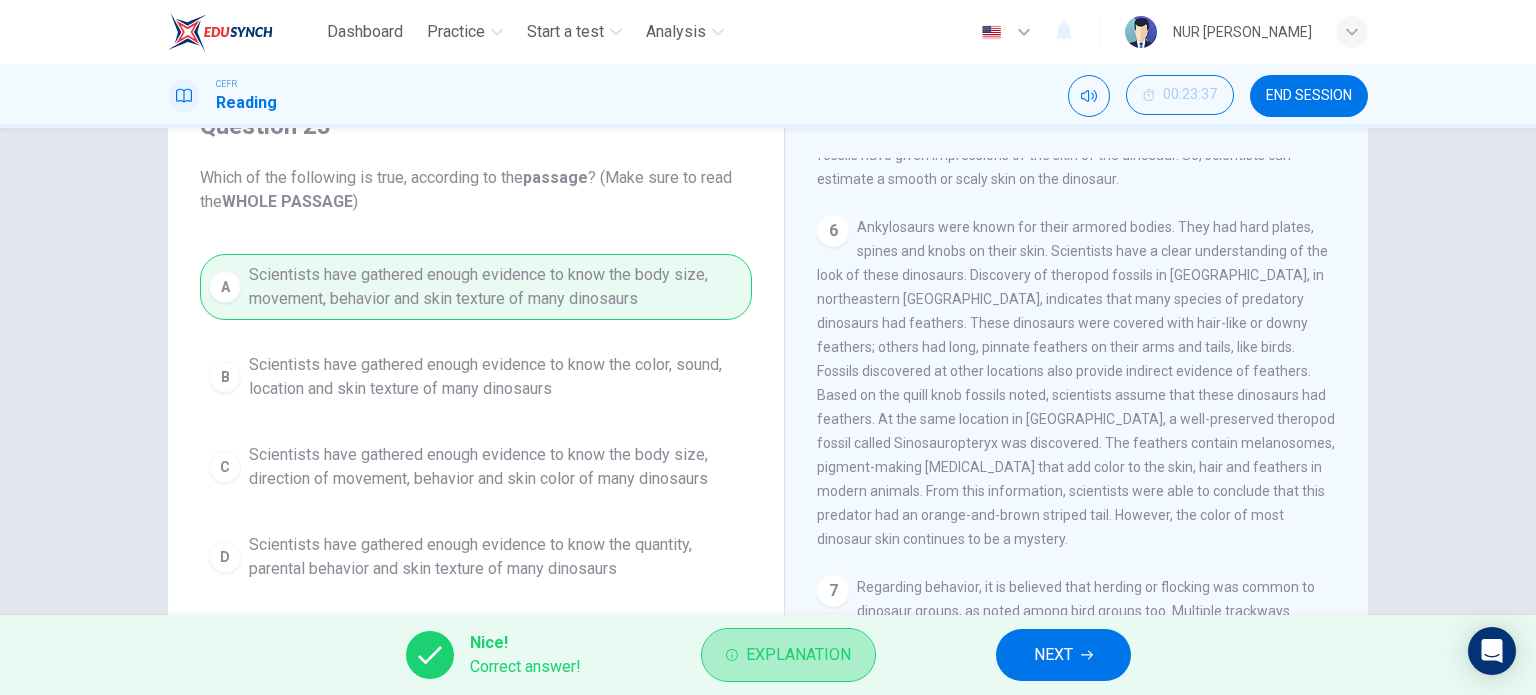 click on "Explanation" at bounding box center [798, 655] 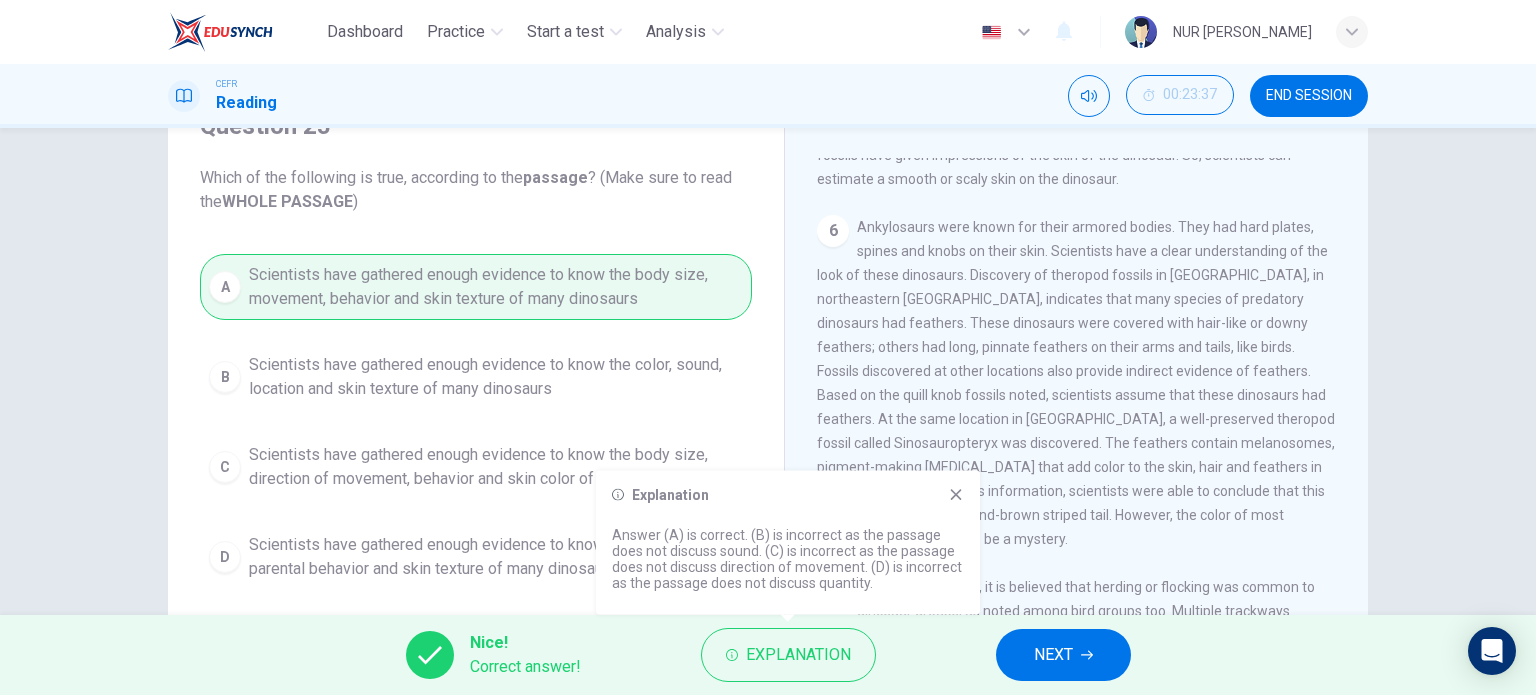click 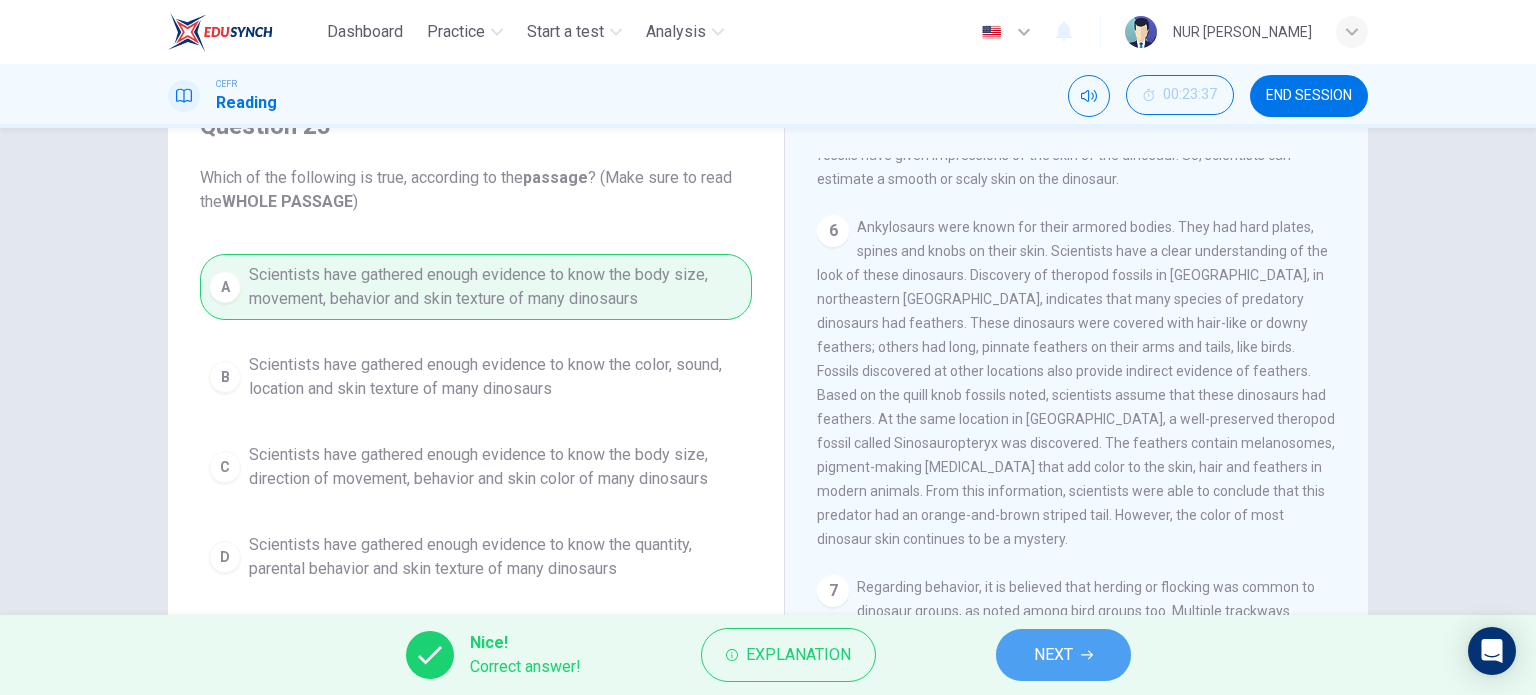 click on "NEXT" at bounding box center (1063, 655) 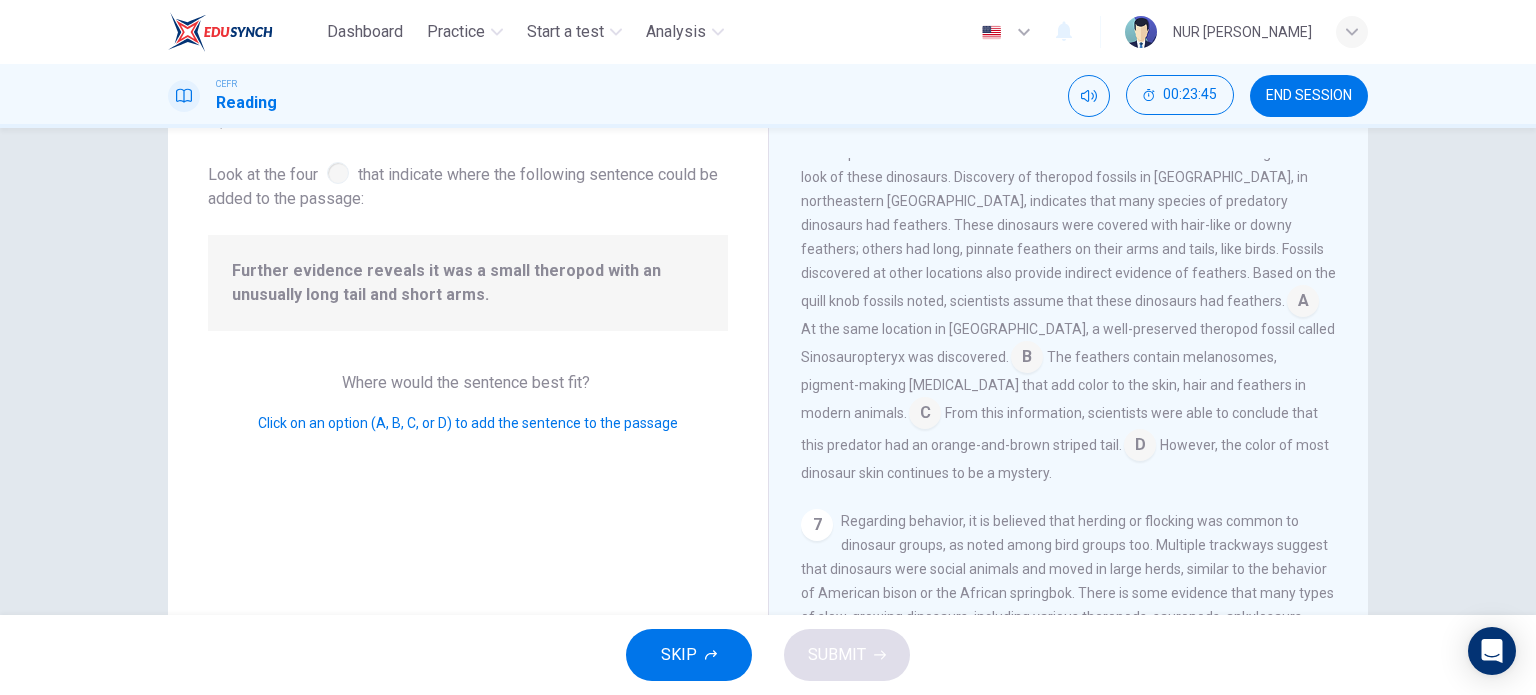 scroll, scrollTop: 975, scrollLeft: 0, axis: vertical 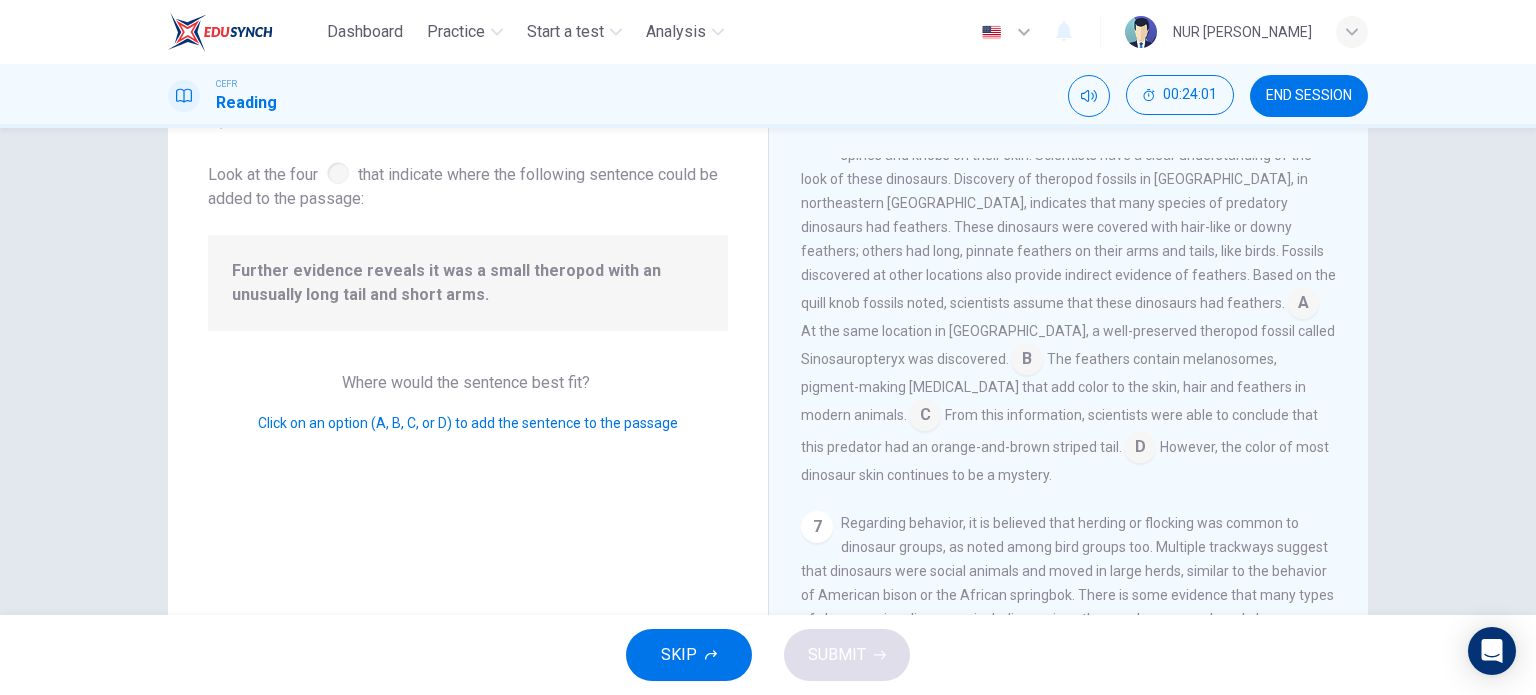 click at bounding box center (925, 417) 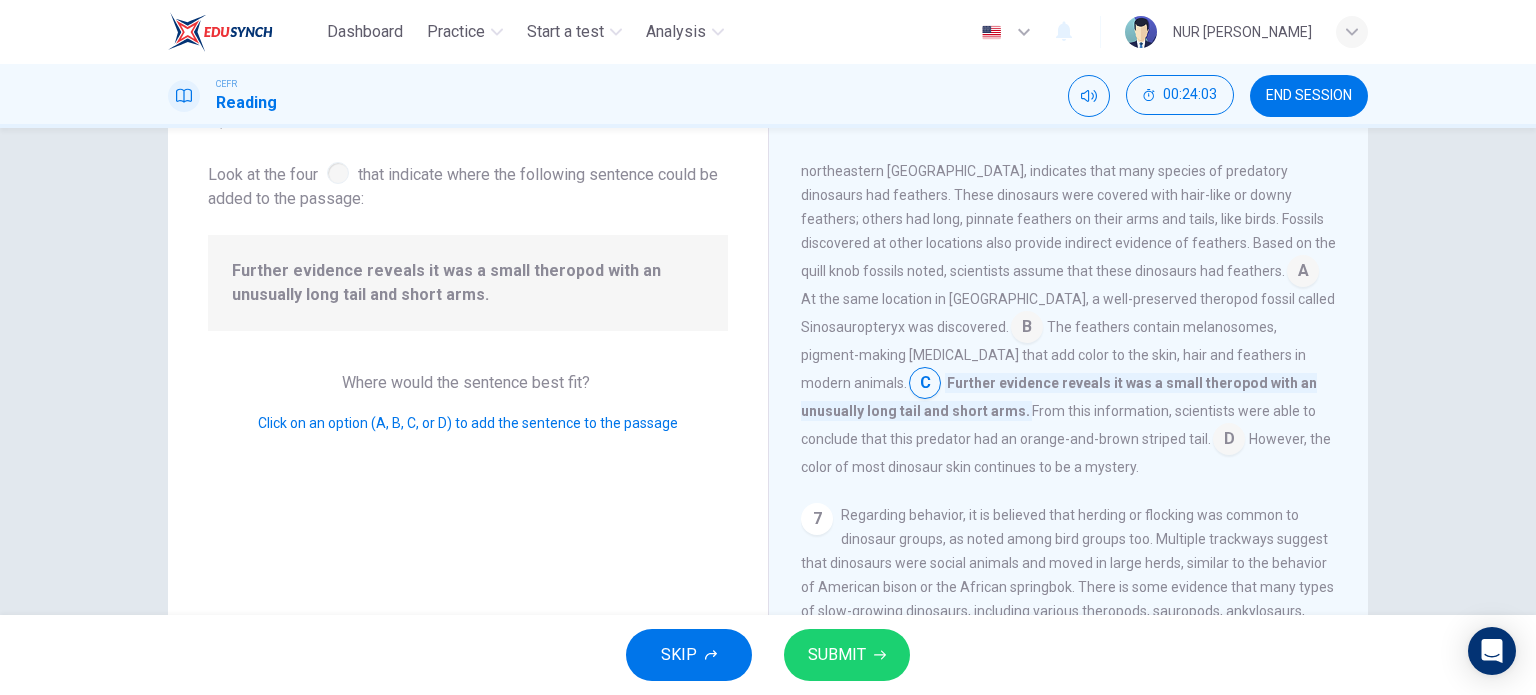 scroll, scrollTop: 1011, scrollLeft: 0, axis: vertical 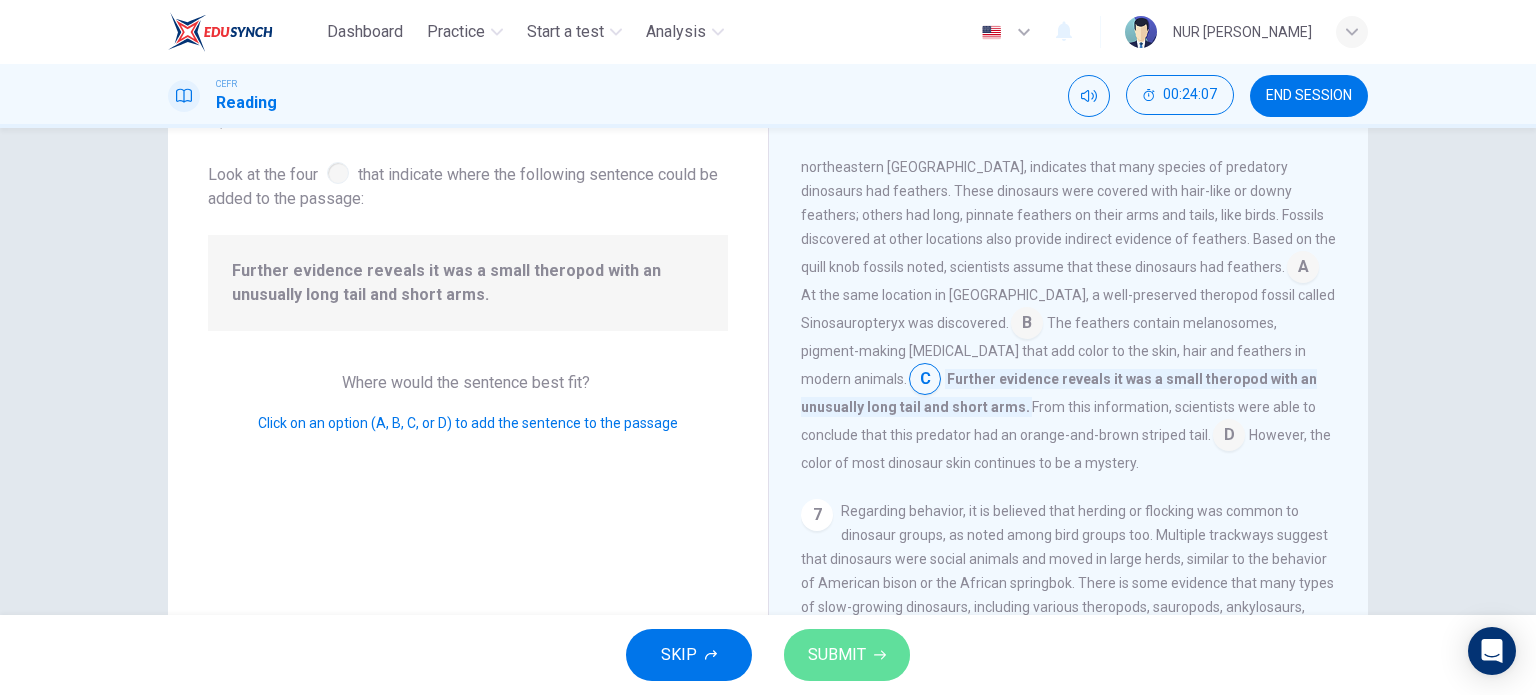 click on "SUBMIT" at bounding box center (847, 655) 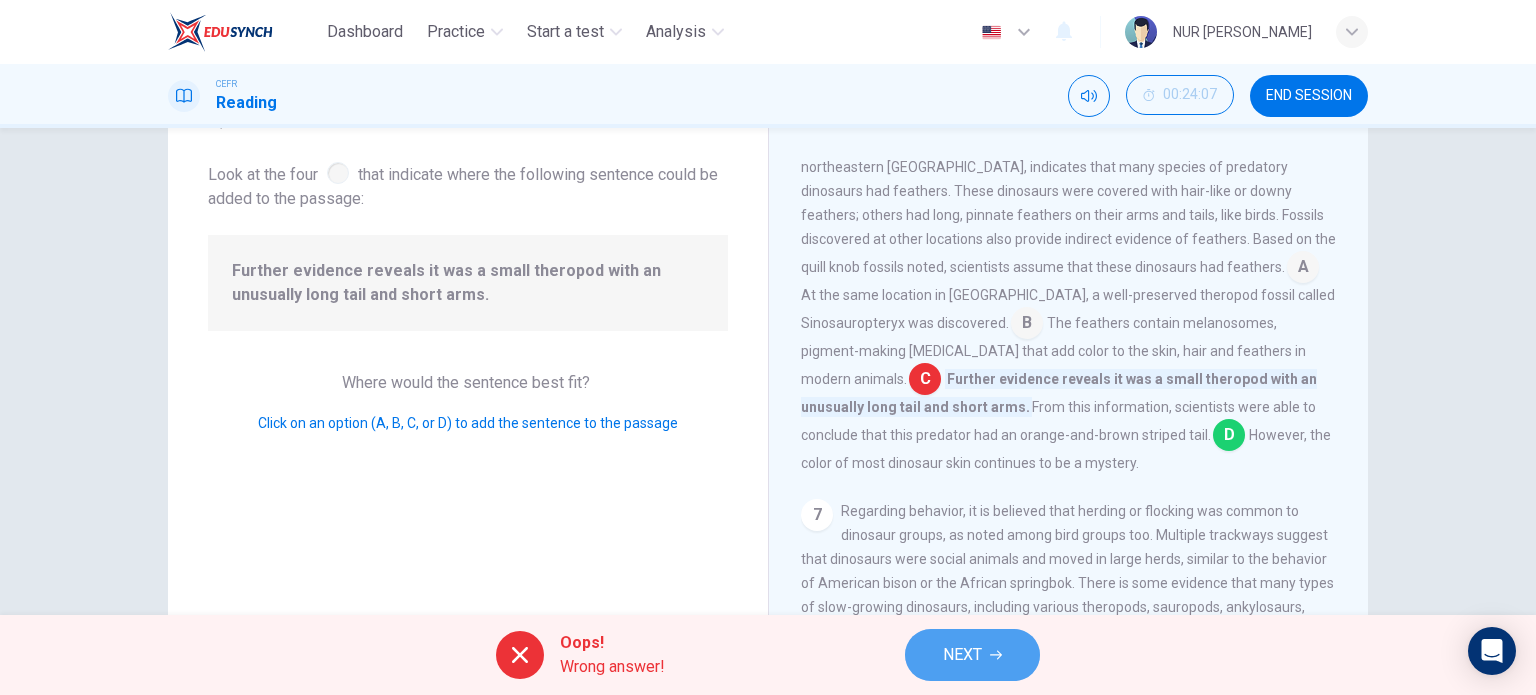 click on "NEXT" at bounding box center [962, 655] 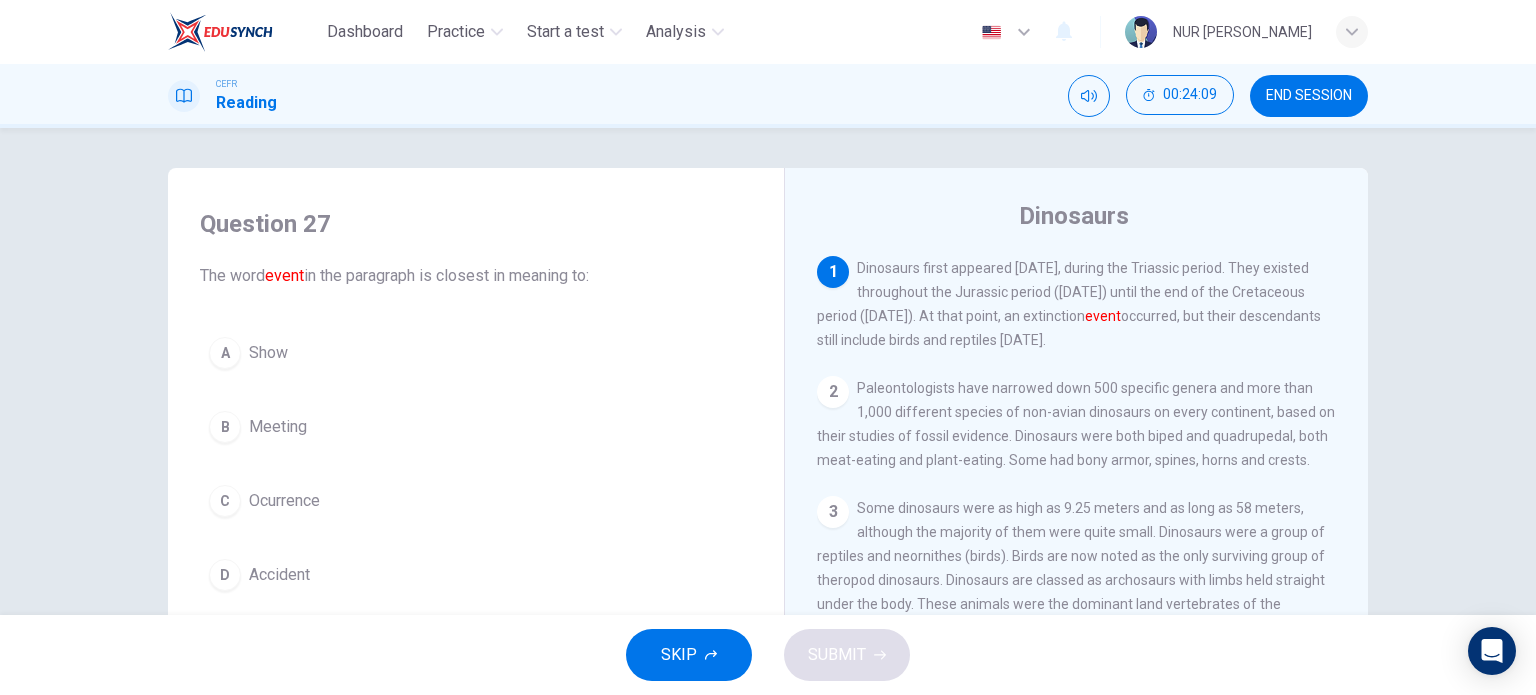 scroll, scrollTop: 2, scrollLeft: 0, axis: vertical 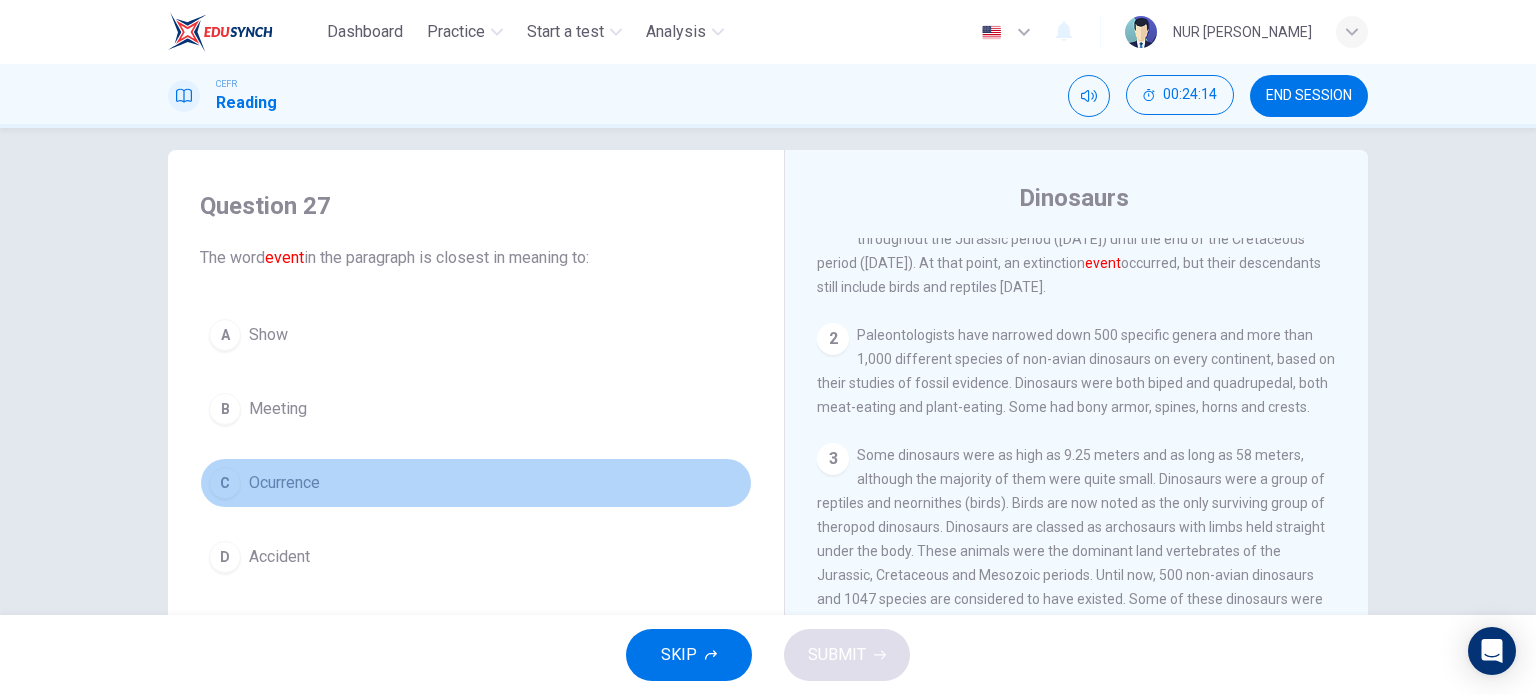 click on "C" at bounding box center (225, 483) 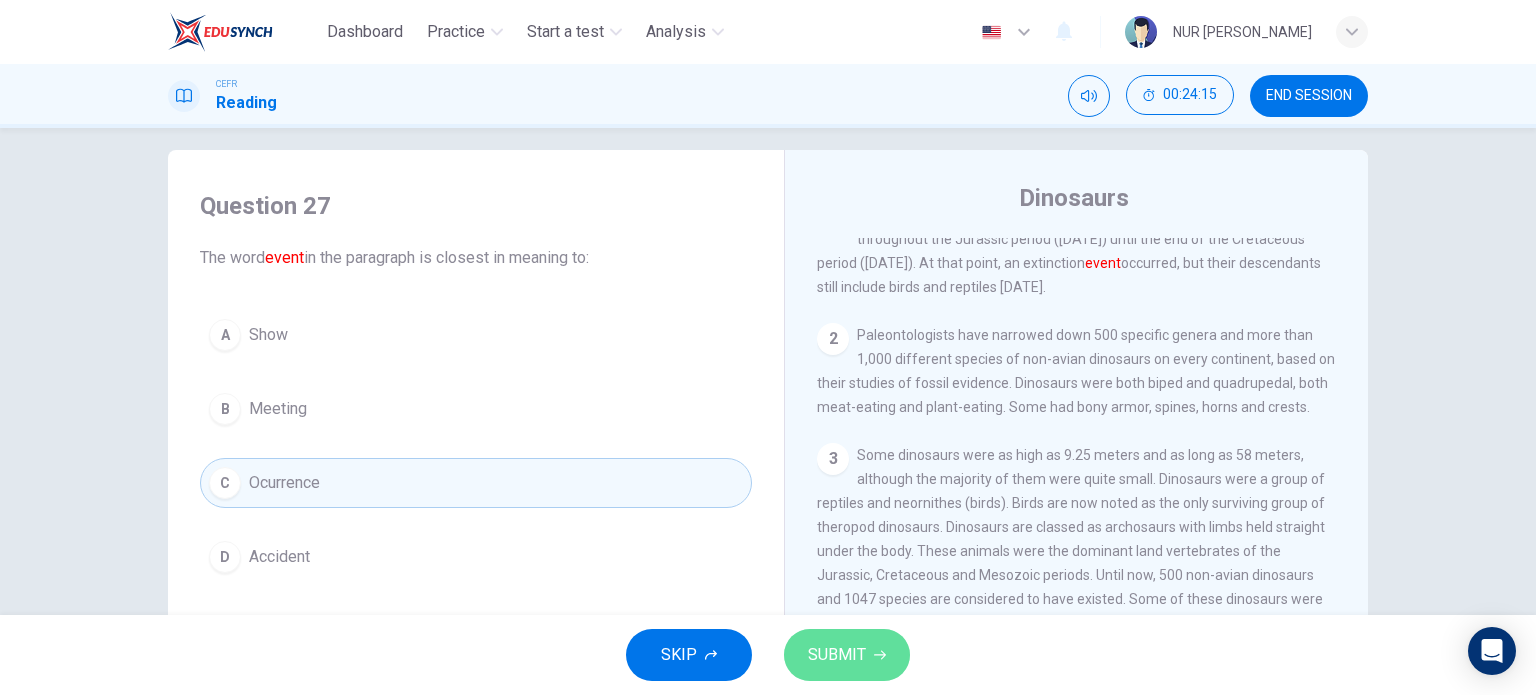 click on "SUBMIT" at bounding box center (837, 655) 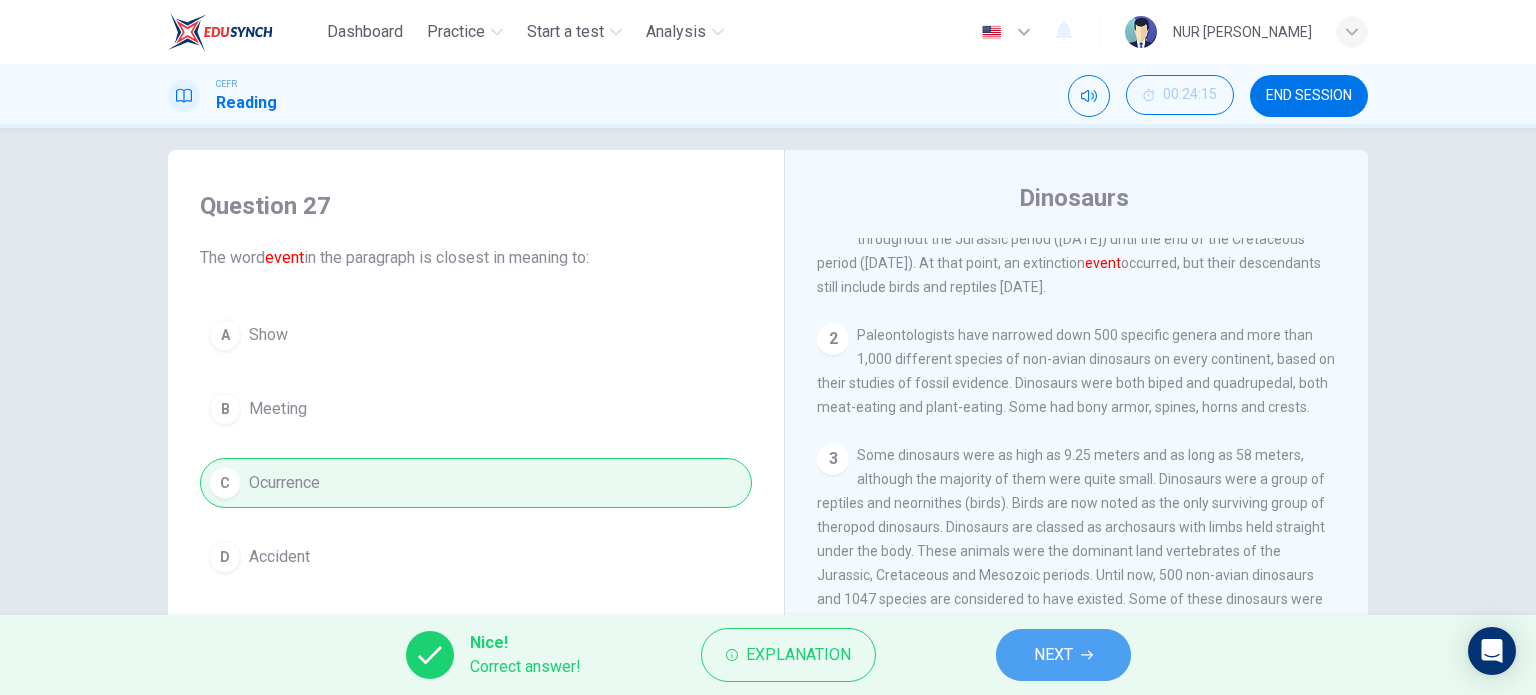 click on "NEXT" at bounding box center [1053, 655] 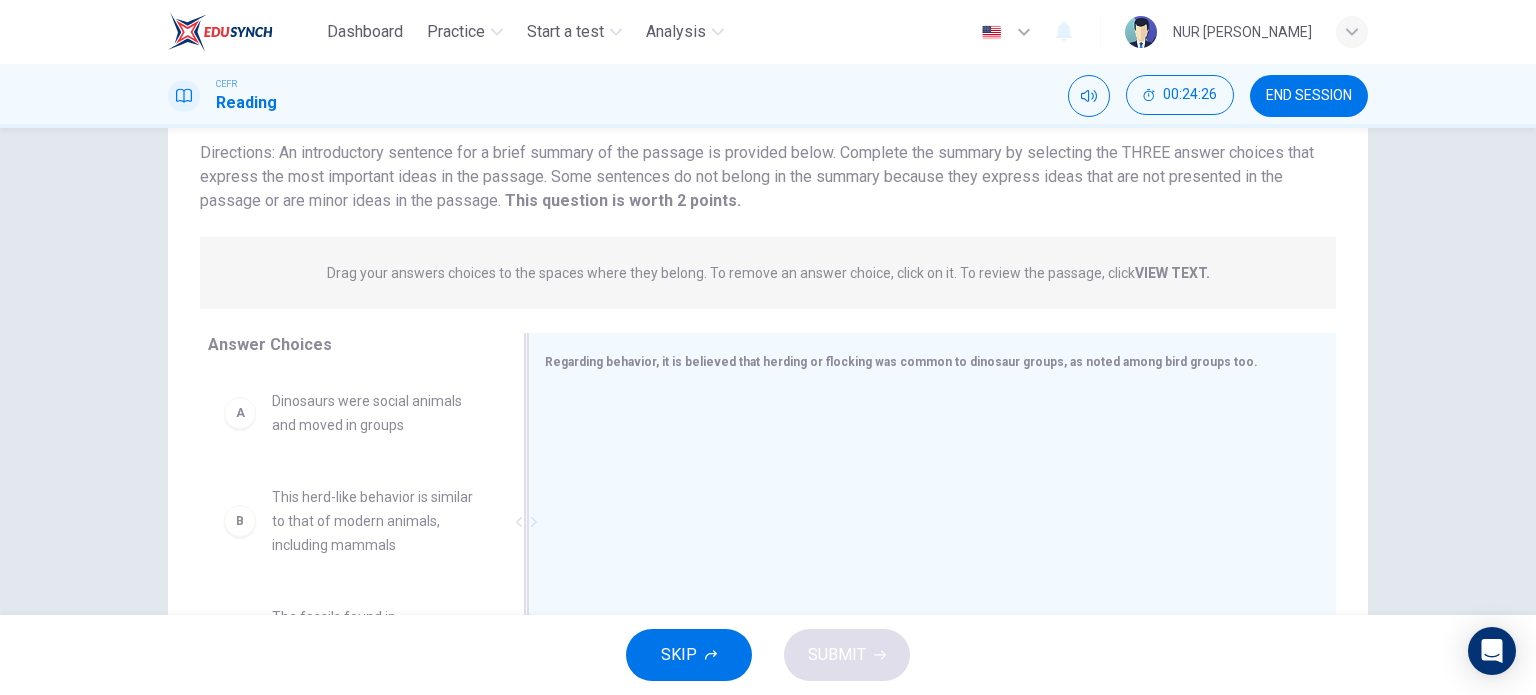 scroll, scrollTop: 124, scrollLeft: 0, axis: vertical 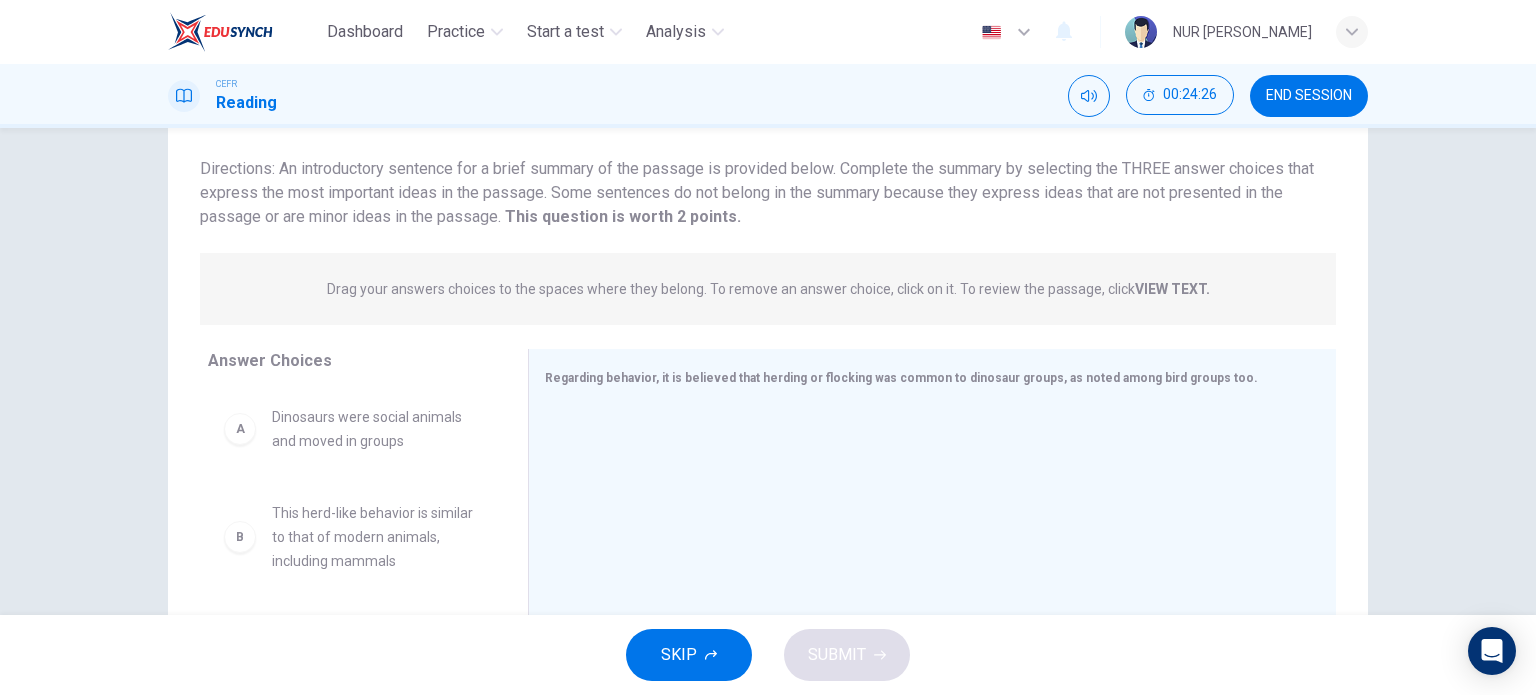 click on "VIEW TEXT." at bounding box center [1172, 289] 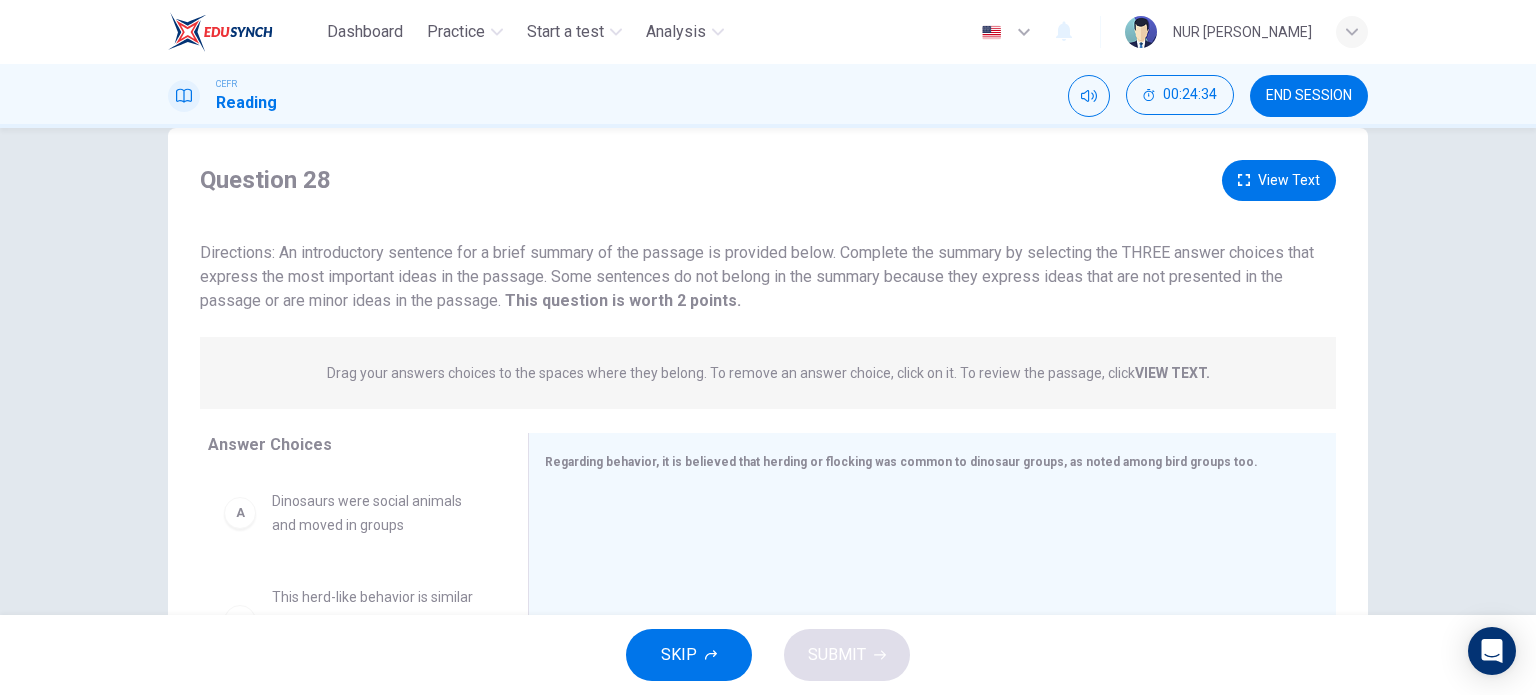 scroll, scrollTop: 32, scrollLeft: 0, axis: vertical 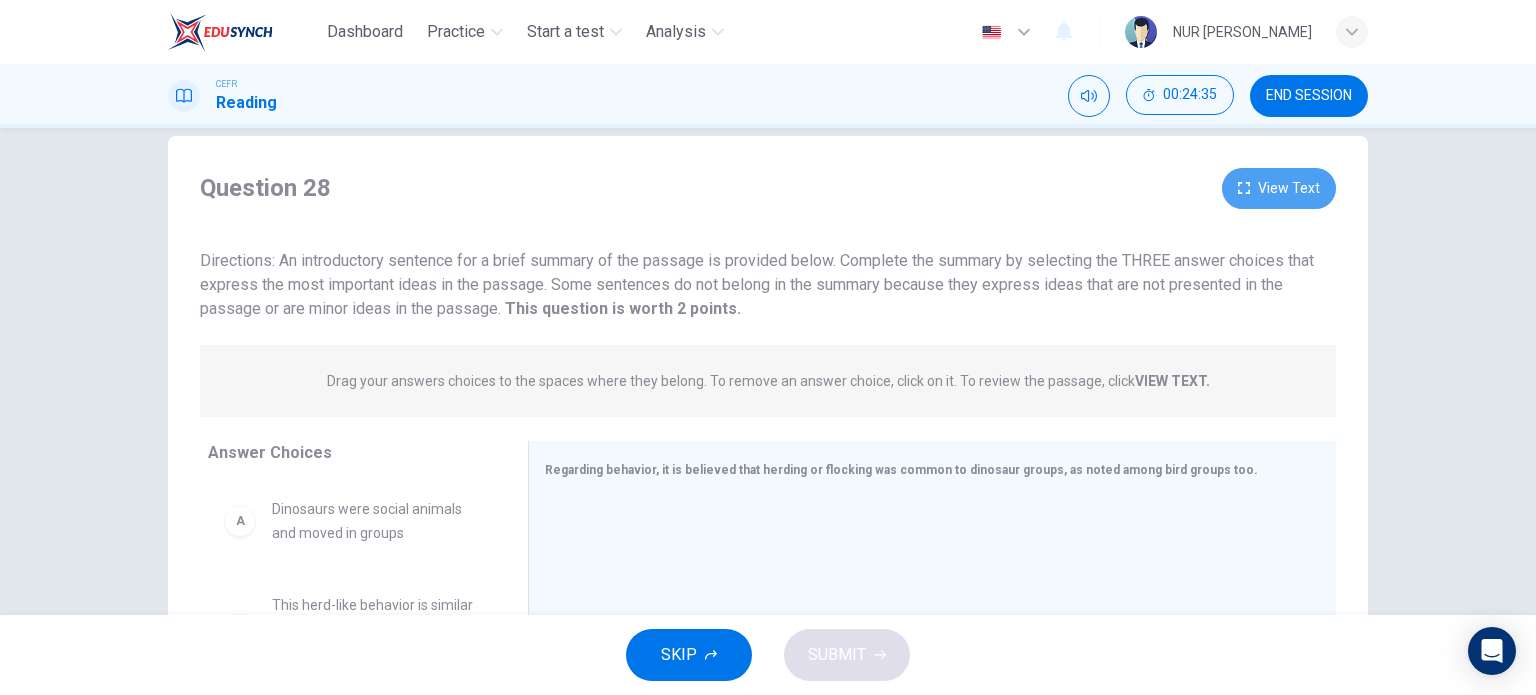 click on "View Text" at bounding box center (1279, 188) 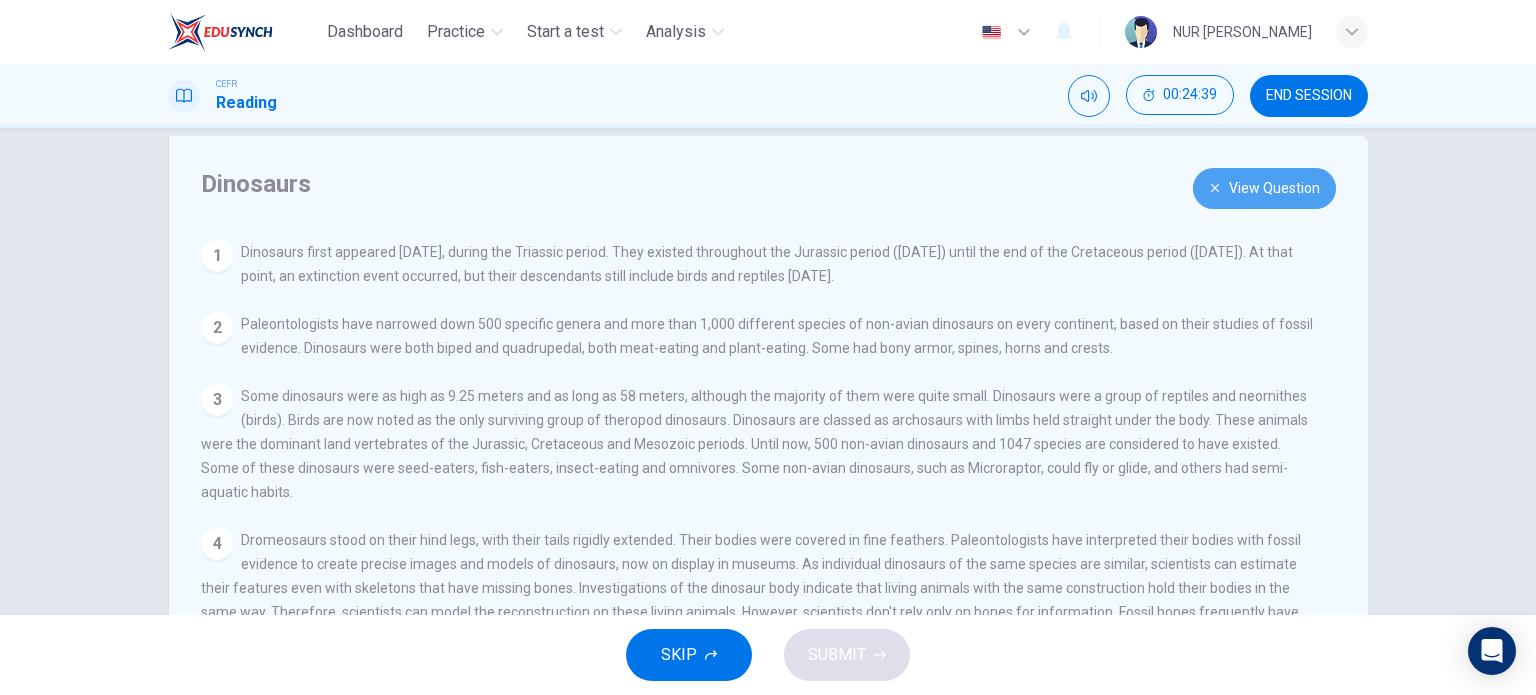 click on "View Question" at bounding box center [1264, 188] 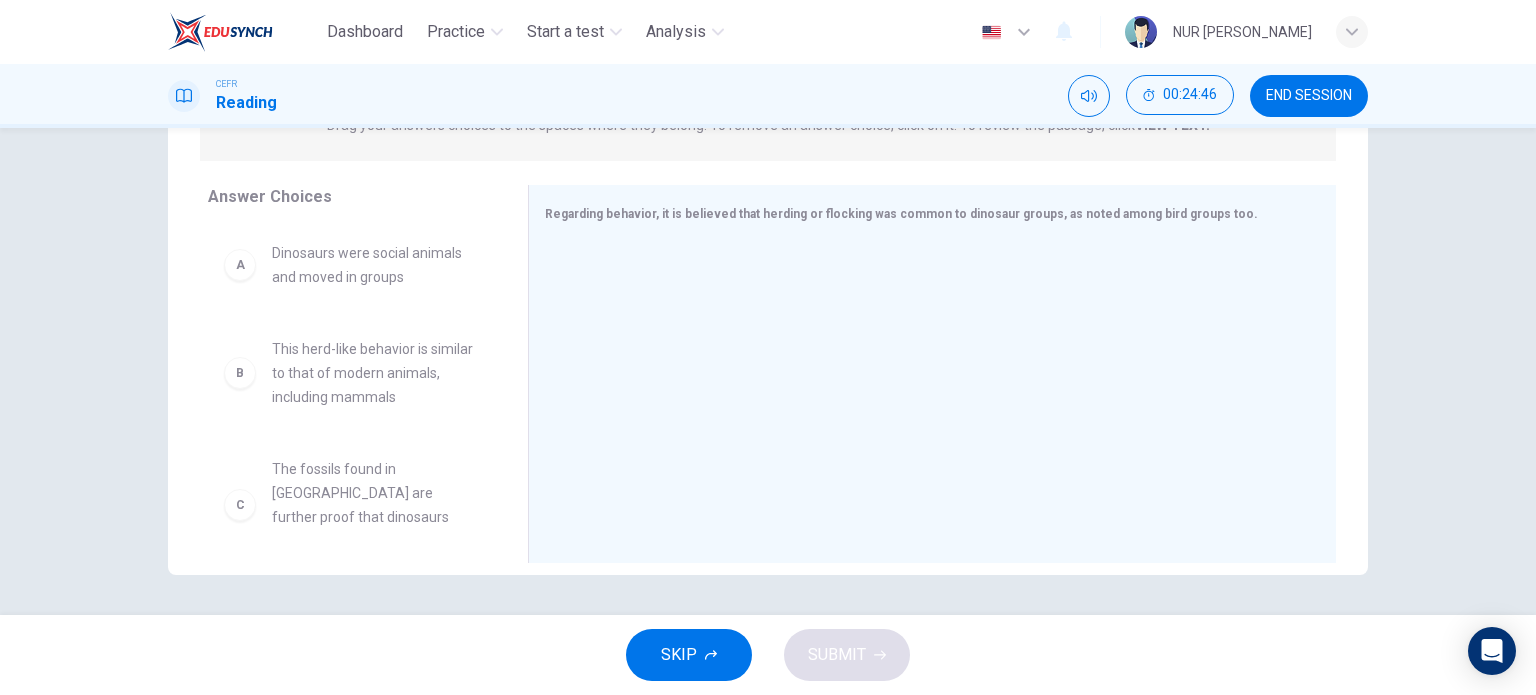 scroll, scrollTop: 288, scrollLeft: 0, axis: vertical 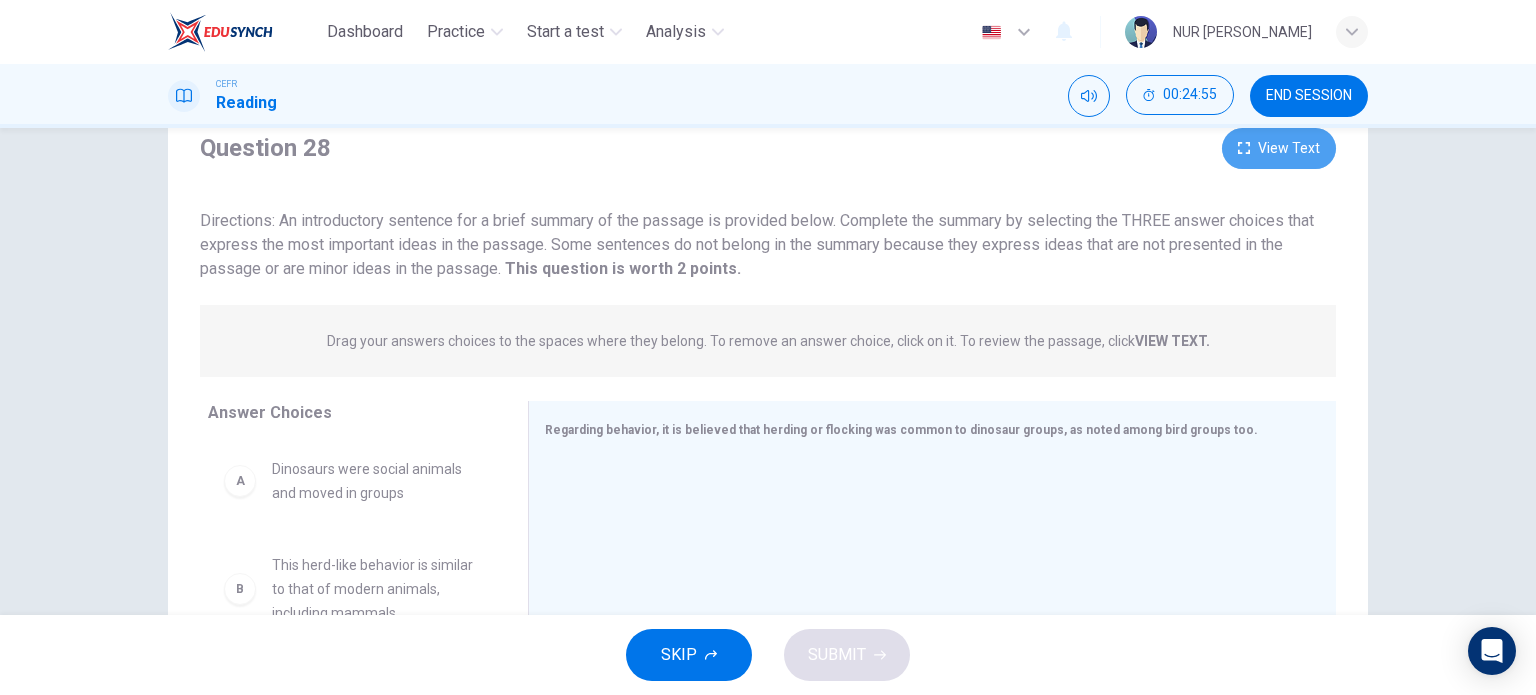 click on "View Text" at bounding box center (1279, 148) 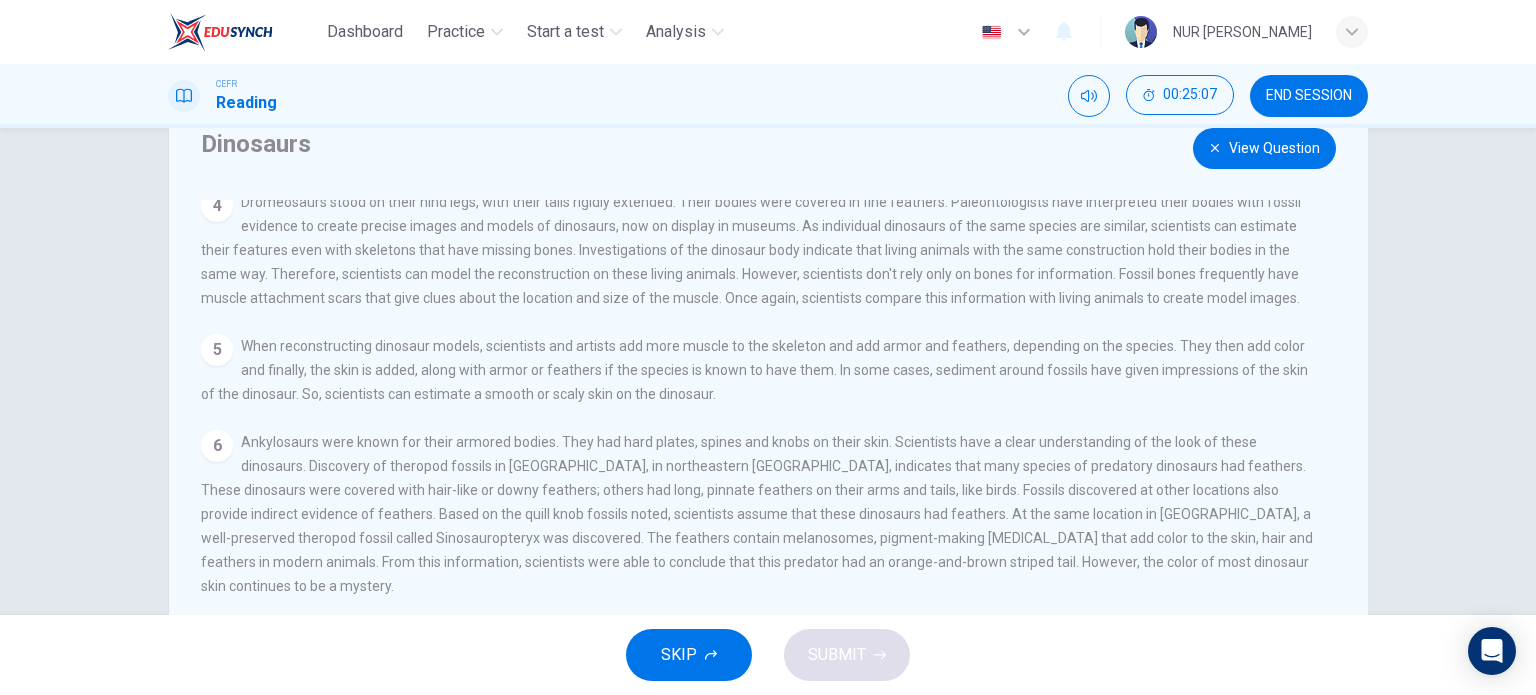 scroll, scrollTop: 312, scrollLeft: 0, axis: vertical 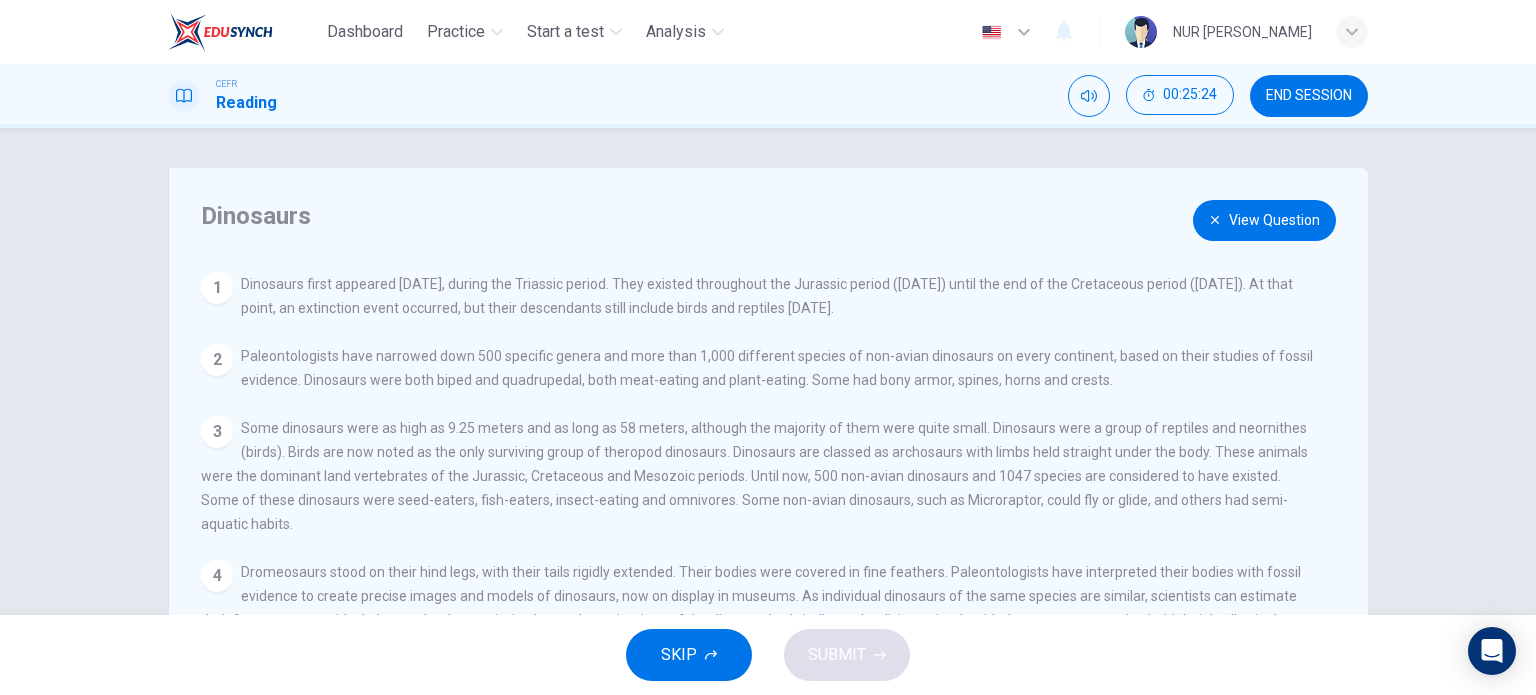 click on "View Question" at bounding box center [1264, 220] 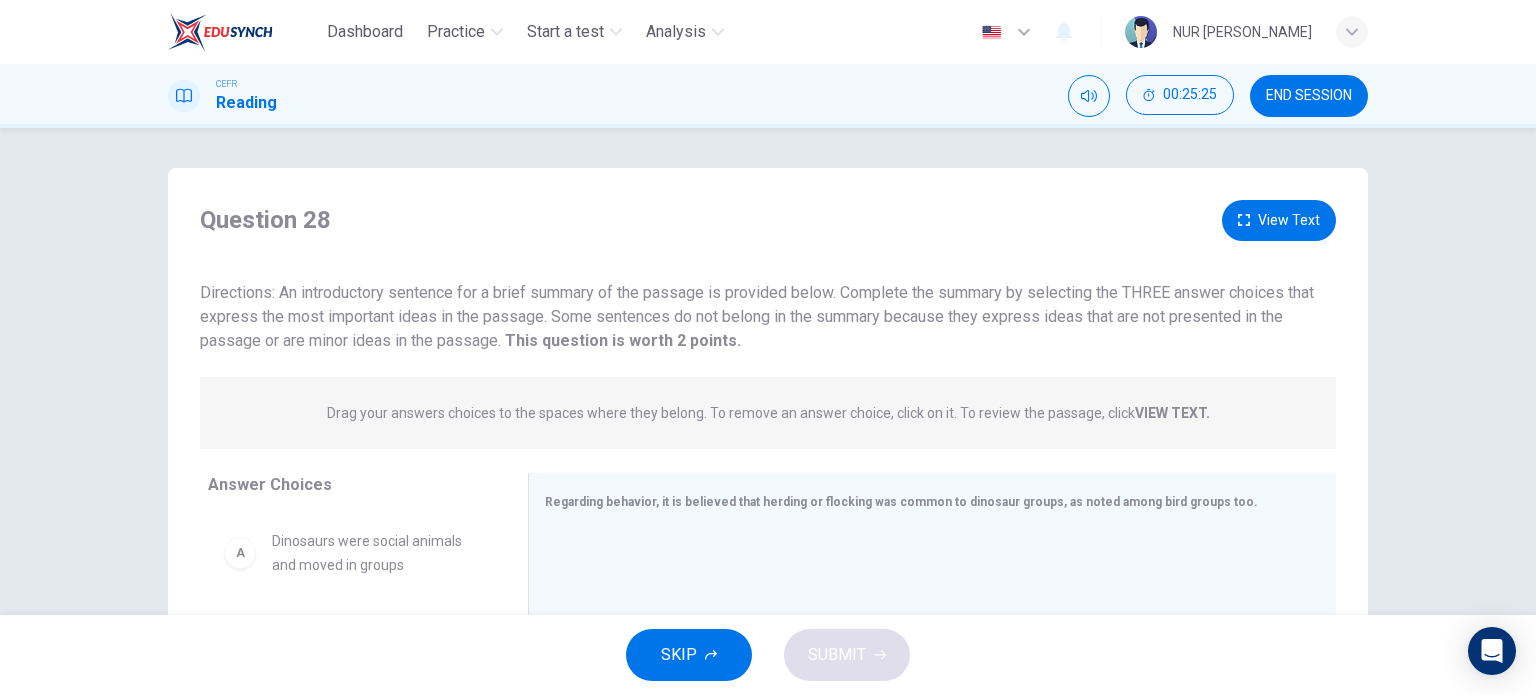 scroll, scrollTop: 288, scrollLeft: 0, axis: vertical 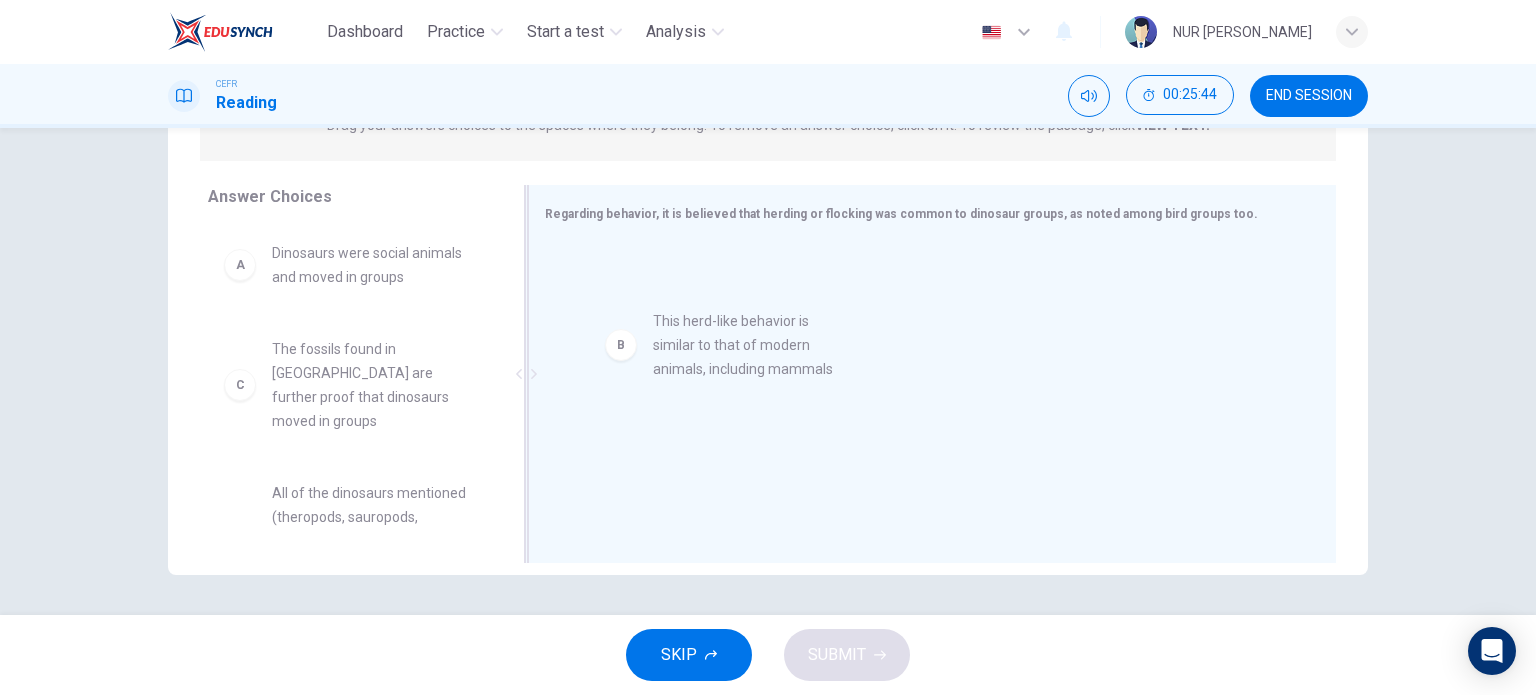drag, startPoint x: 286, startPoint y: 364, endPoint x: 728, endPoint y: 343, distance: 442.4986 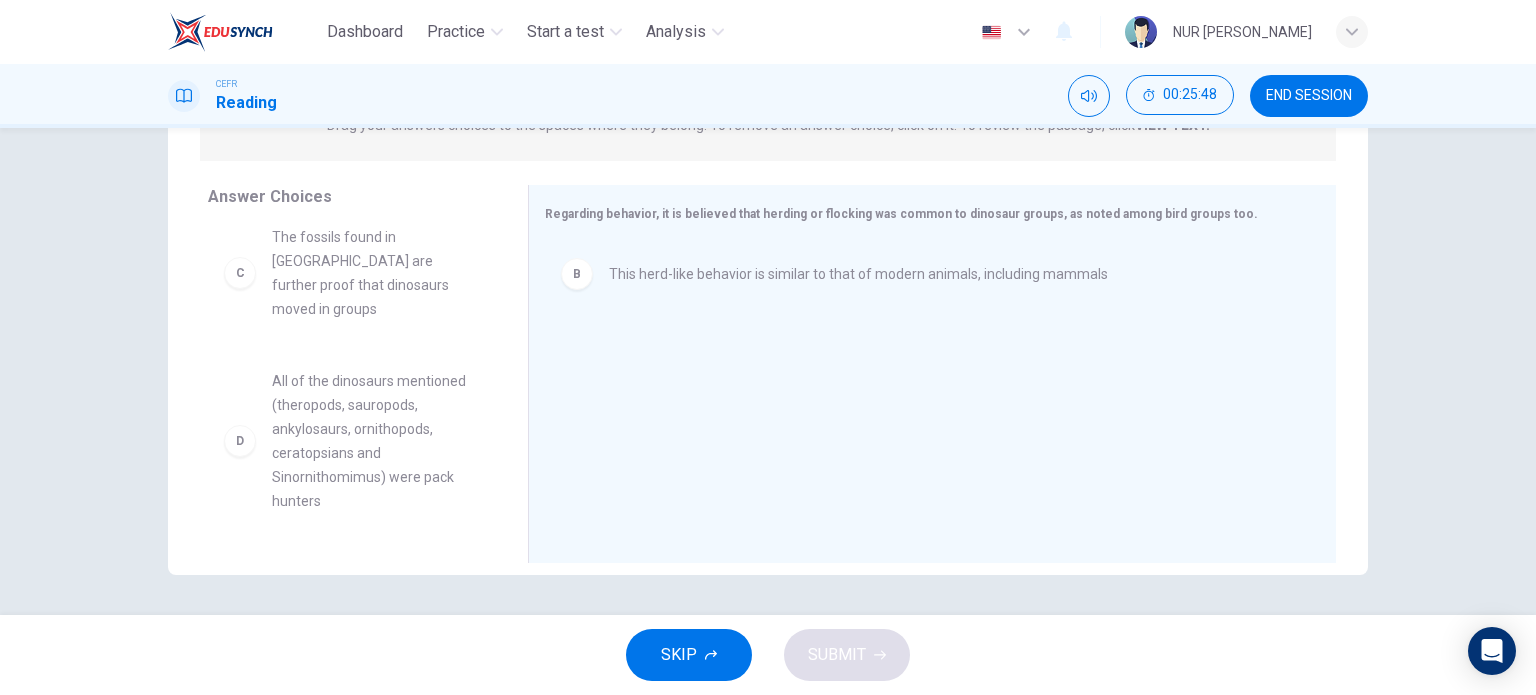 scroll, scrollTop: 114, scrollLeft: 0, axis: vertical 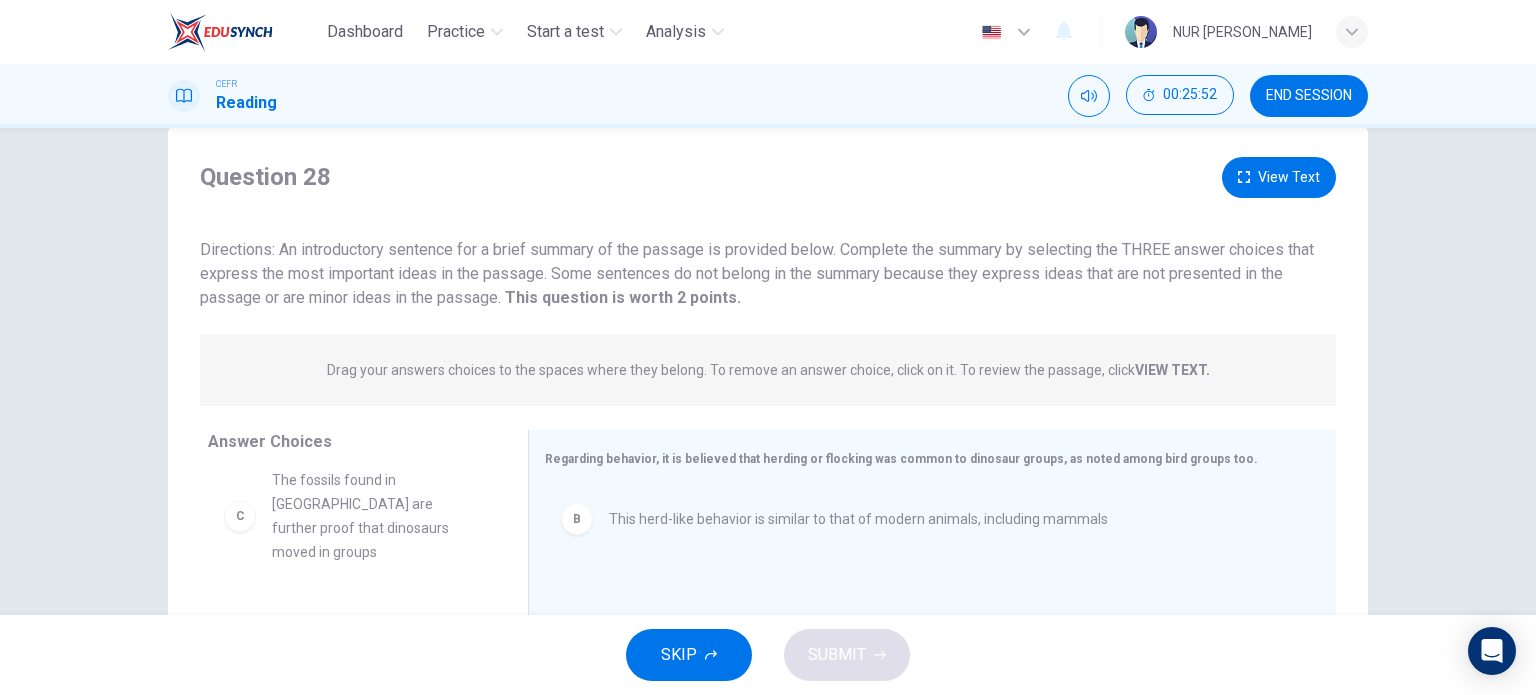 click on "View Text" at bounding box center [1279, 177] 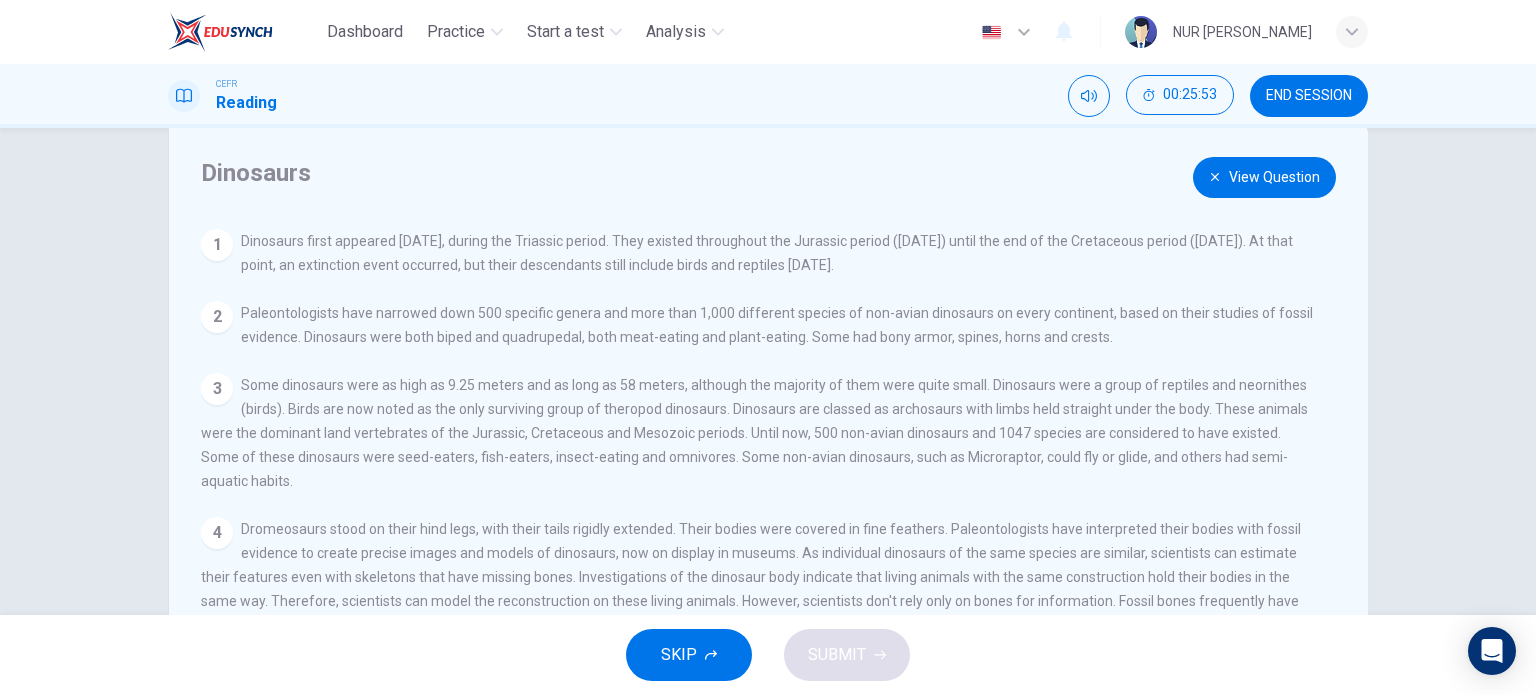 scroll, scrollTop: 312, scrollLeft: 0, axis: vertical 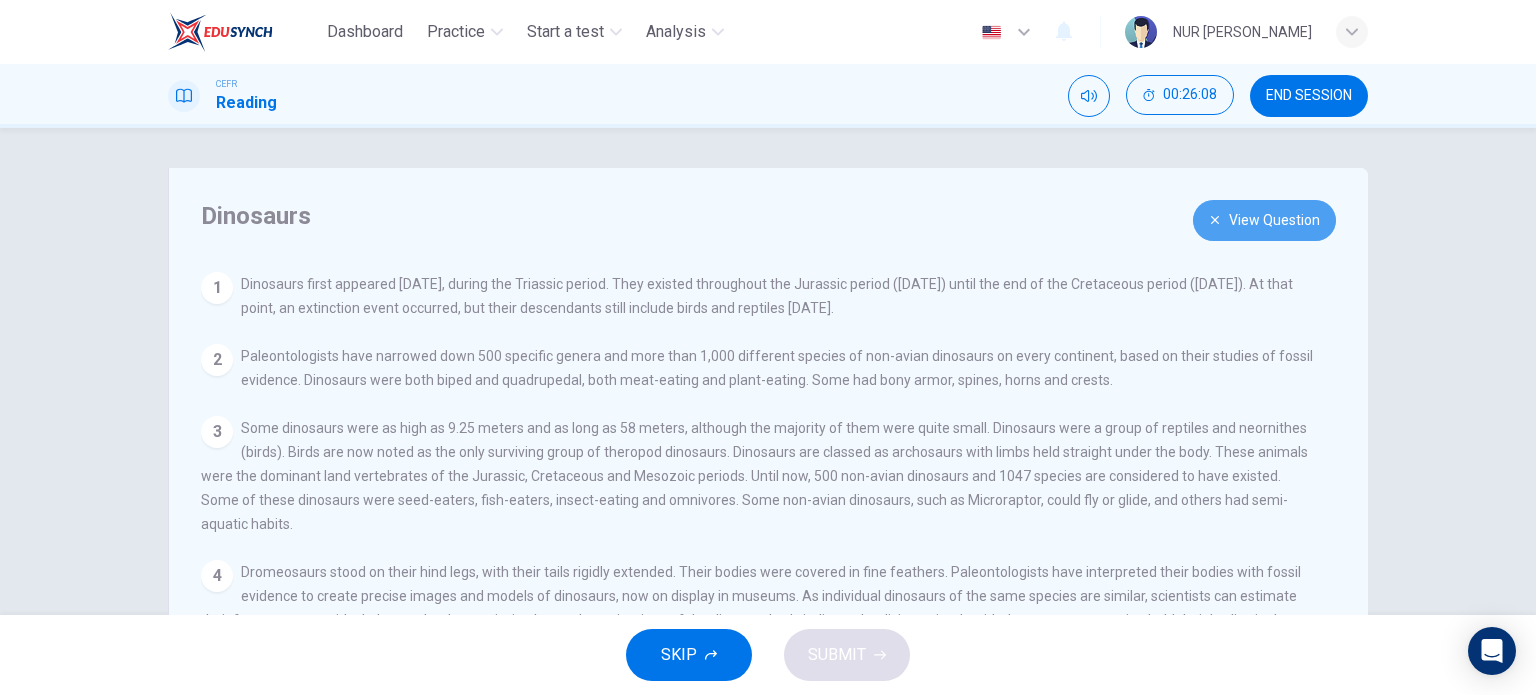 click on "View Question" at bounding box center [1264, 220] 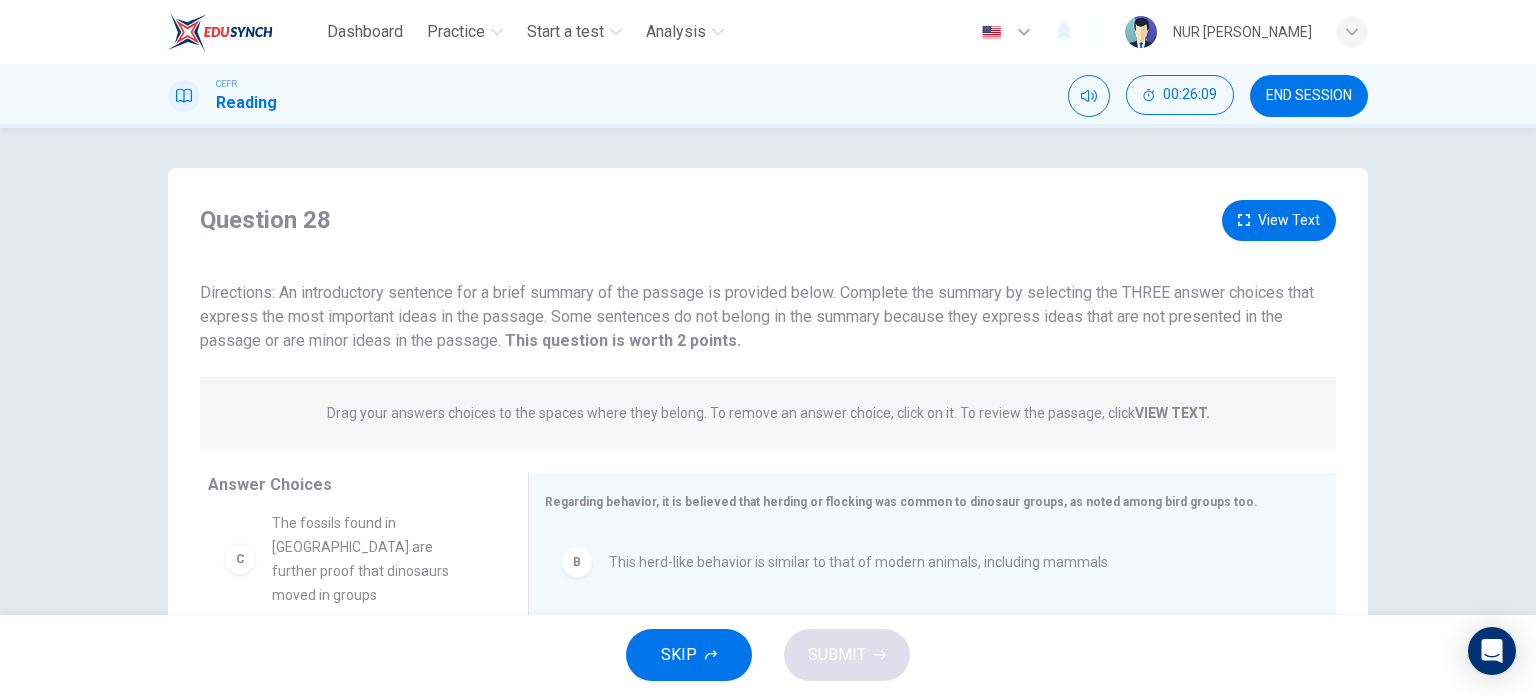scroll, scrollTop: 288, scrollLeft: 0, axis: vertical 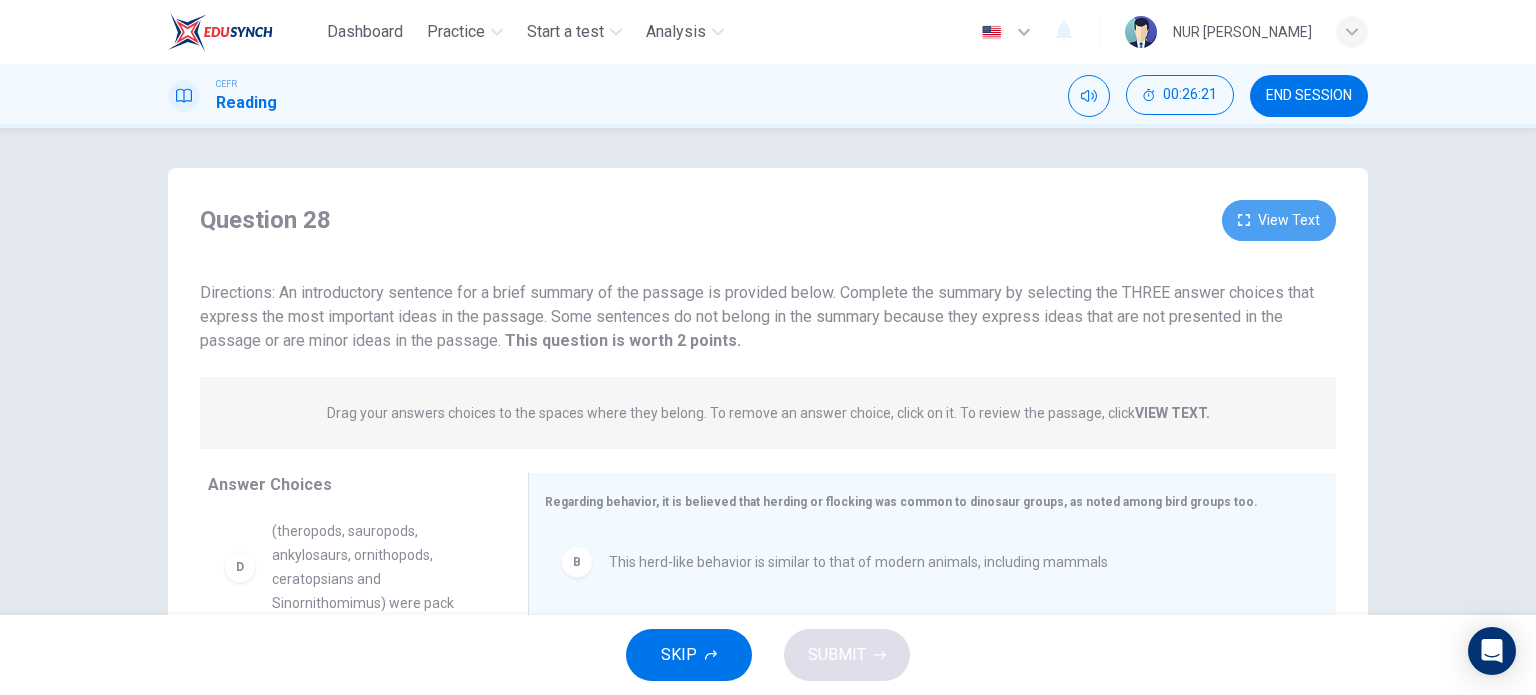 click 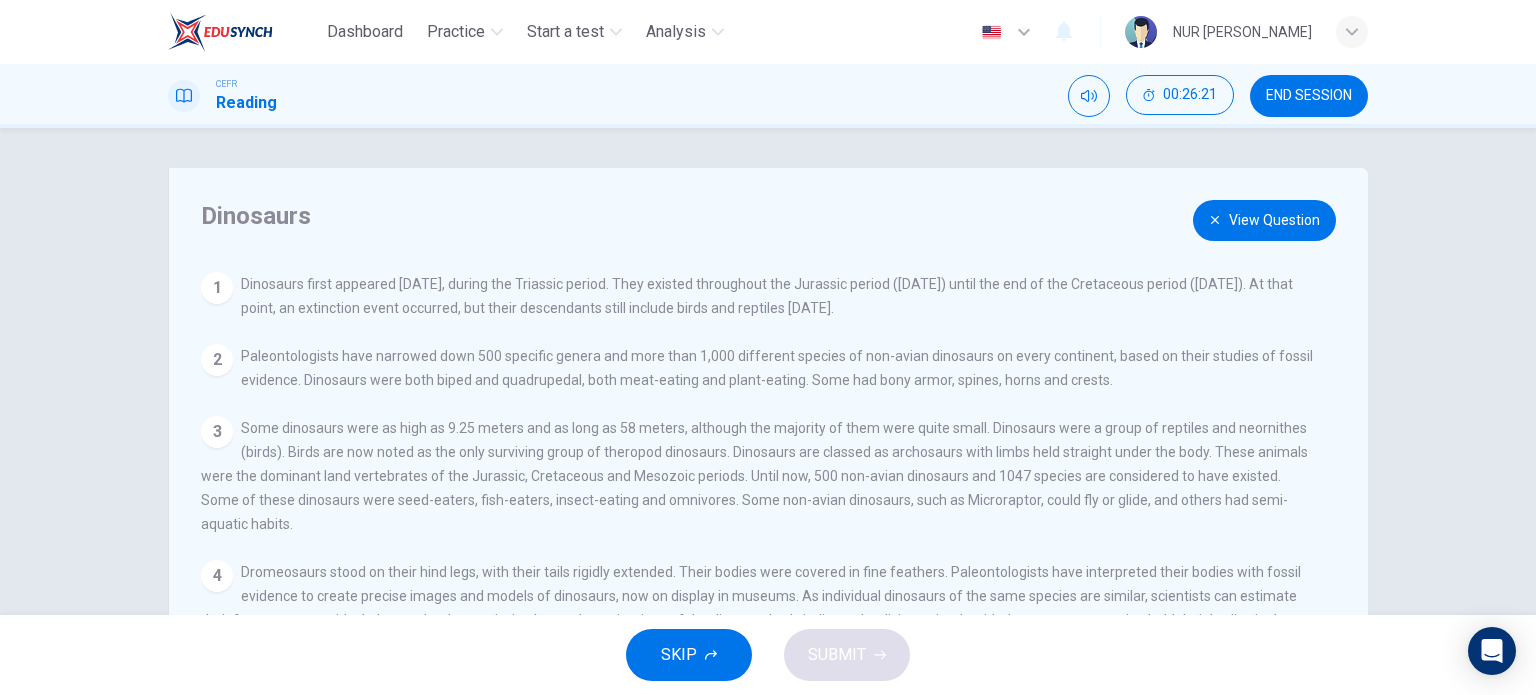 scroll, scrollTop: 312, scrollLeft: 0, axis: vertical 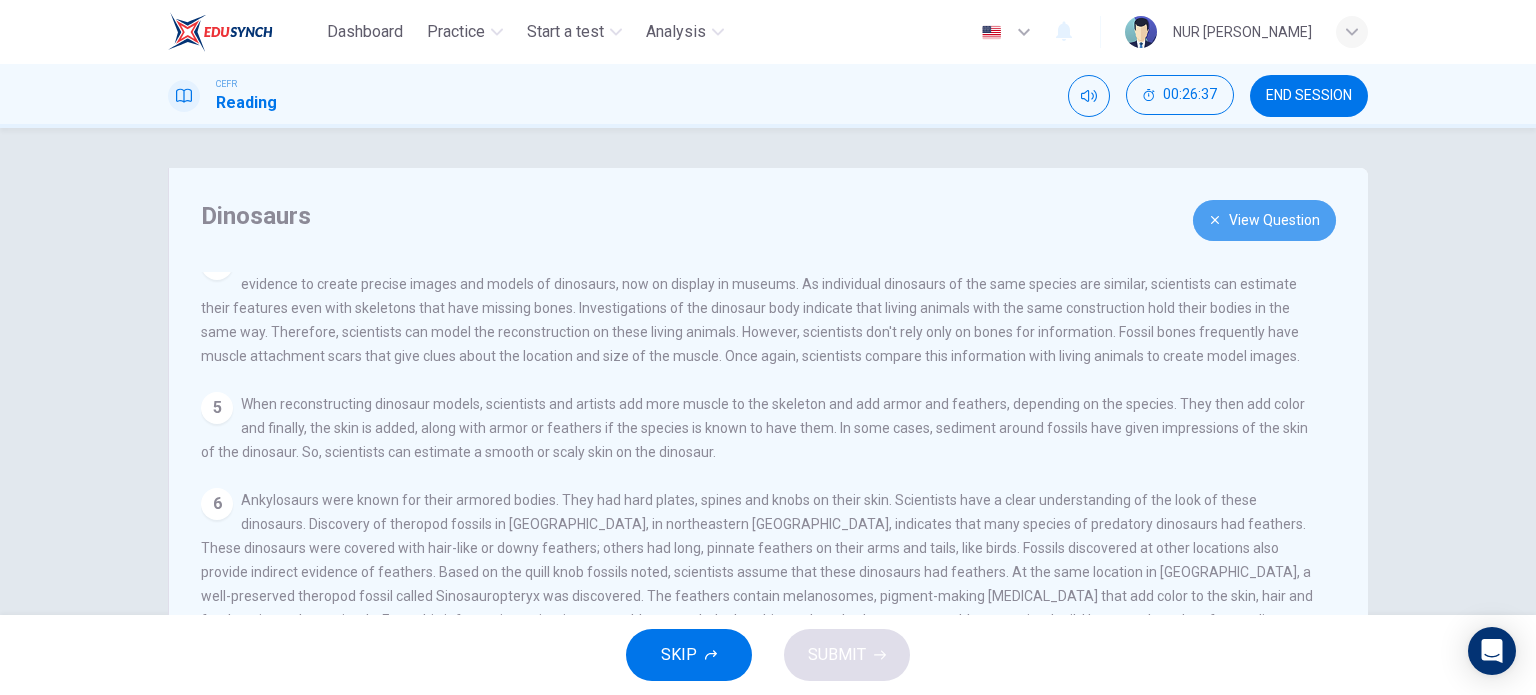click on "View Question" at bounding box center (1264, 220) 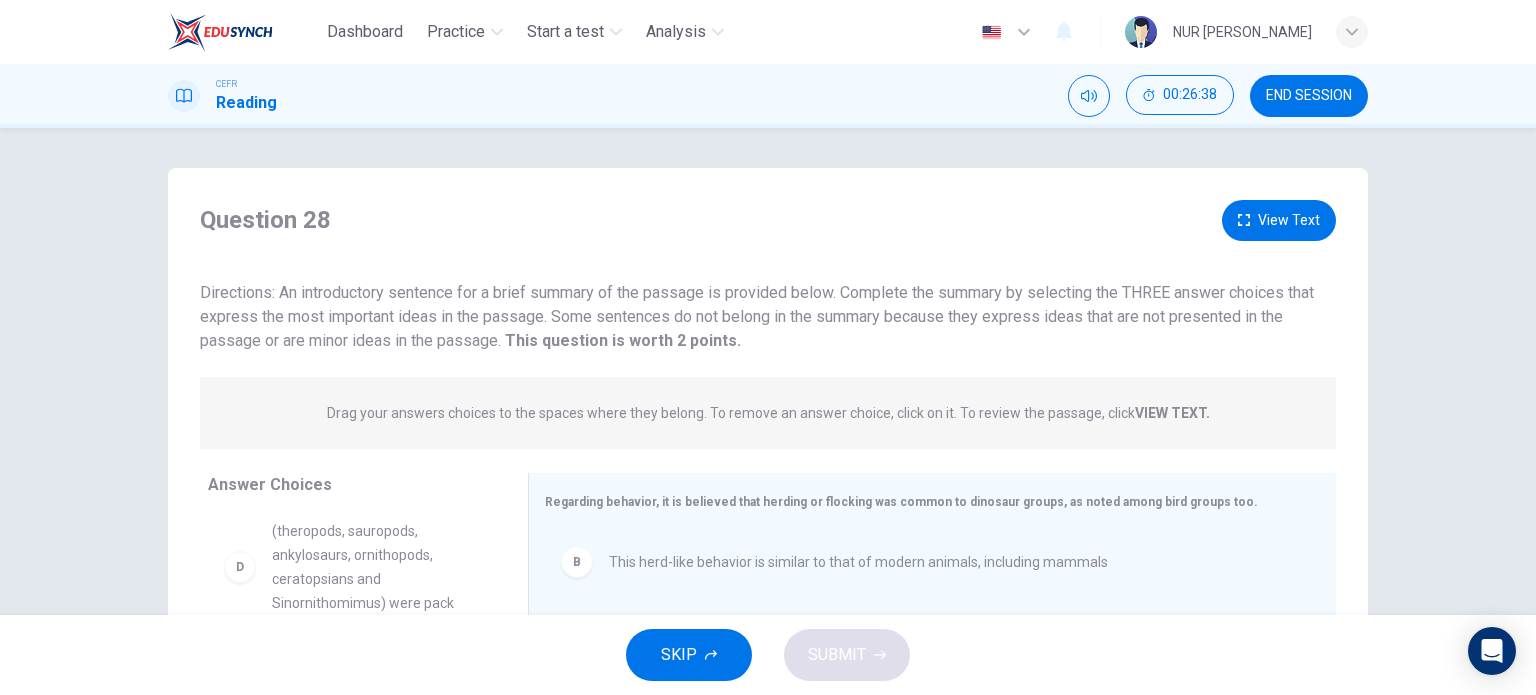 scroll, scrollTop: 288, scrollLeft: 0, axis: vertical 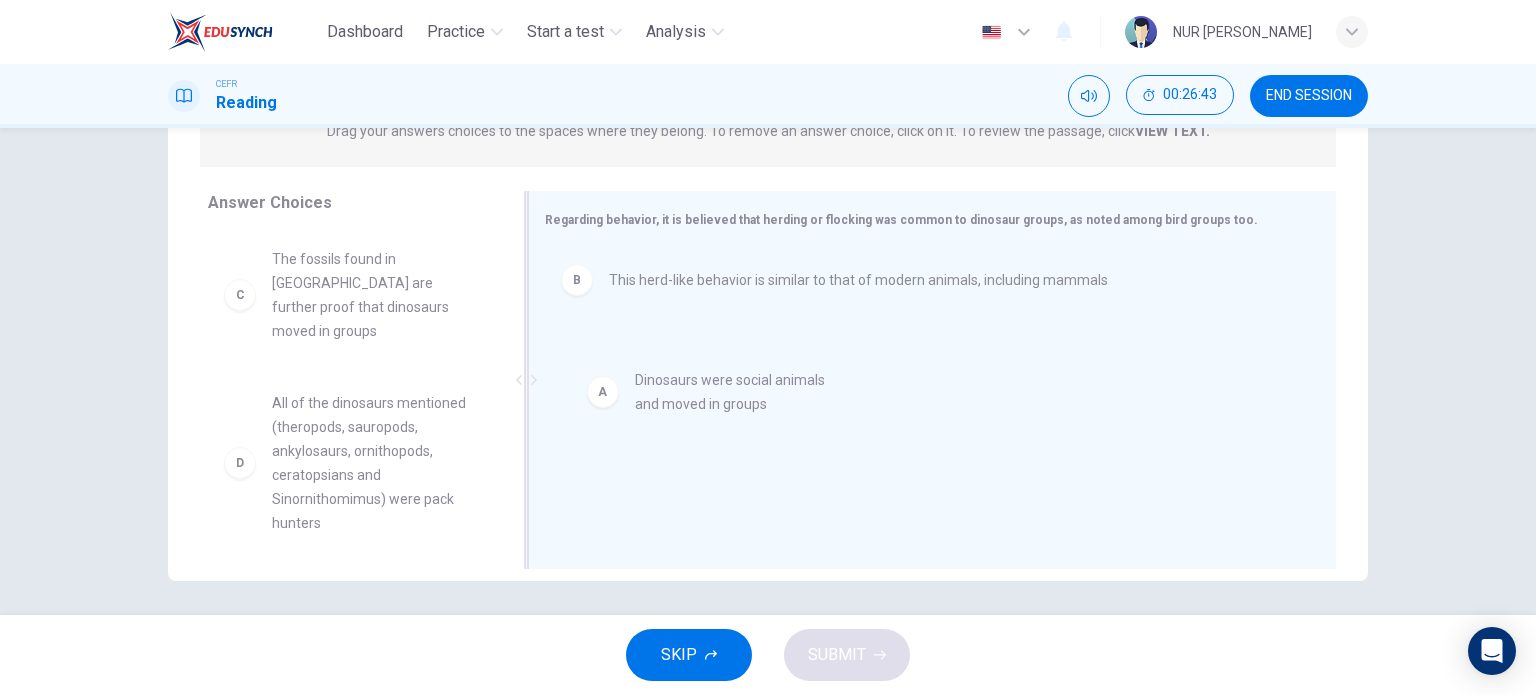 drag, startPoint x: 350, startPoint y: 258, endPoint x: 734, endPoint y: 385, distance: 404.45642 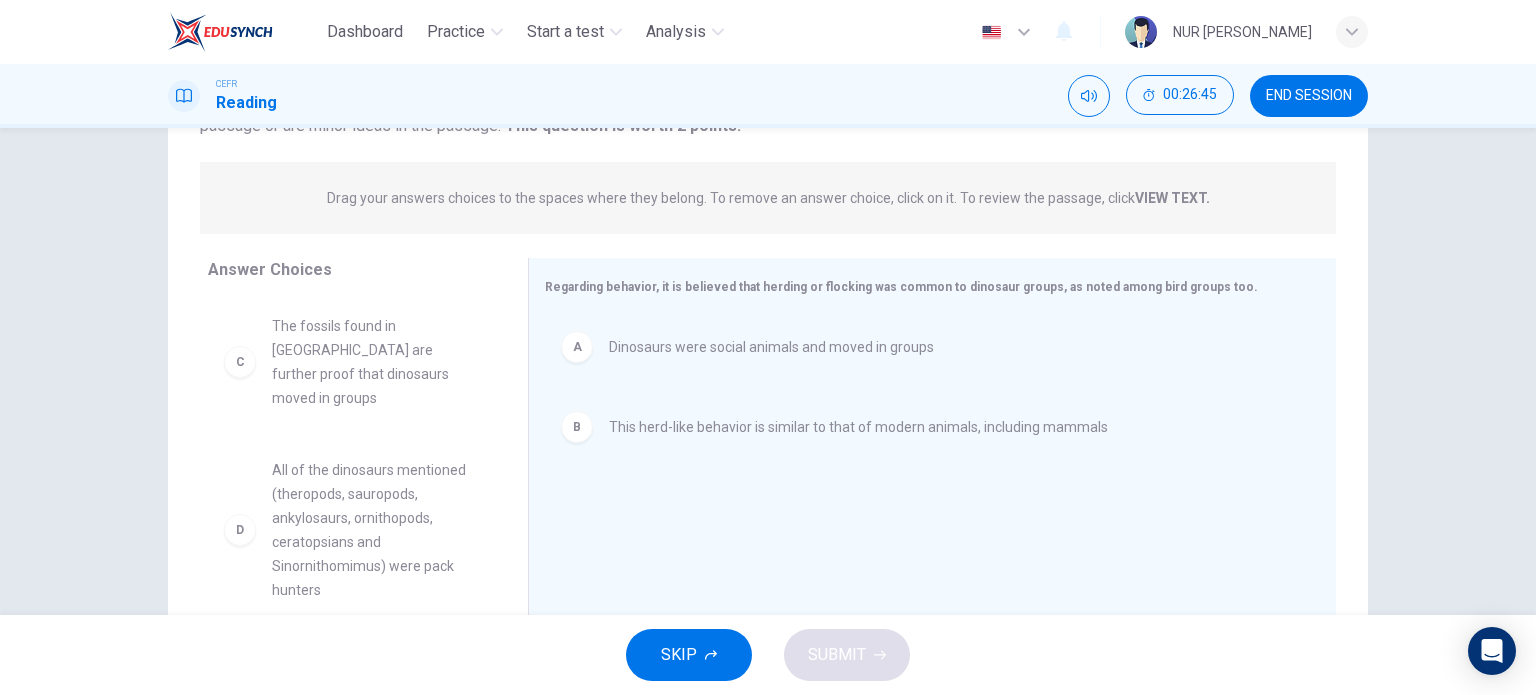 scroll, scrollTop: 214, scrollLeft: 0, axis: vertical 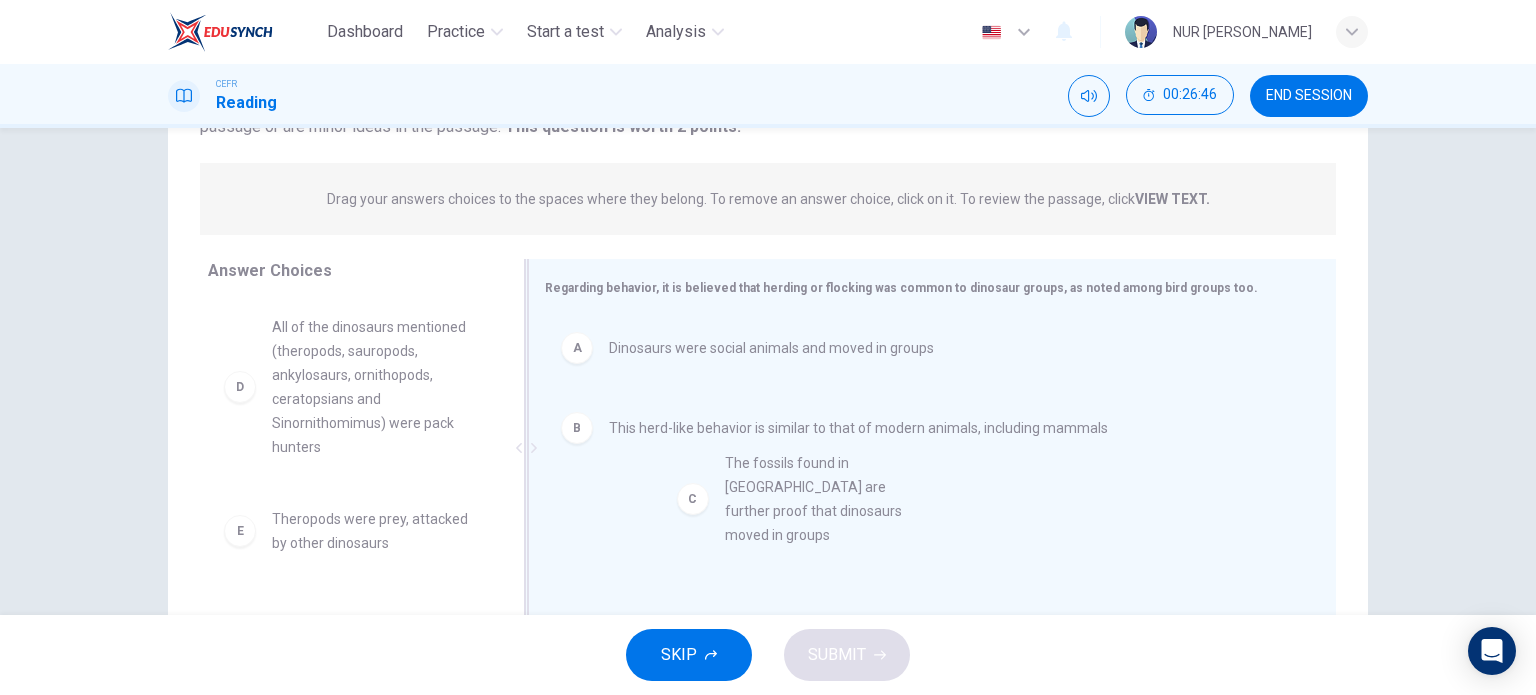 drag, startPoint x: 348, startPoint y: 356, endPoint x: 840, endPoint y: 502, distance: 513.2056 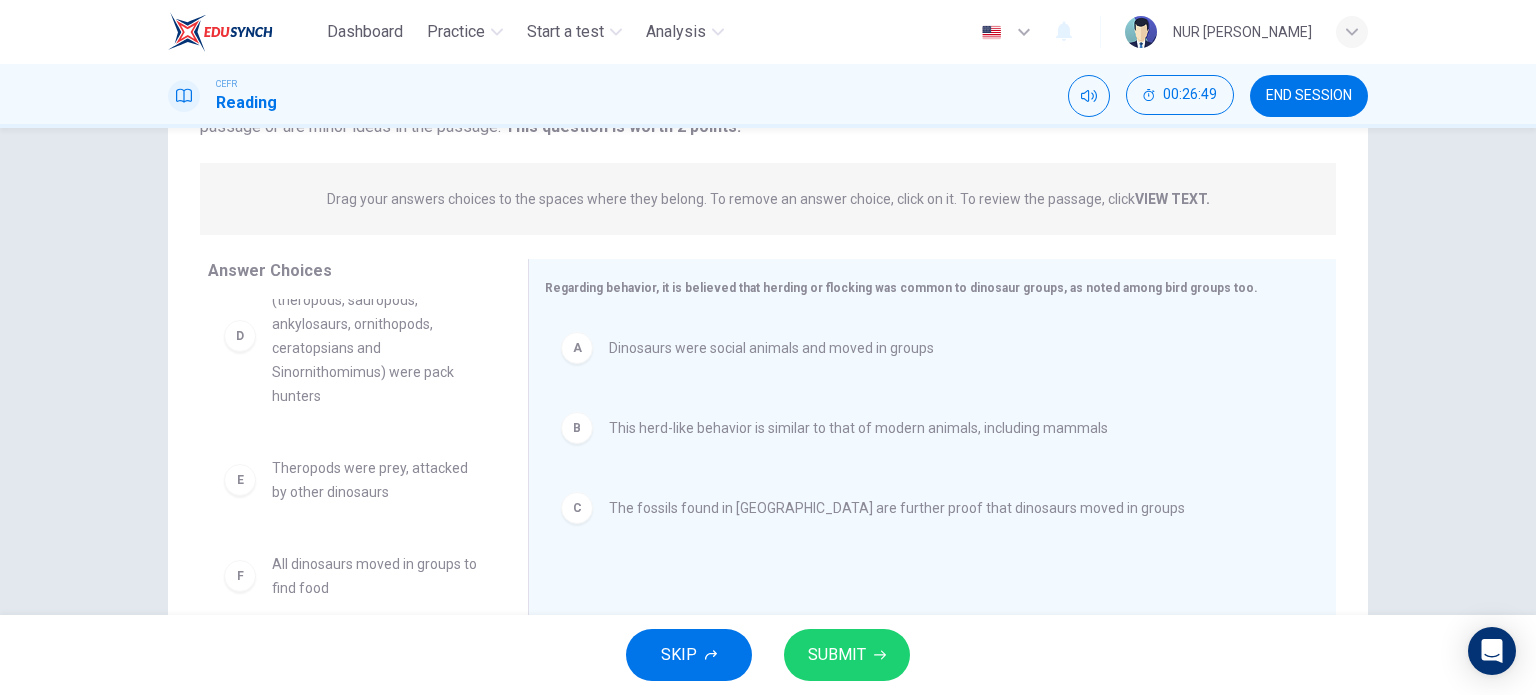 scroll, scrollTop: 60, scrollLeft: 0, axis: vertical 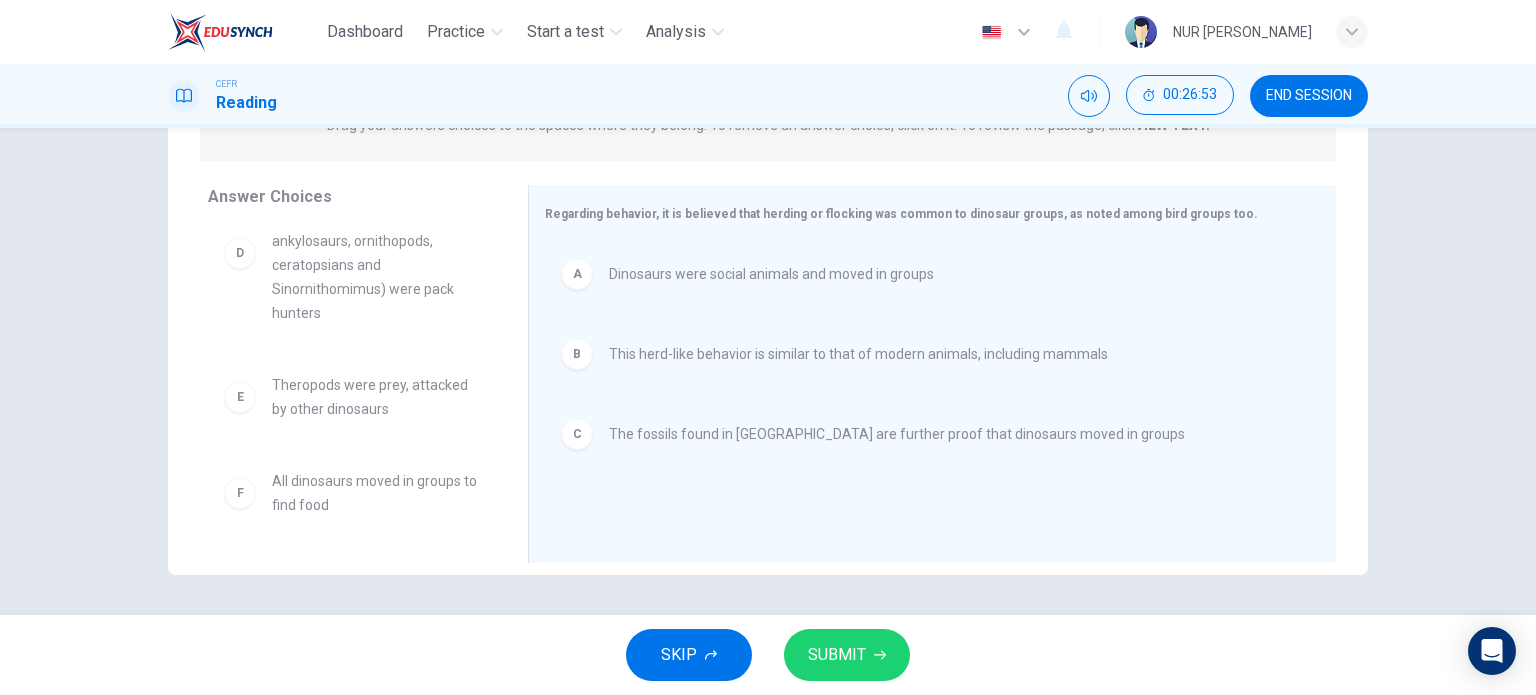 click on "SUBMIT" at bounding box center [847, 655] 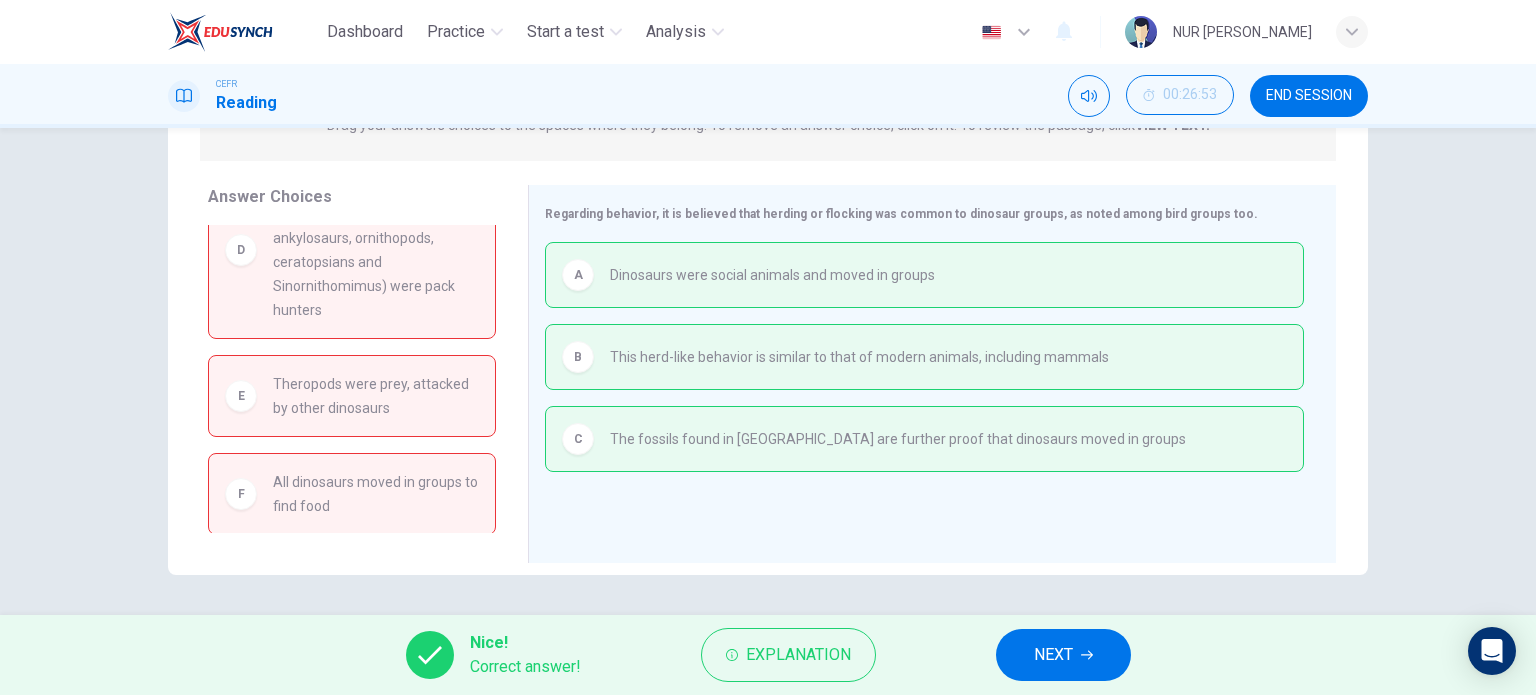 scroll, scrollTop: 0, scrollLeft: 0, axis: both 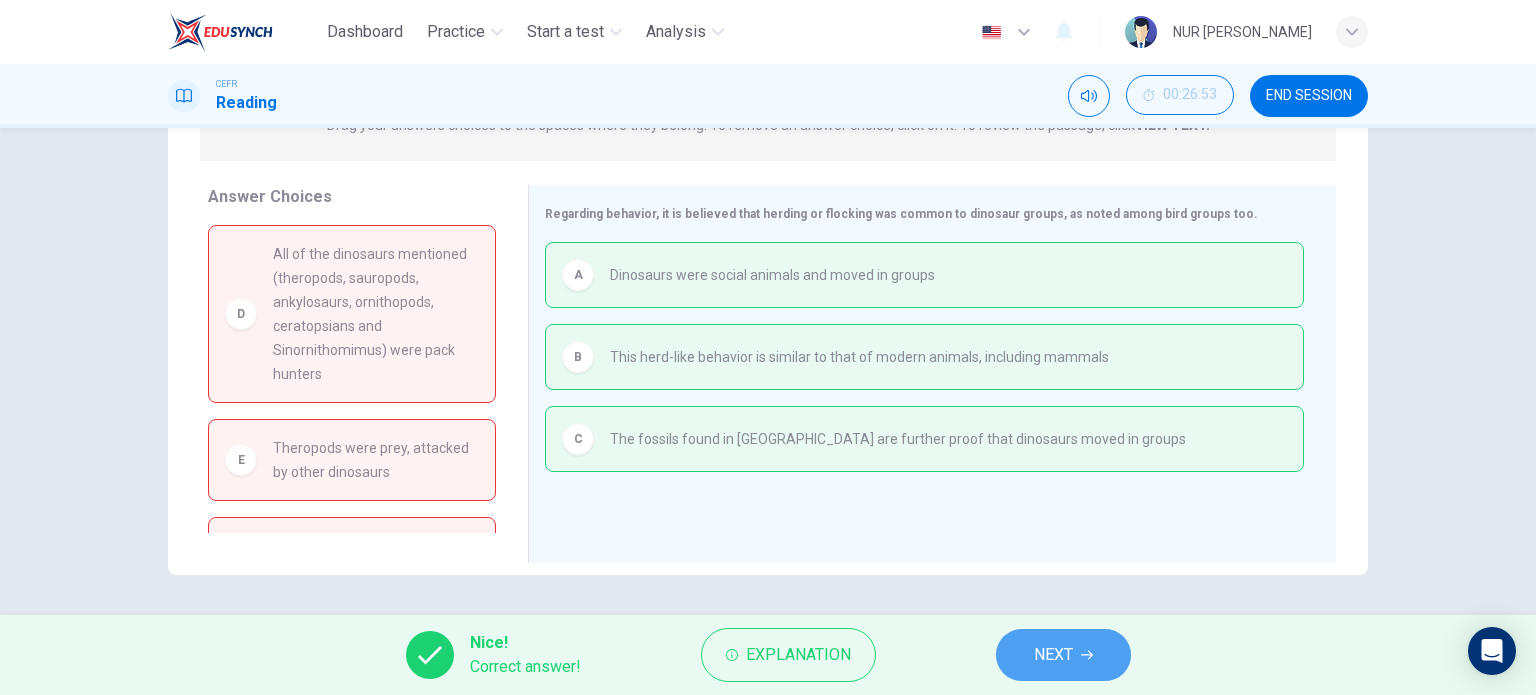 click on "NEXT" at bounding box center (1053, 655) 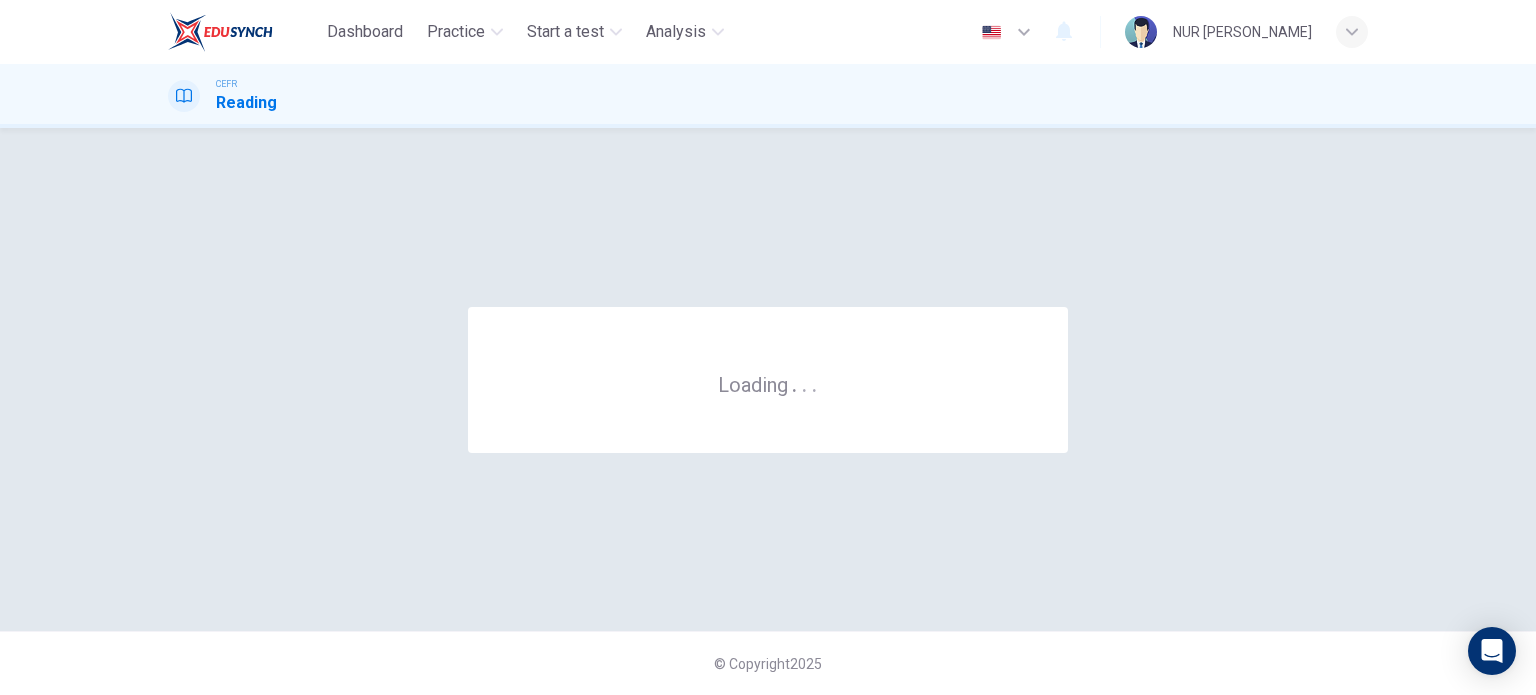 scroll, scrollTop: 0, scrollLeft: 0, axis: both 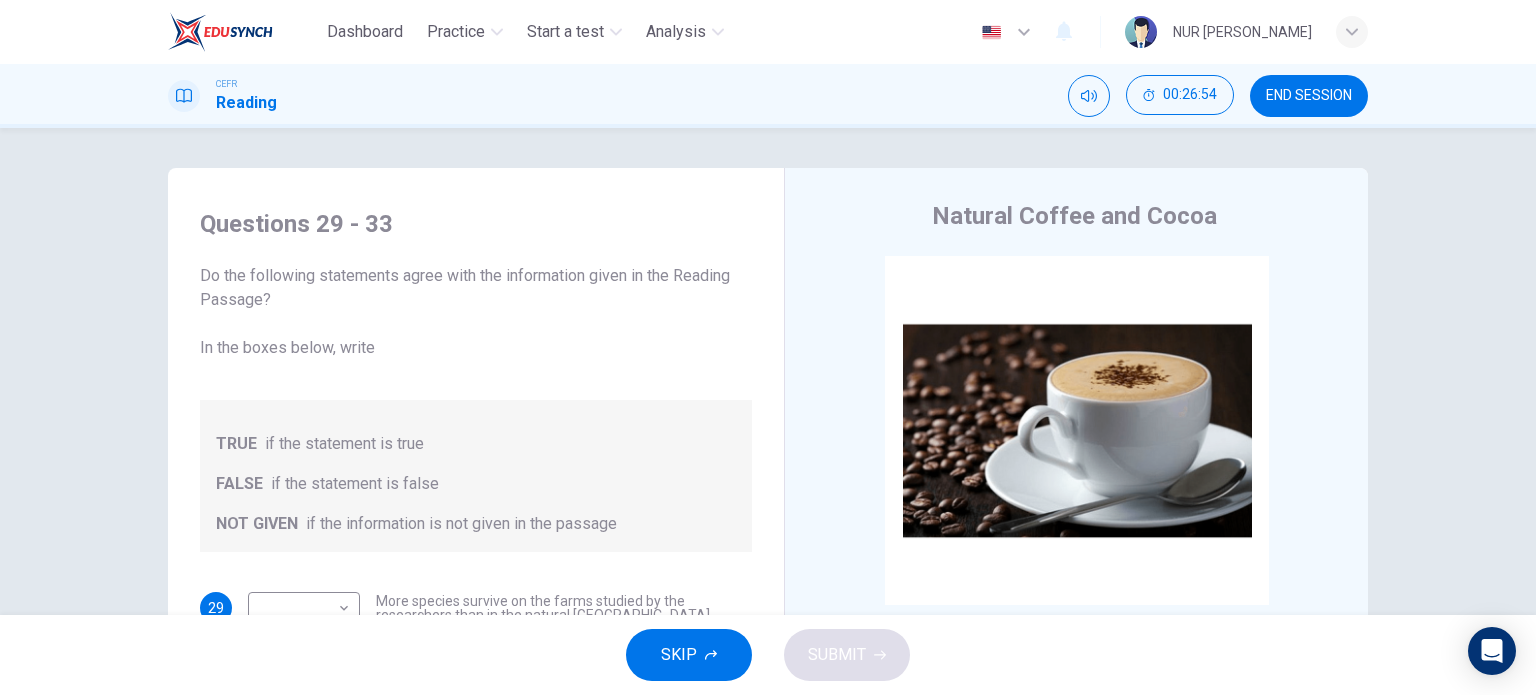 click on "END SESSION" at bounding box center [1309, 96] 